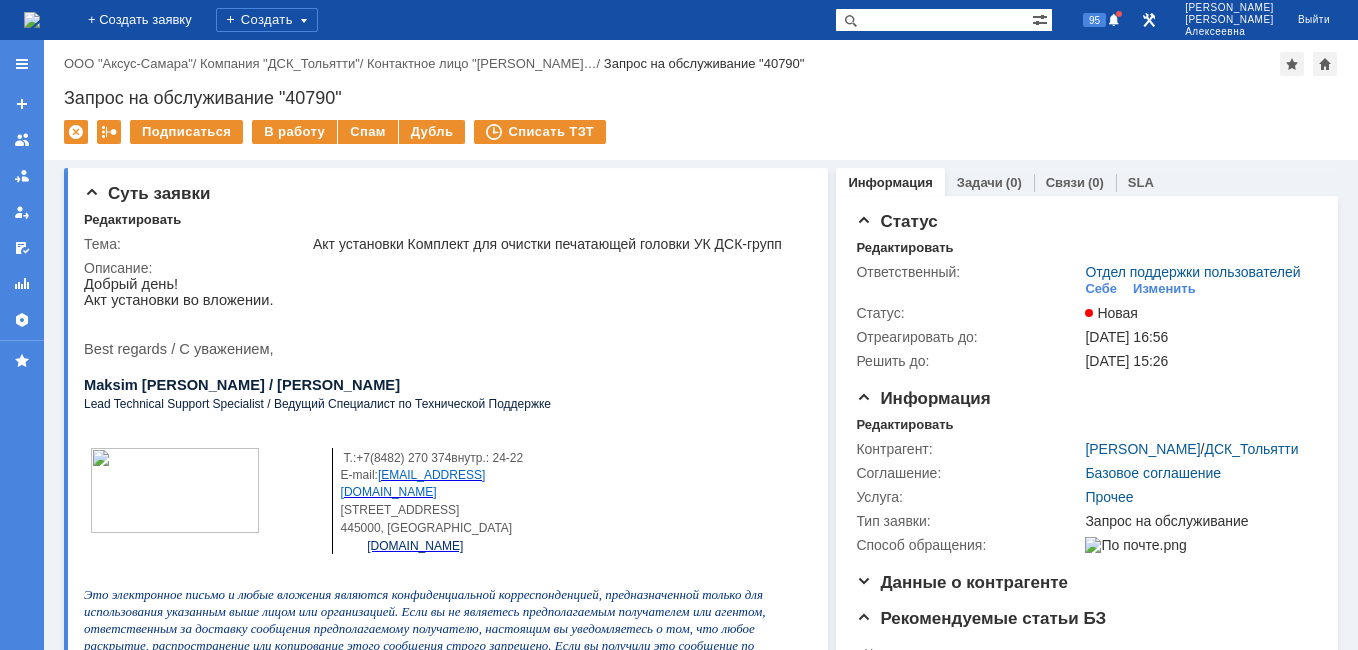 scroll, scrollTop: 0, scrollLeft: 0, axis: both 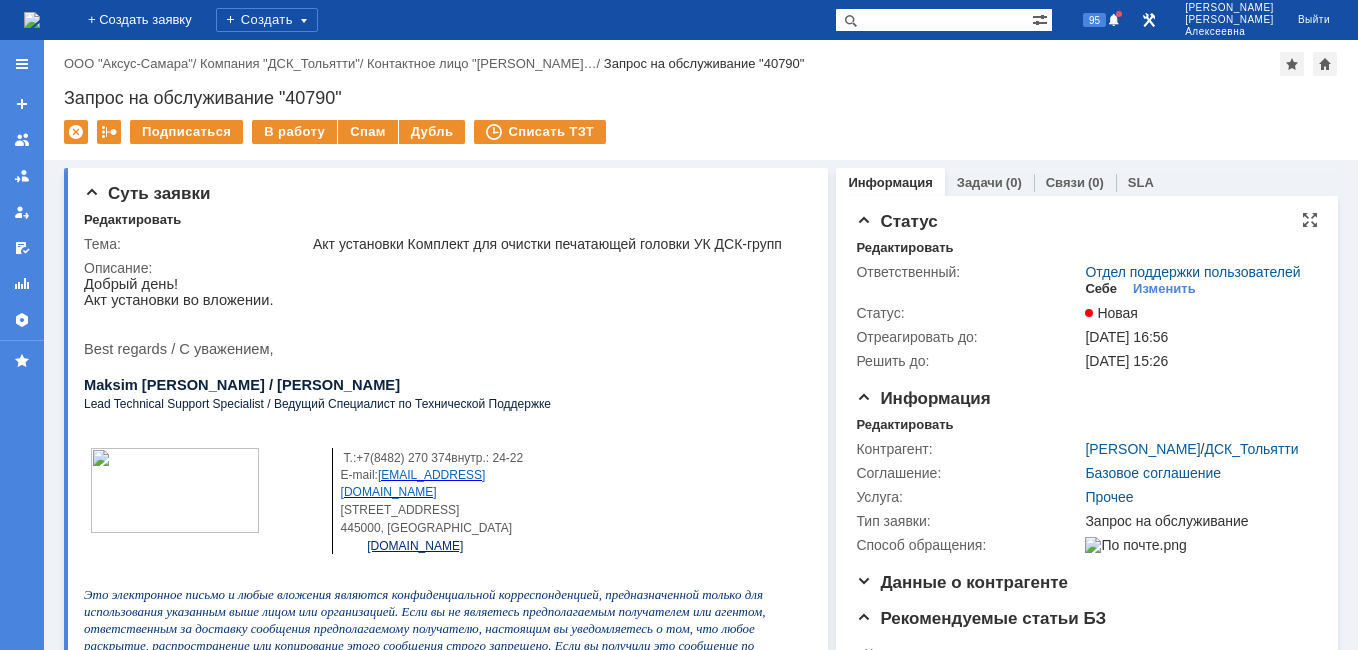 click on "Себе" at bounding box center (1101, 289) 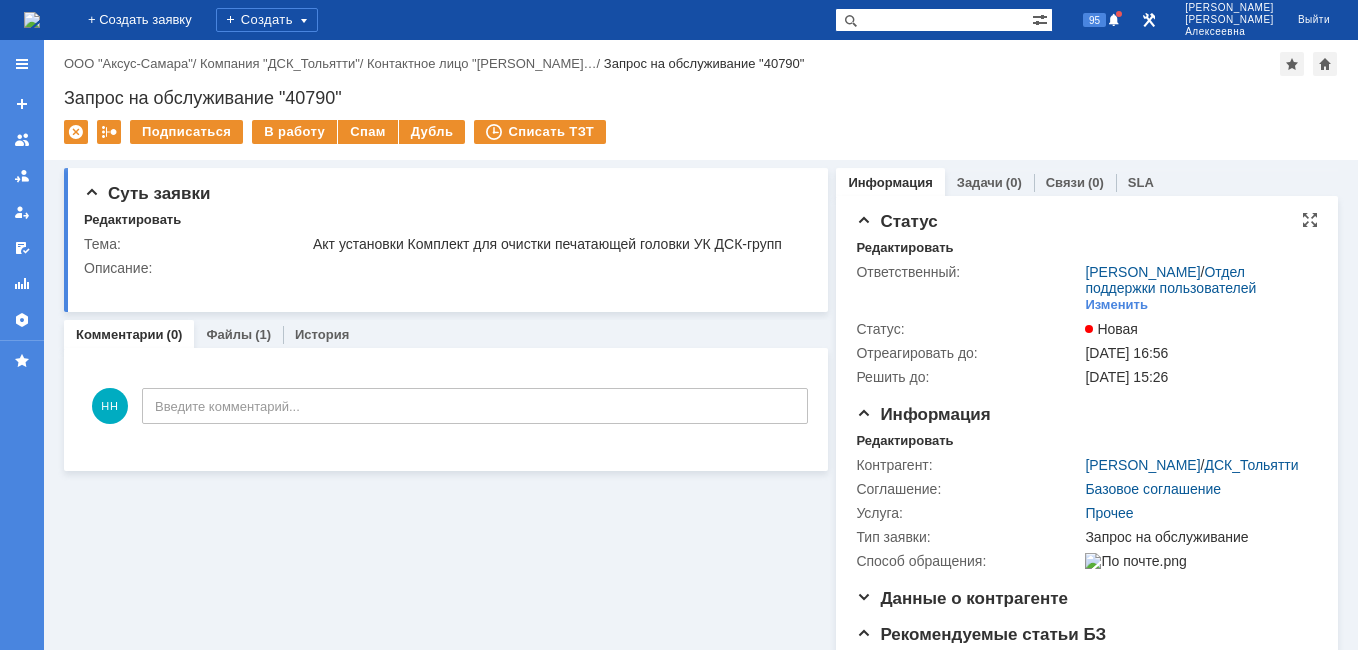 scroll, scrollTop: 0, scrollLeft: 0, axis: both 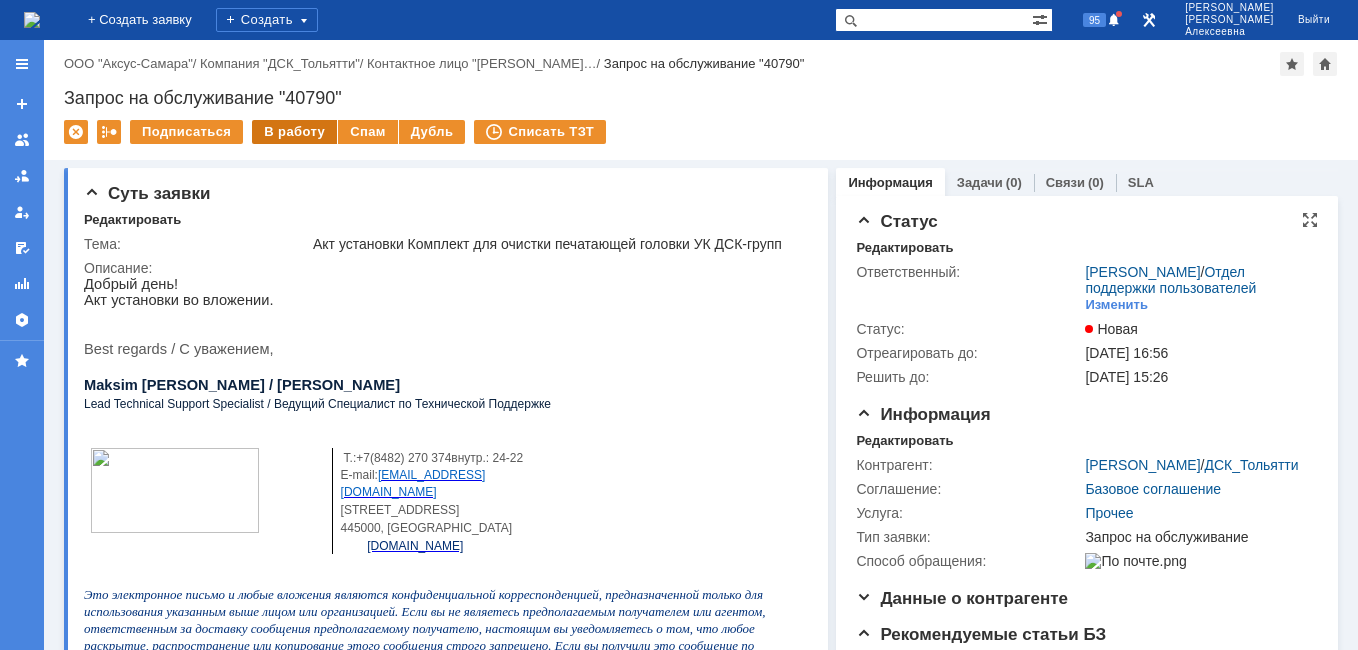 click on "В работу" at bounding box center (294, 132) 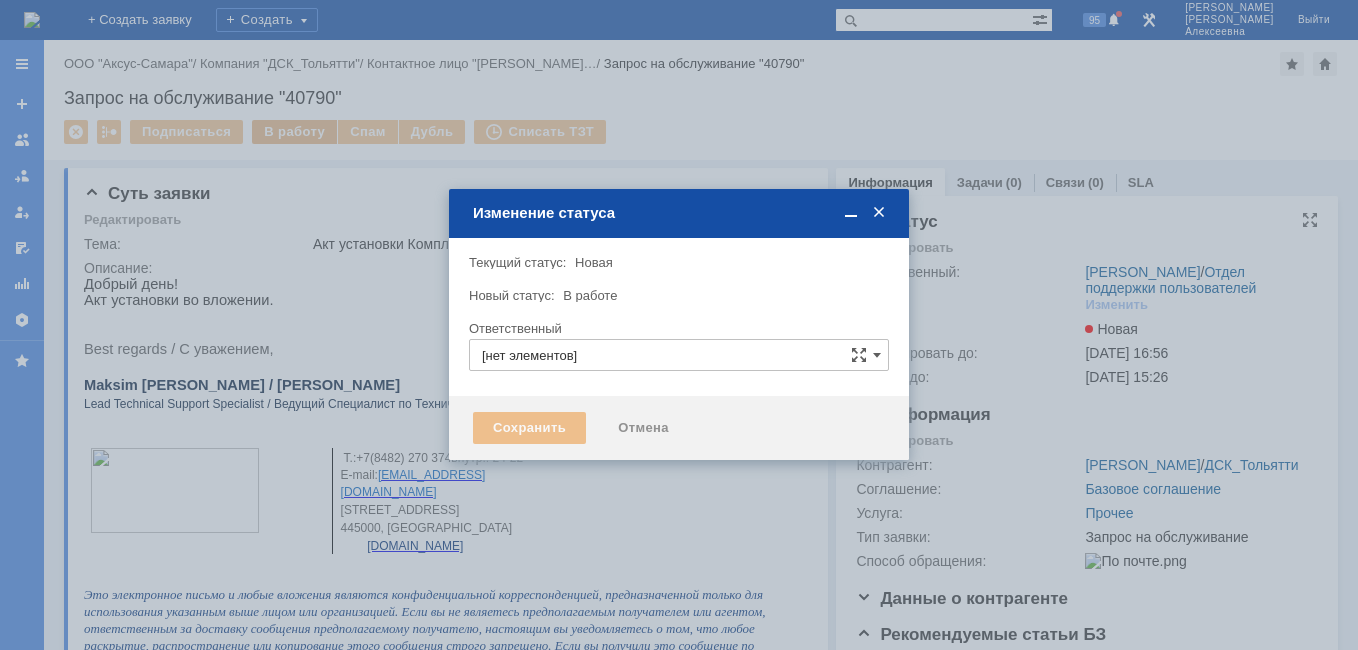 type on "Новоженова Наталья Алексеевна" 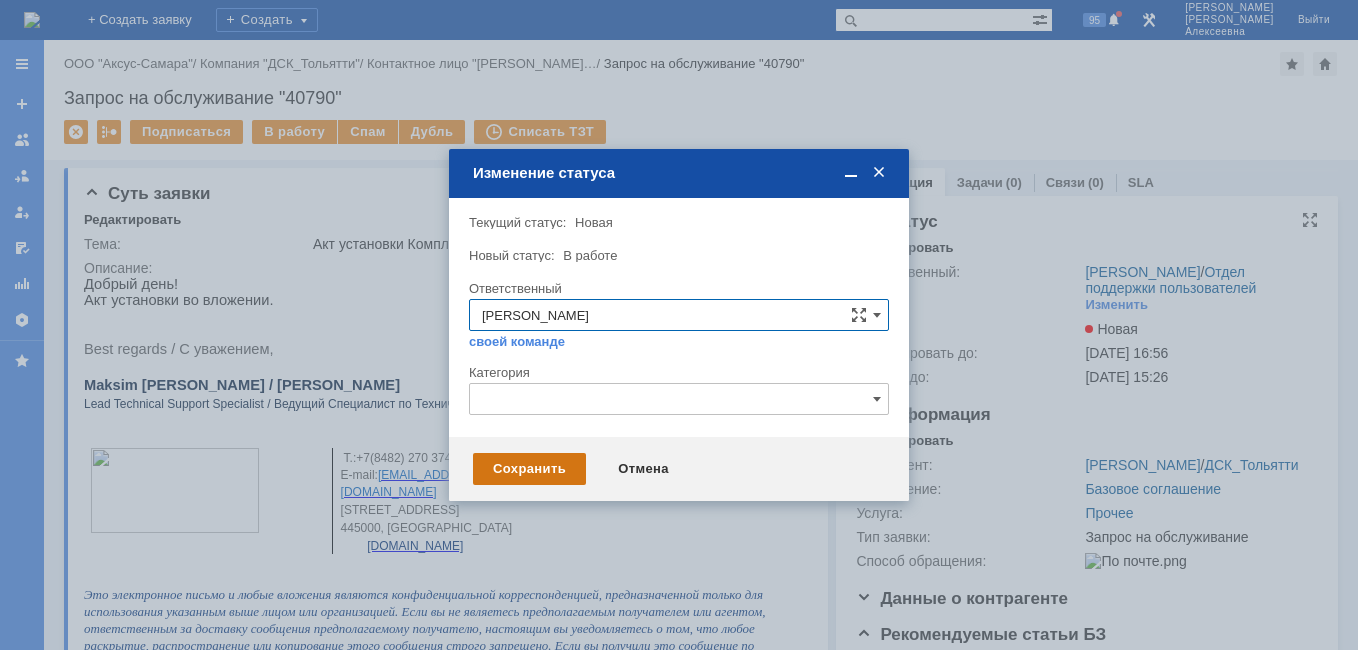 click on "Сохранить" at bounding box center (529, 469) 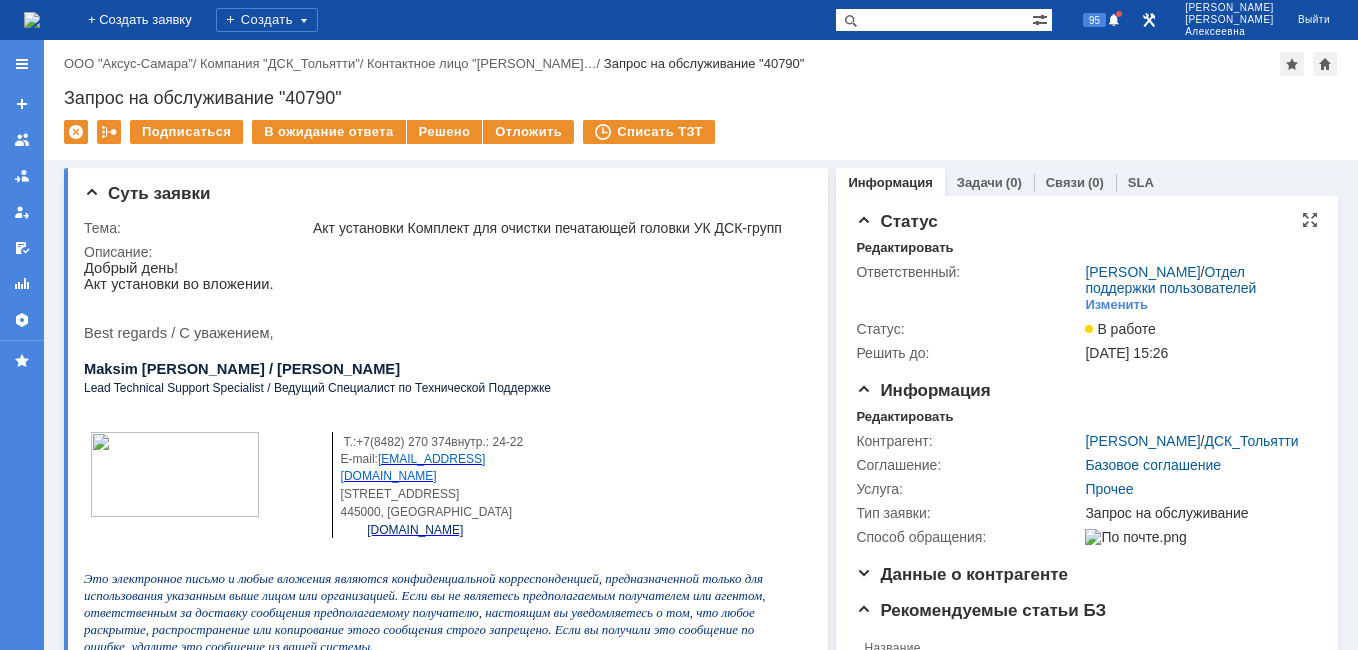 scroll, scrollTop: 0, scrollLeft: 0, axis: both 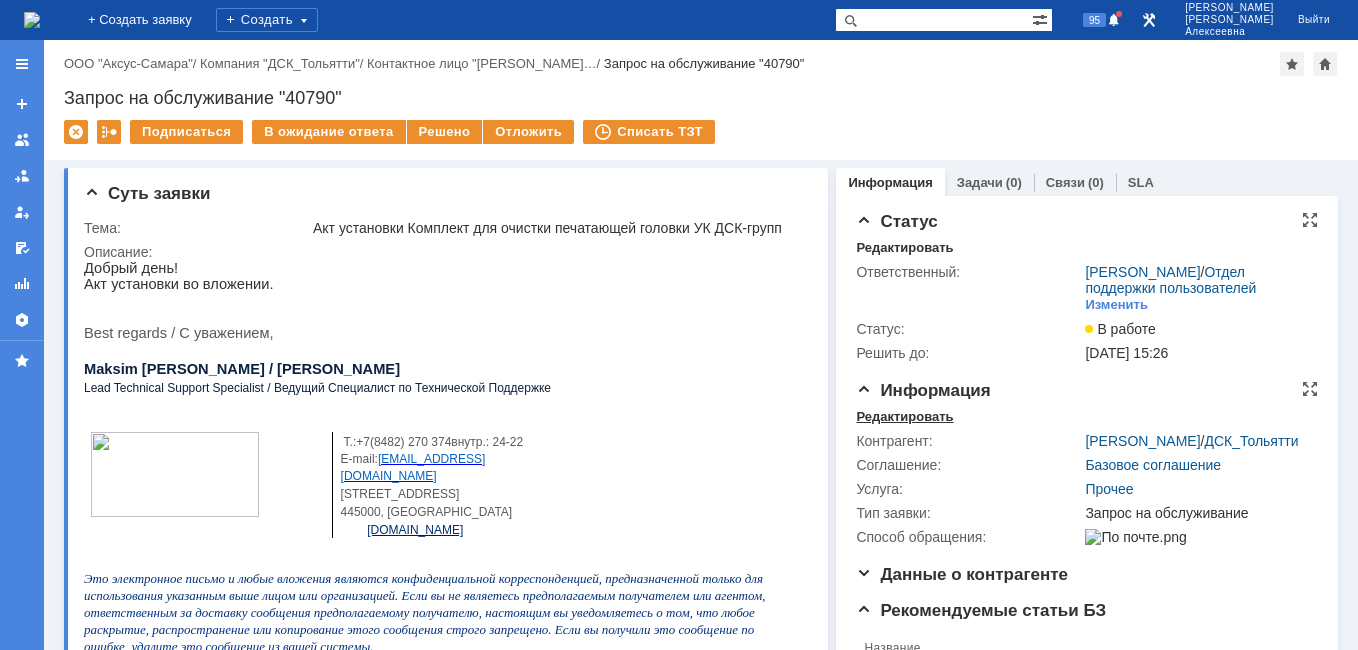 click on "Редактировать" at bounding box center [904, 417] 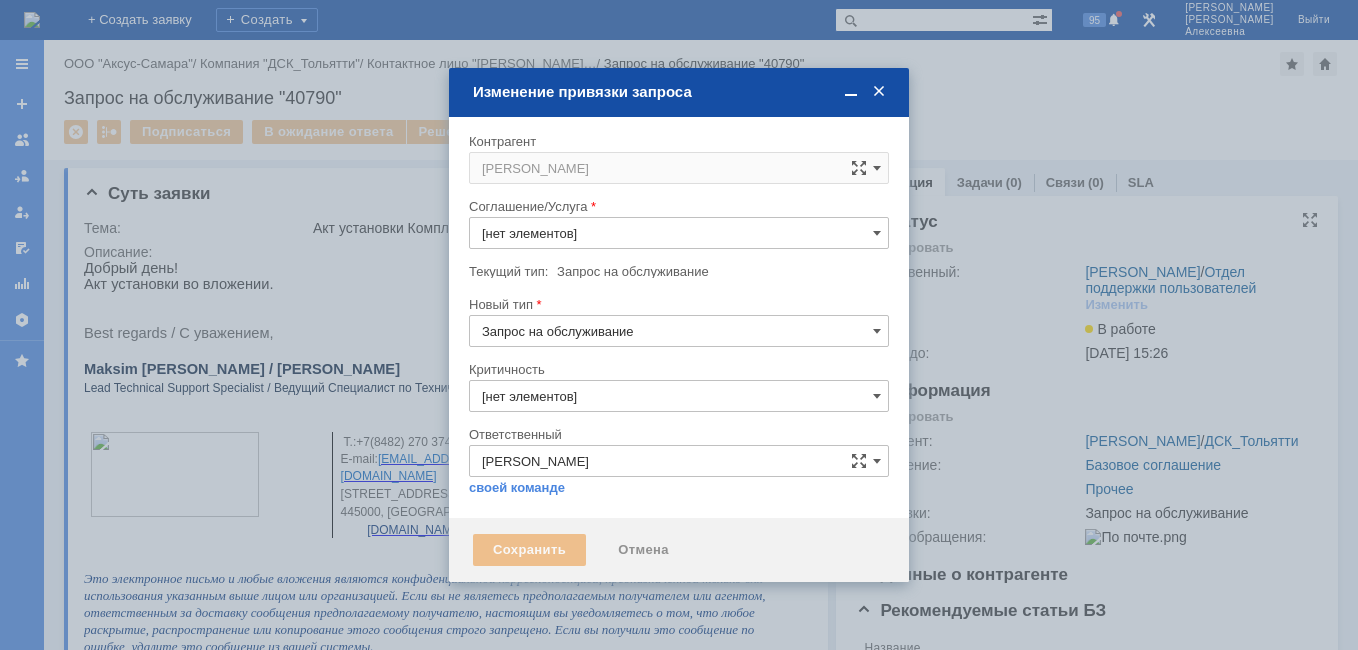 type on "Прочее" 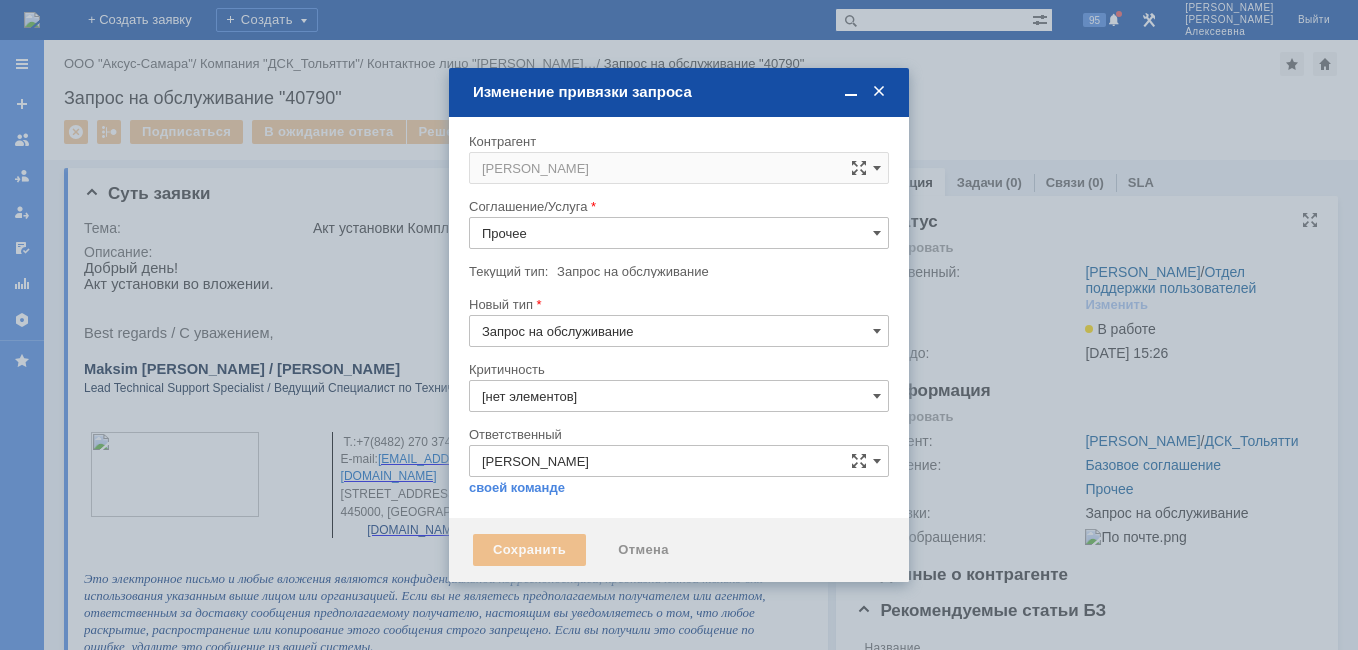 type on "3. Низкая" 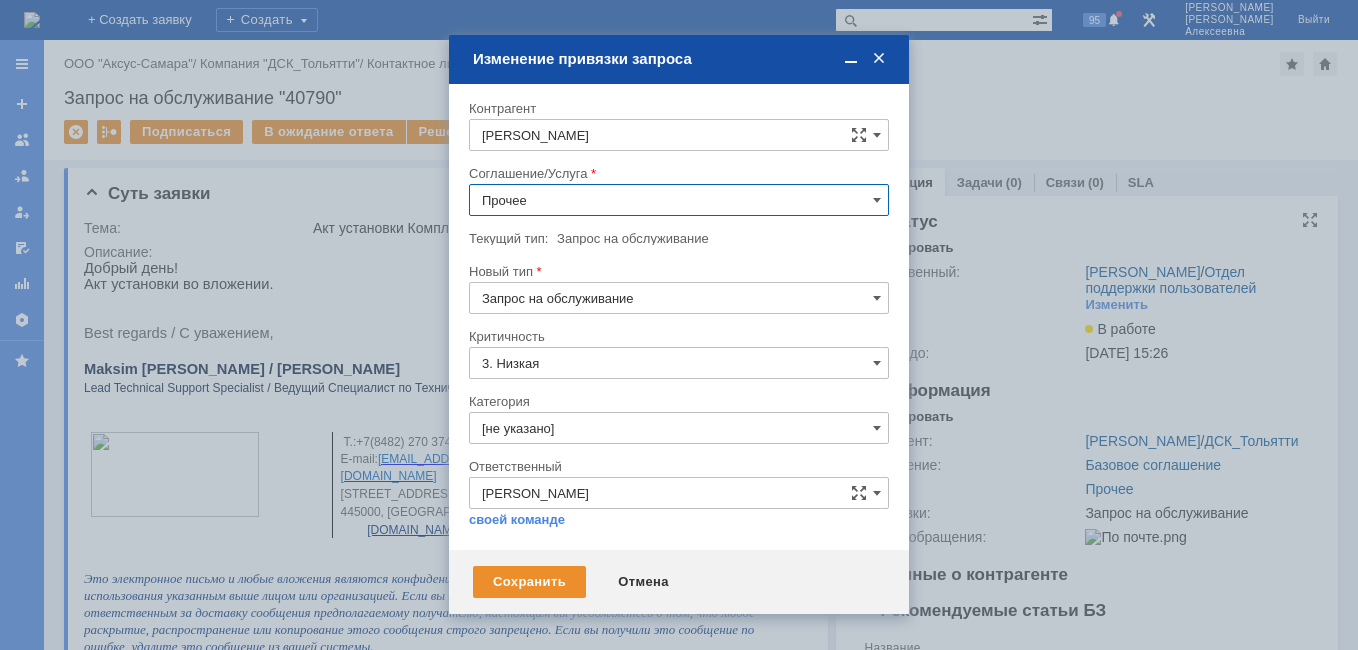 click on "Прочее" at bounding box center (679, 200) 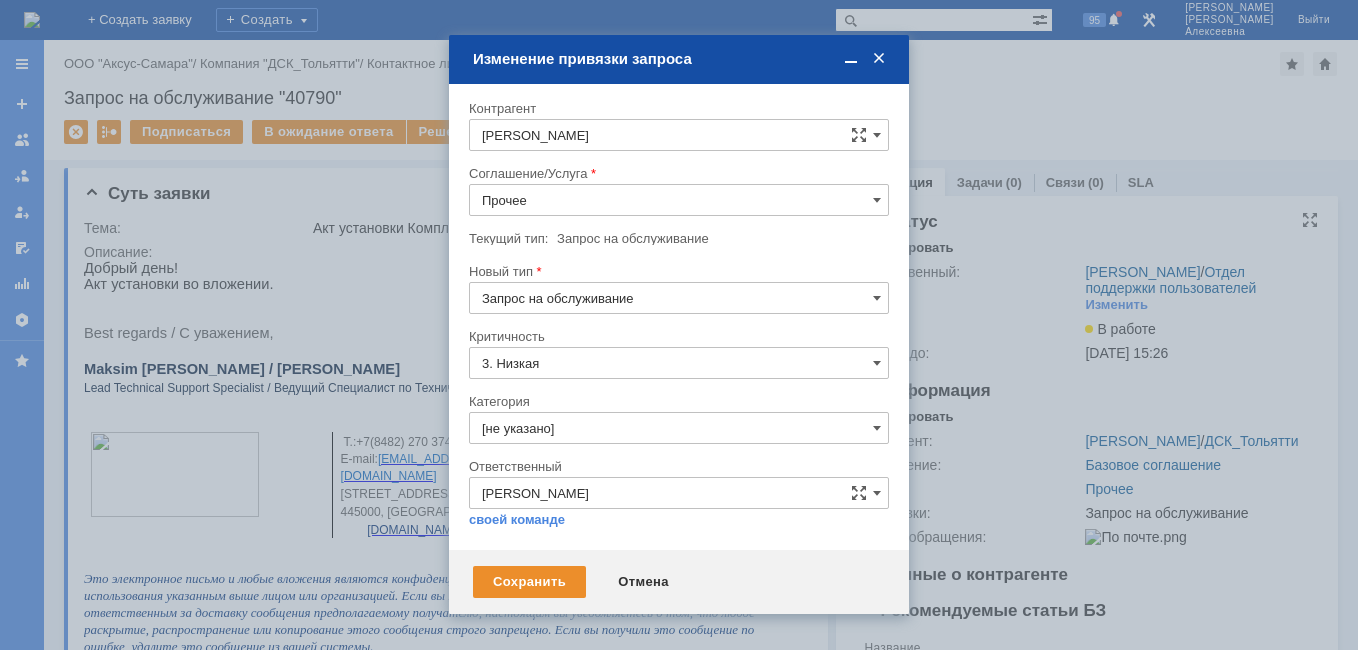 click on "ПТ_Замена расходных материалов / ресурсных деталей" at bounding box center [679, 466] 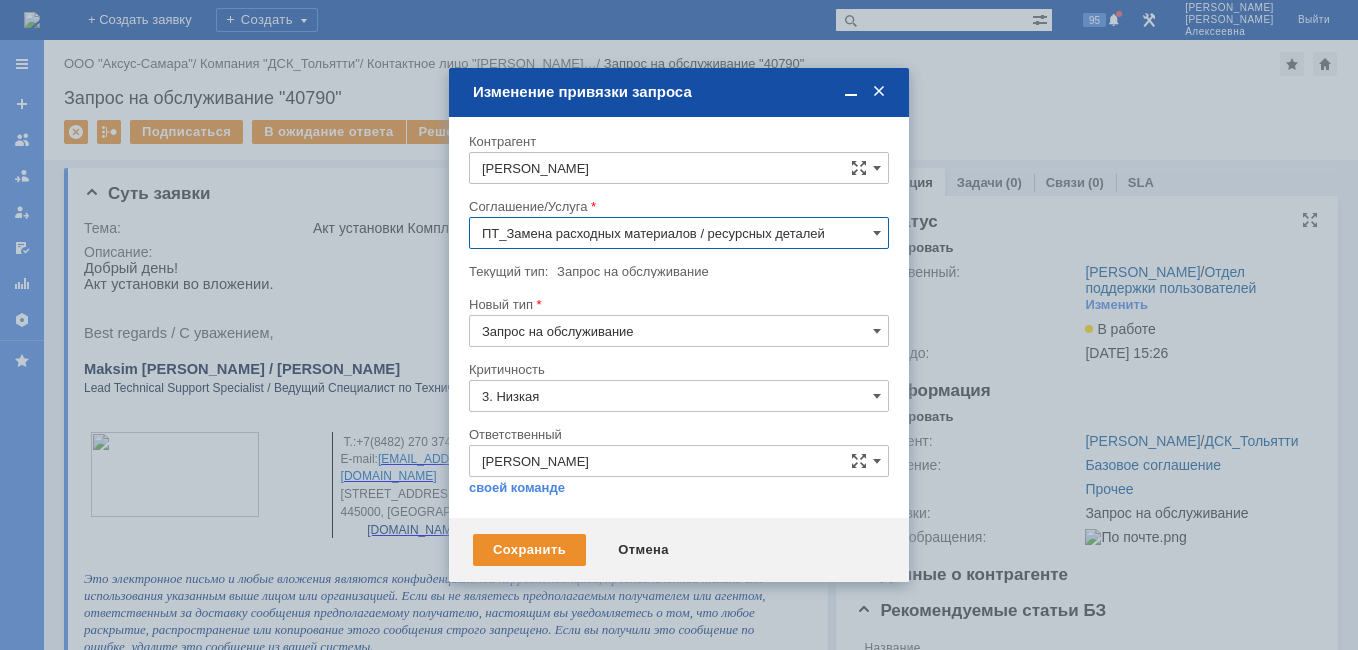 type on "ПТ_Замена расходных материалов / ресурсных деталей" 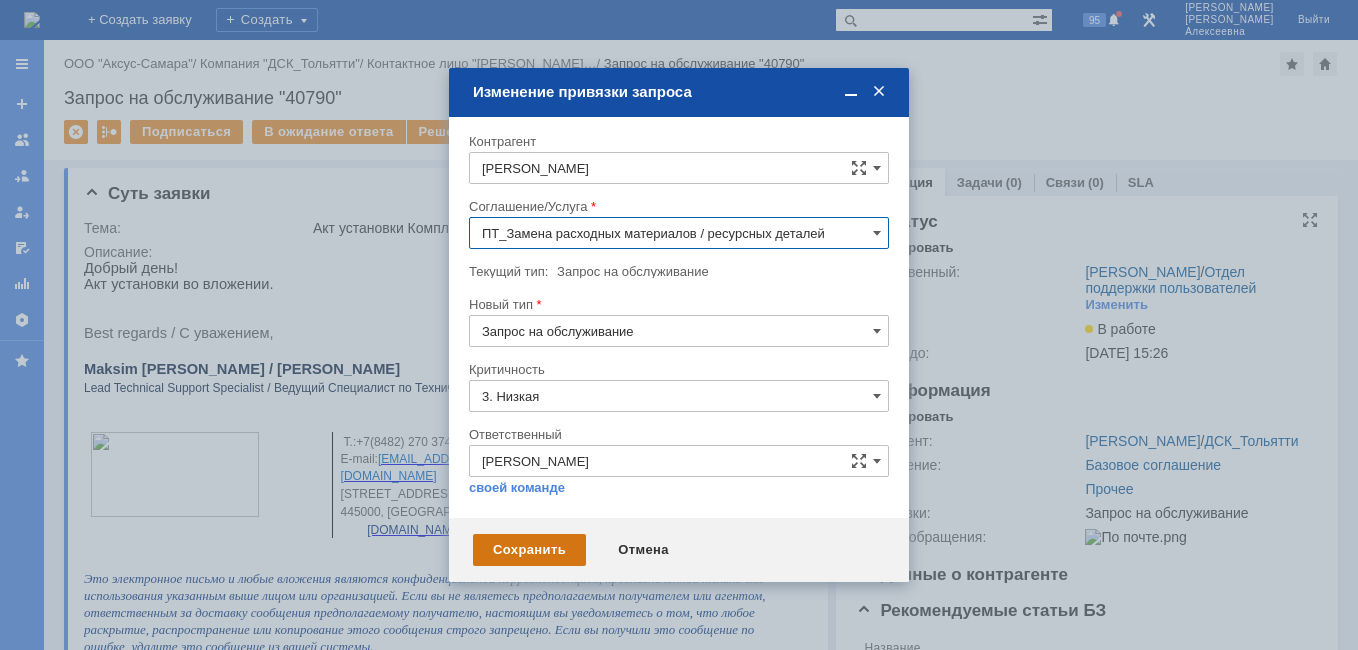 click on "Сохранить" at bounding box center [529, 550] 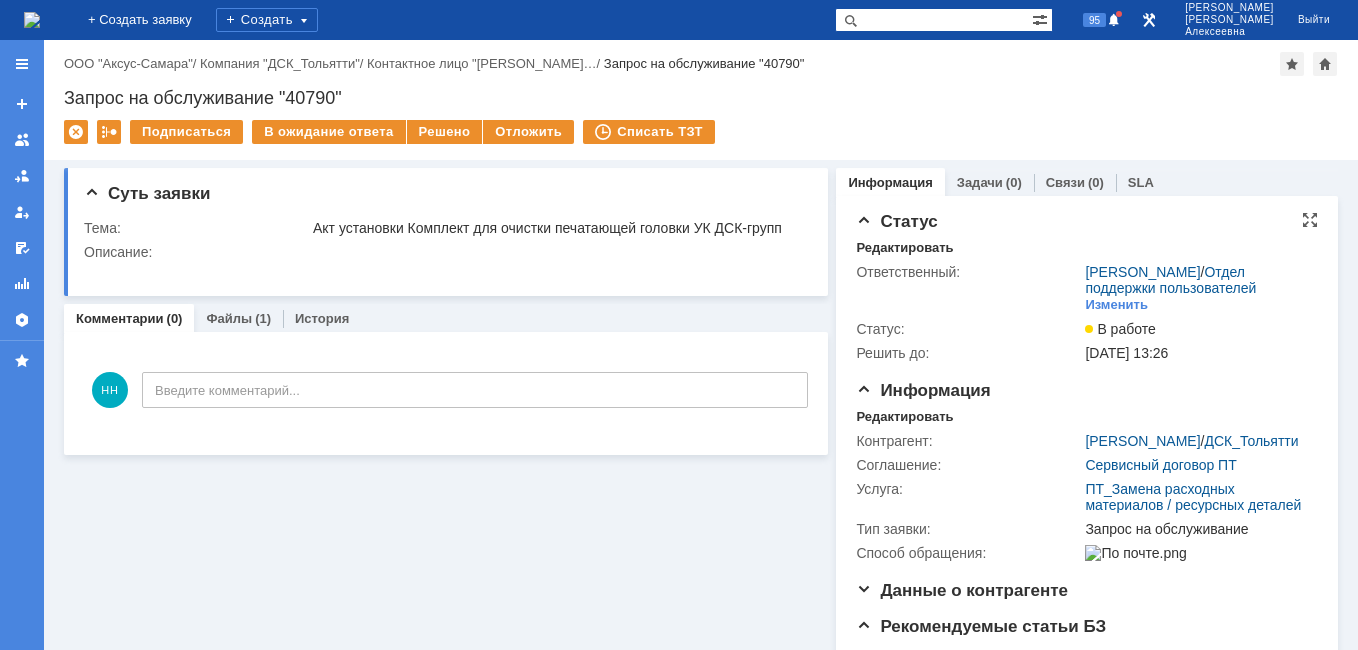 scroll, scrollTop: 0, scrollLeft: 0, axis: both 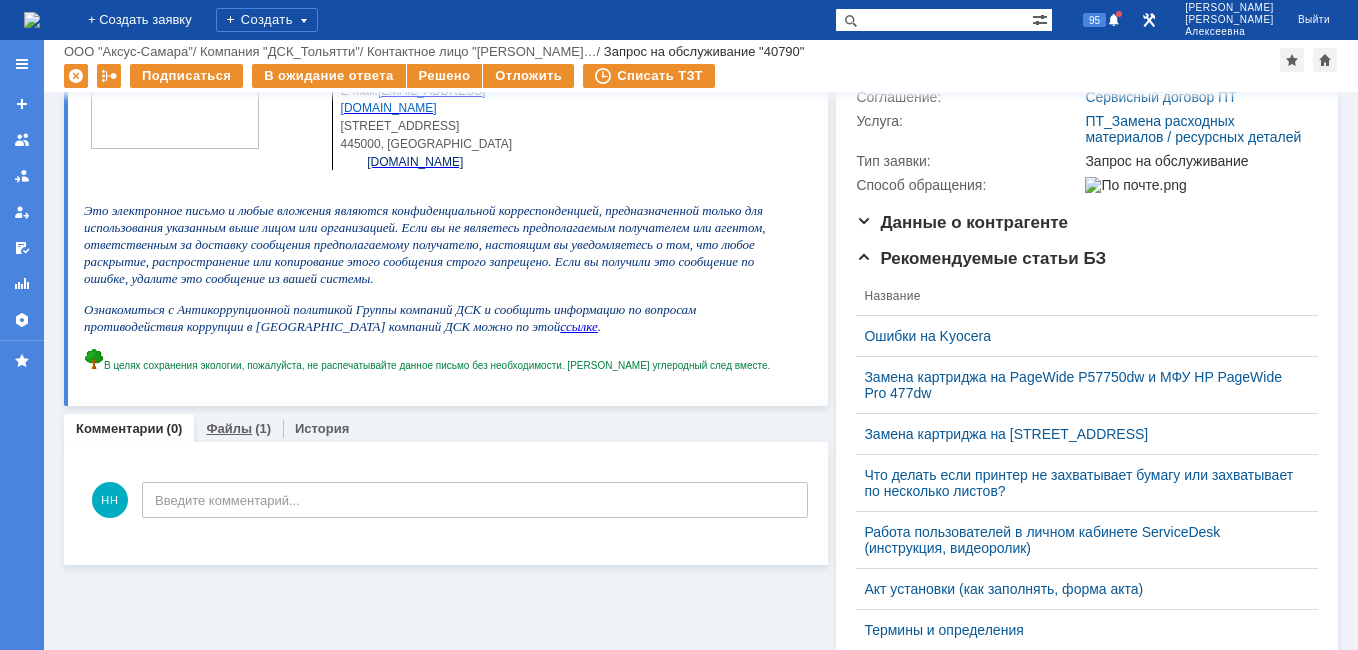 click on "Файлы" at bounding box center [229, 428] 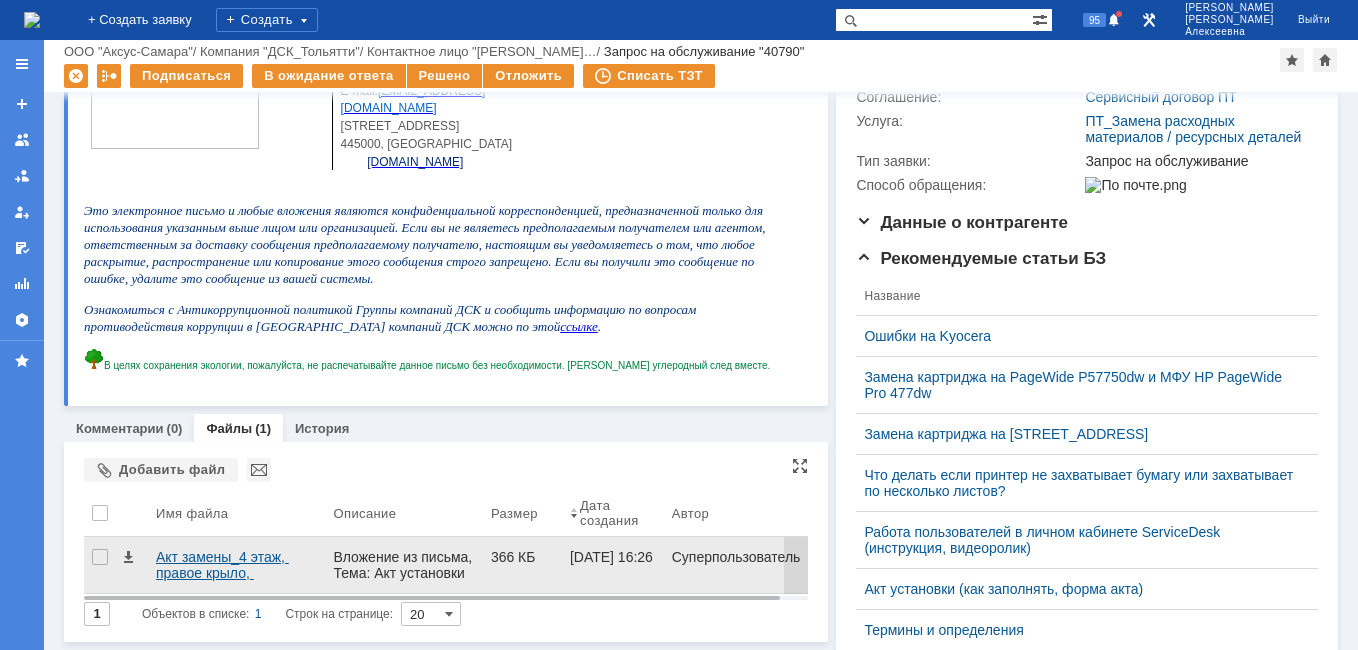click on "Акт замены_4 этаж, правое крыло, экономисты_Комплект для очистки печатающей головки.pdf" at bounding box center [236, 565] 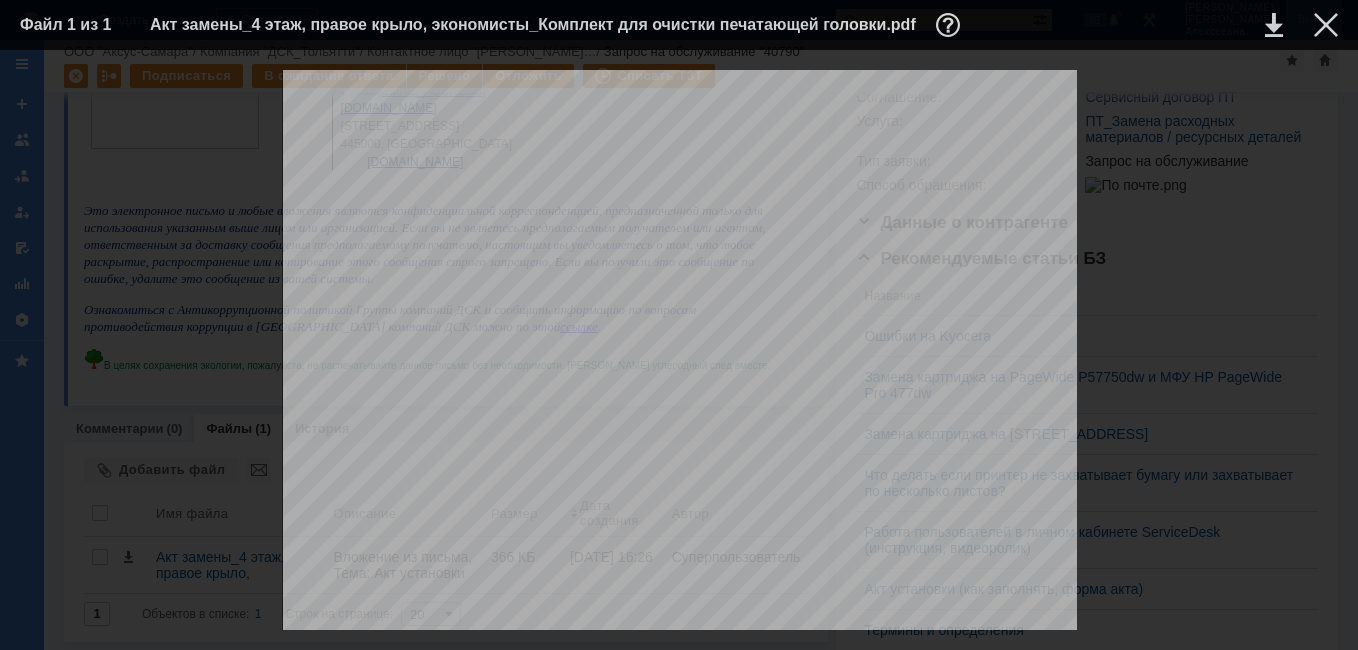 click at bounding box center [1326, 25] 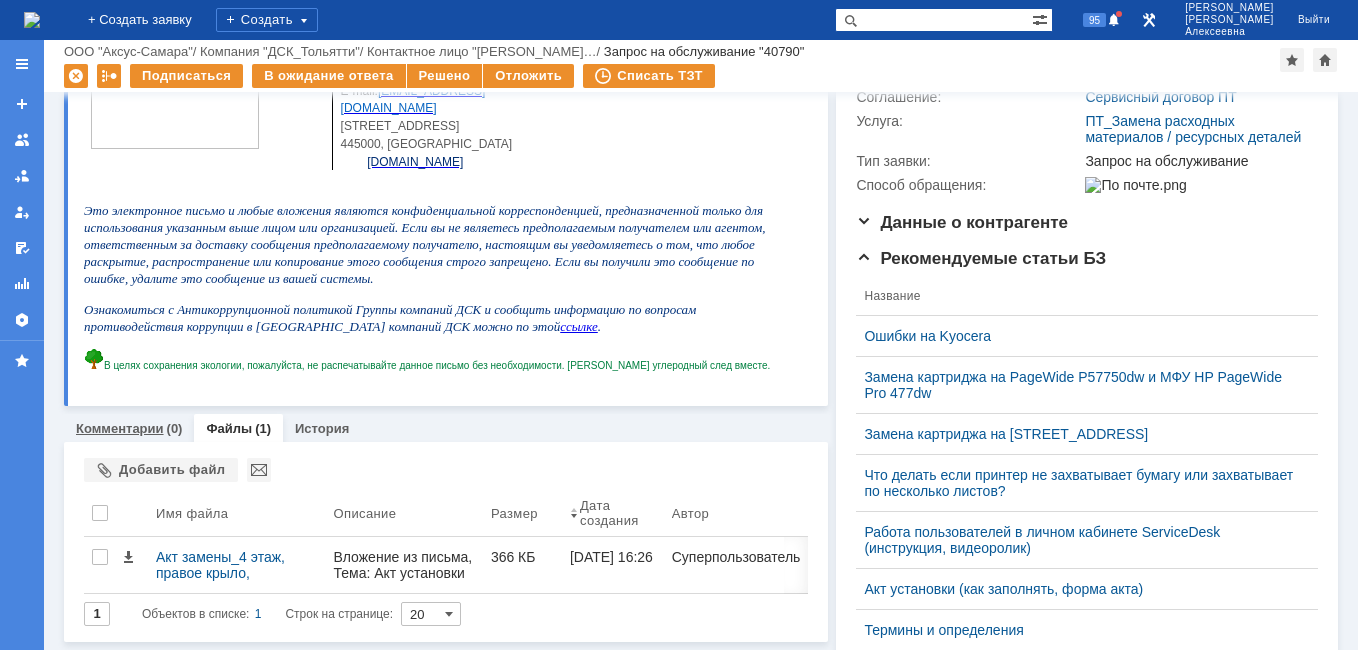 click on "Комментарии" at bounding box center [120, 428] 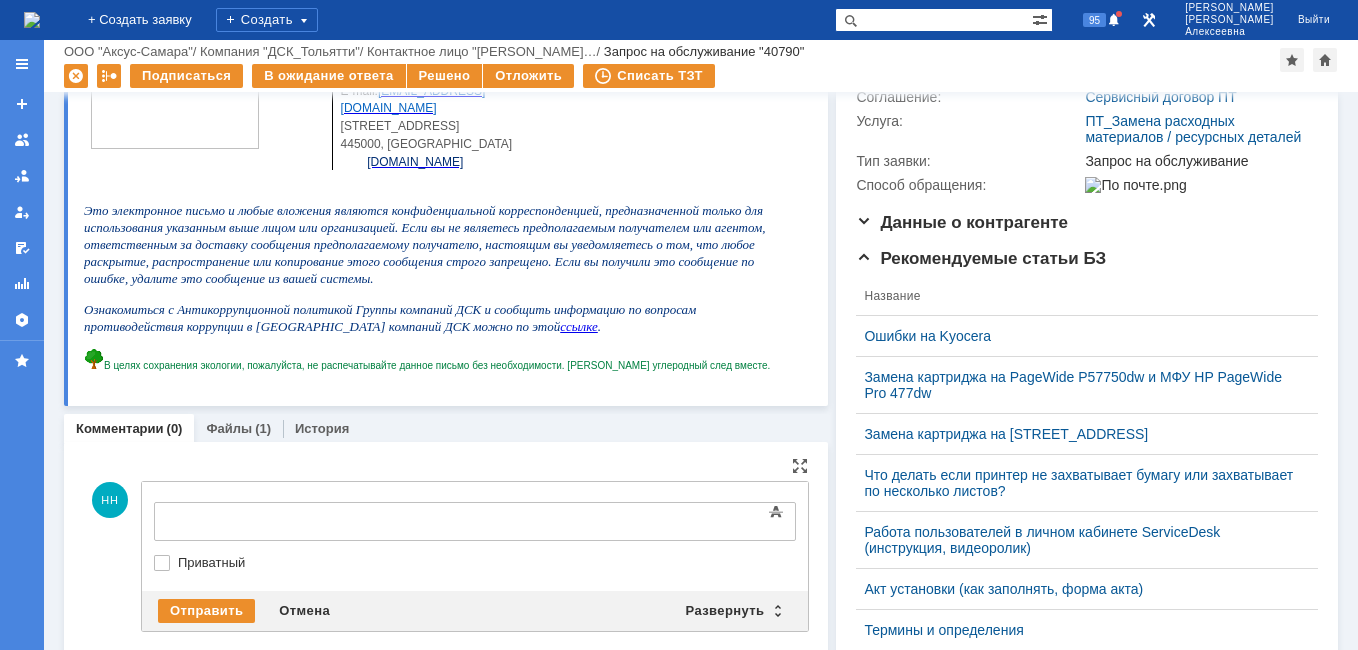 scroll, scrollTop: 0, scrollLeft: 0, axis: both 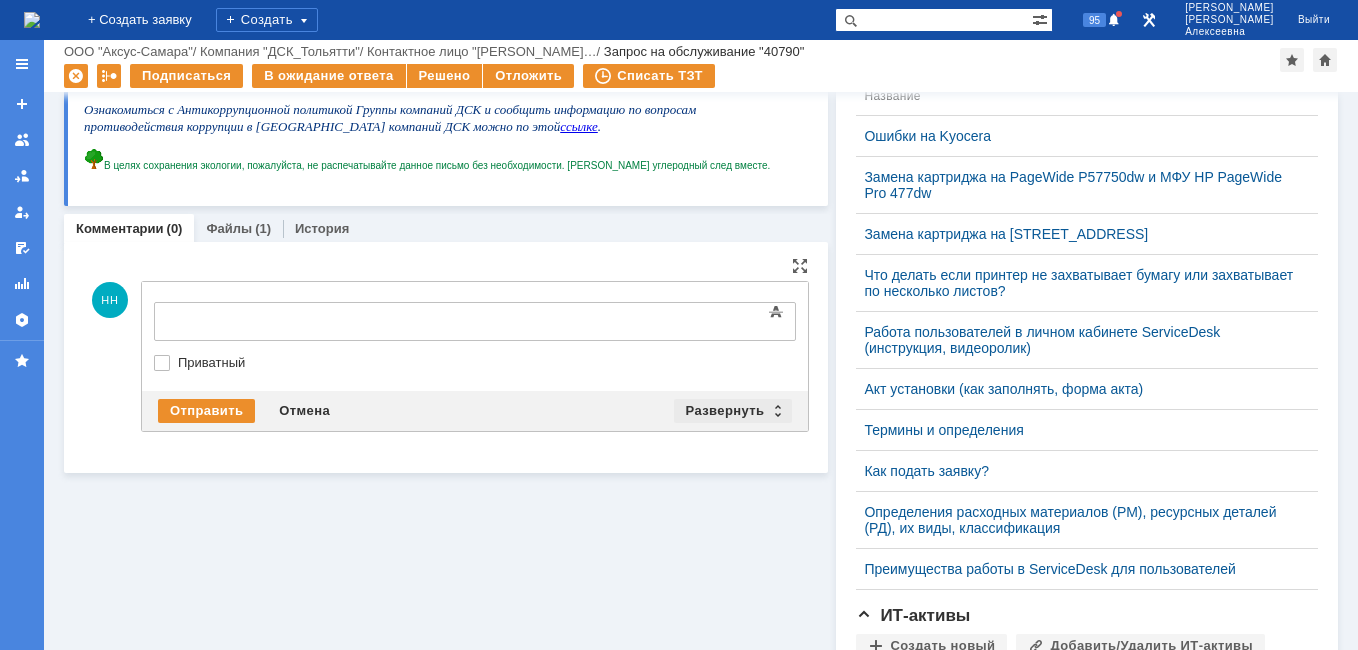 click on "Развернуть" at bounding box center [733, 411] 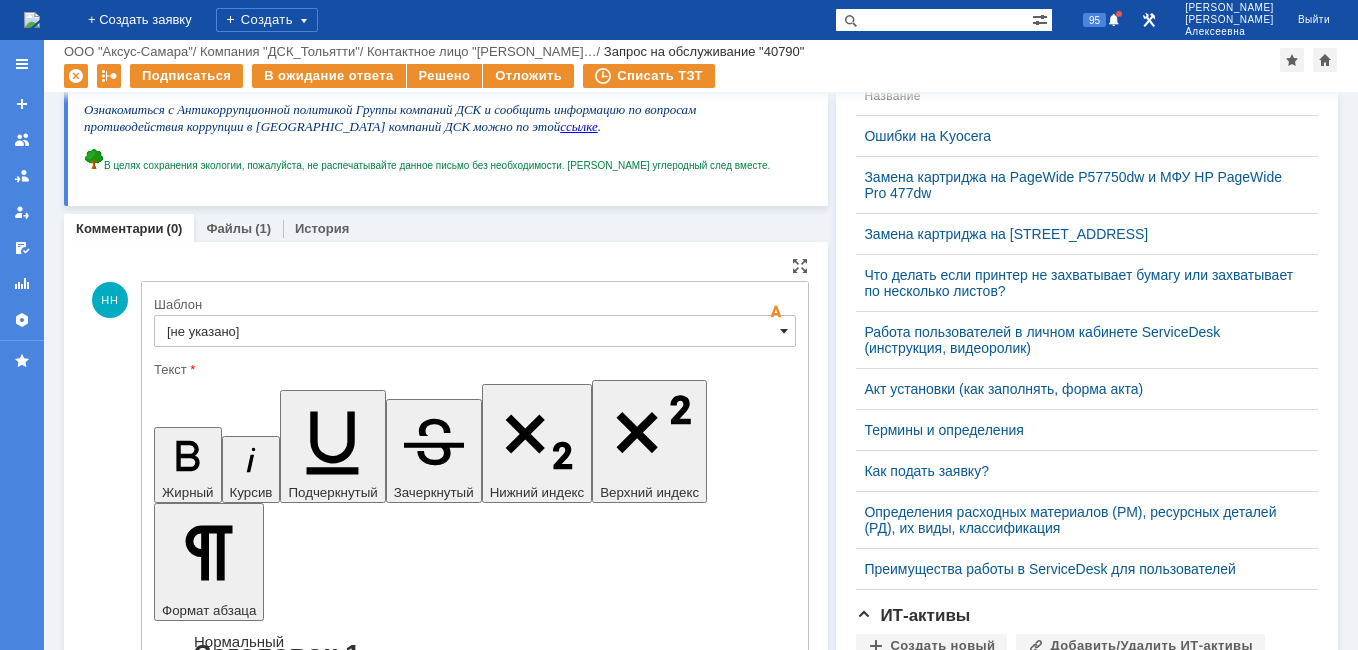 scroll, scrollTop: 0, scrollLeft: 0, axis: both 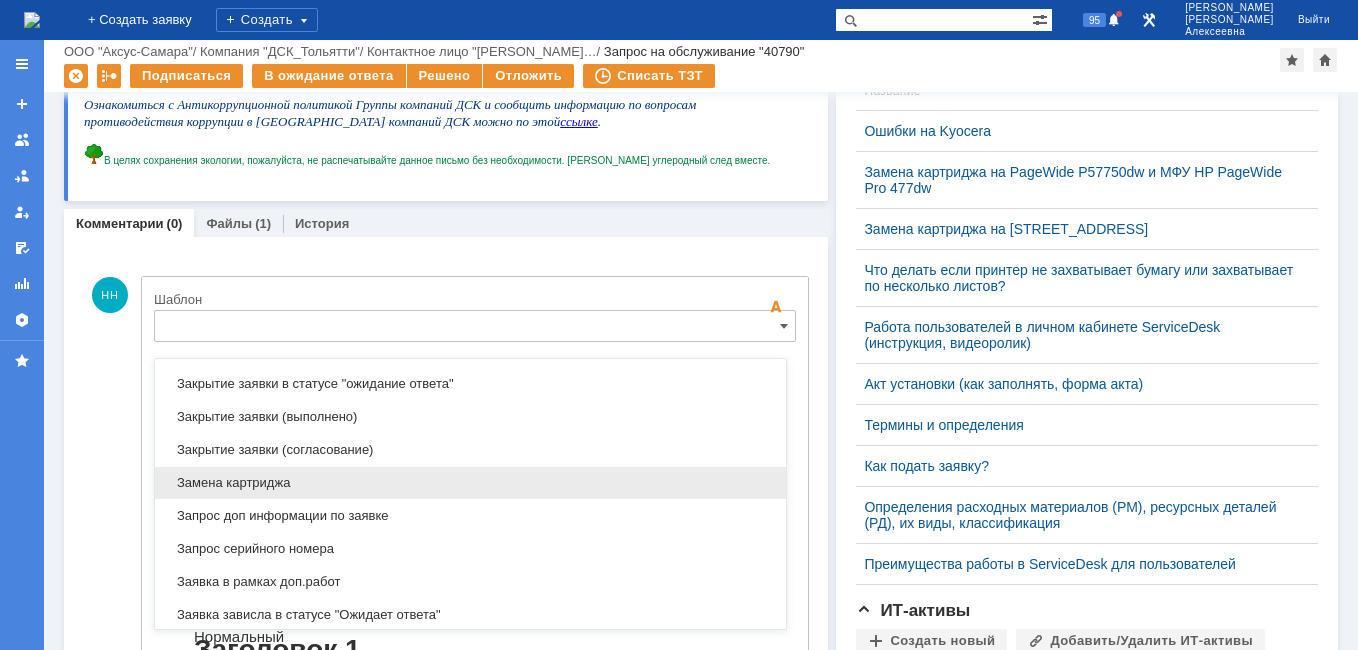click on "Замена картриджа" at bounding box center [470, 483] 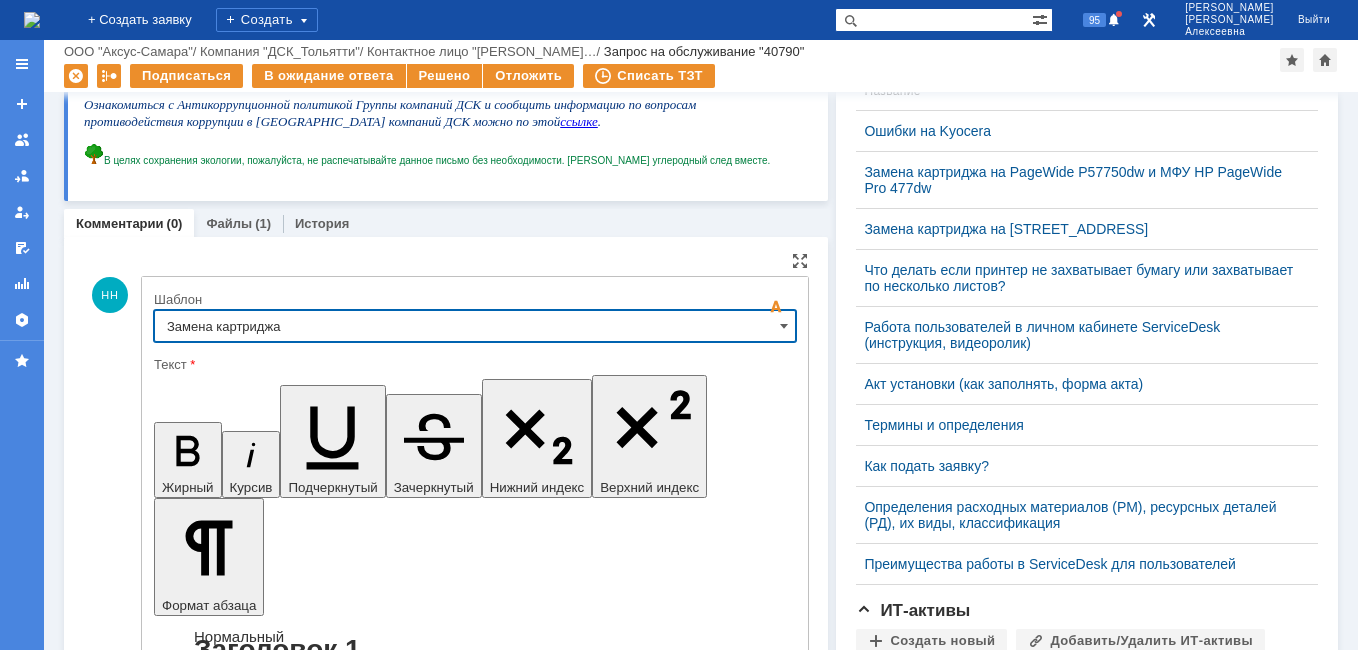 type on "Замена картриджа" 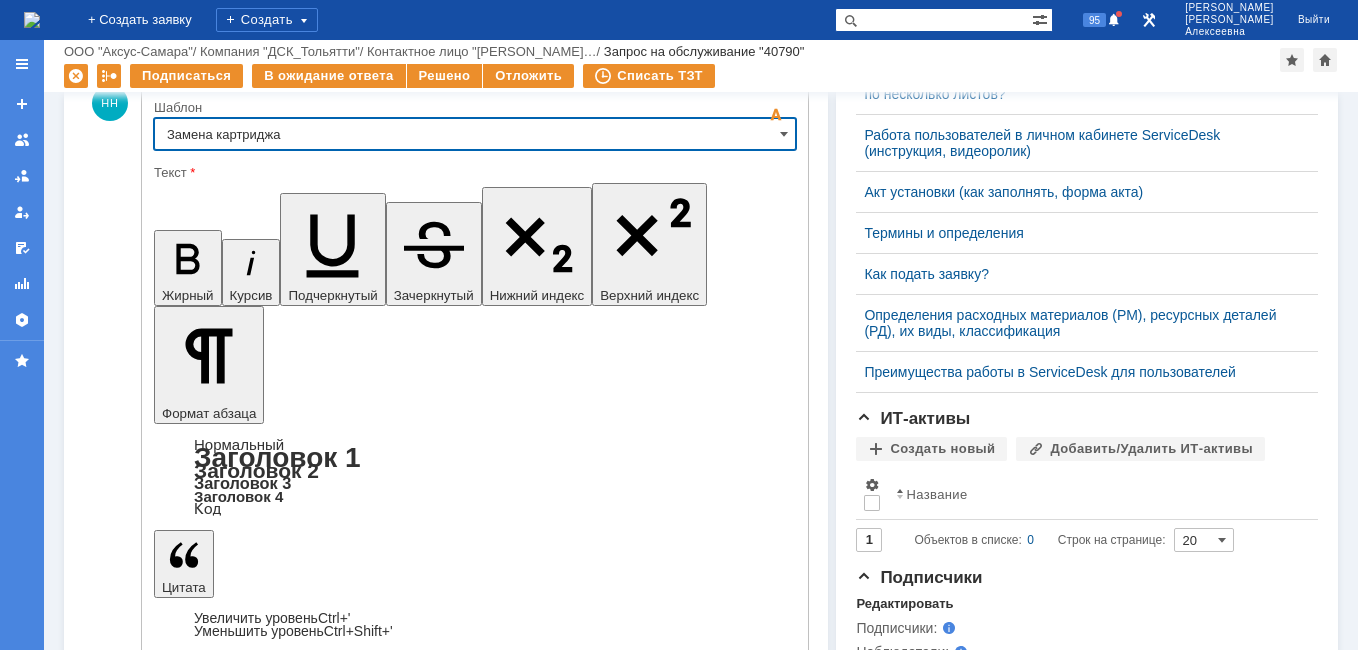 scroll, scrollTop: 705, scrollLeft: 0, axis: vertical 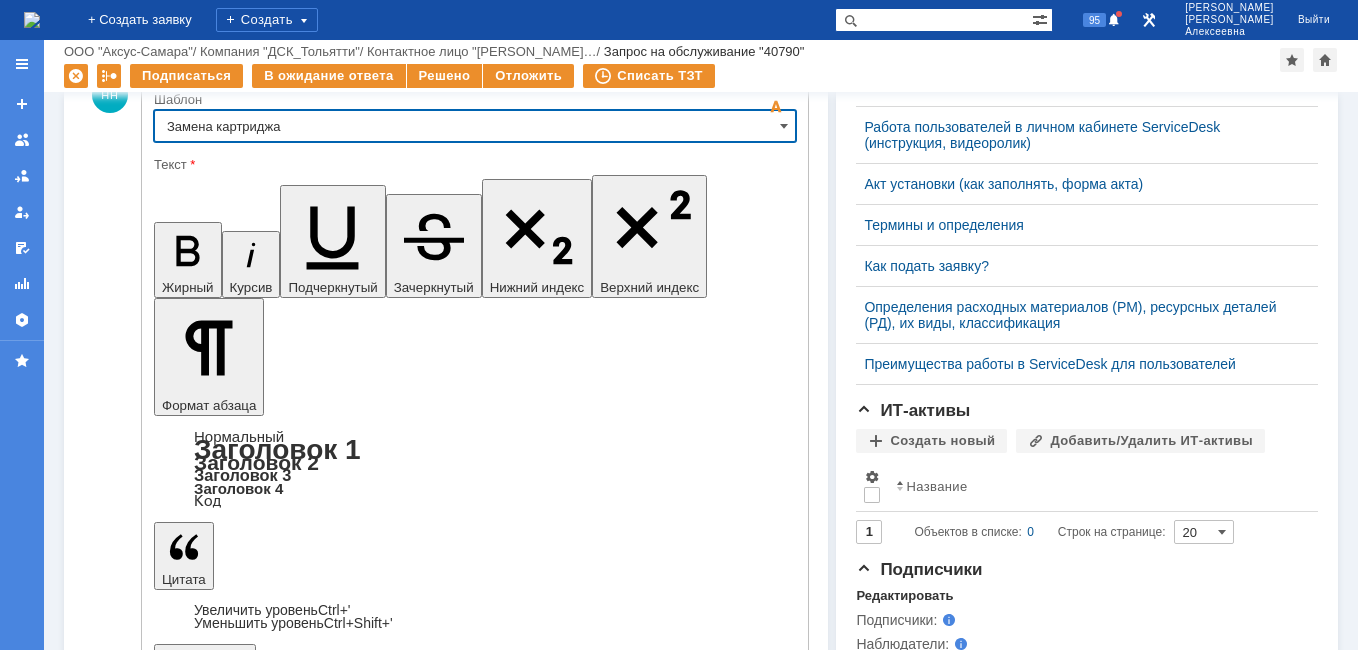 click on "Отправить" at bounding box center [206, 5072] 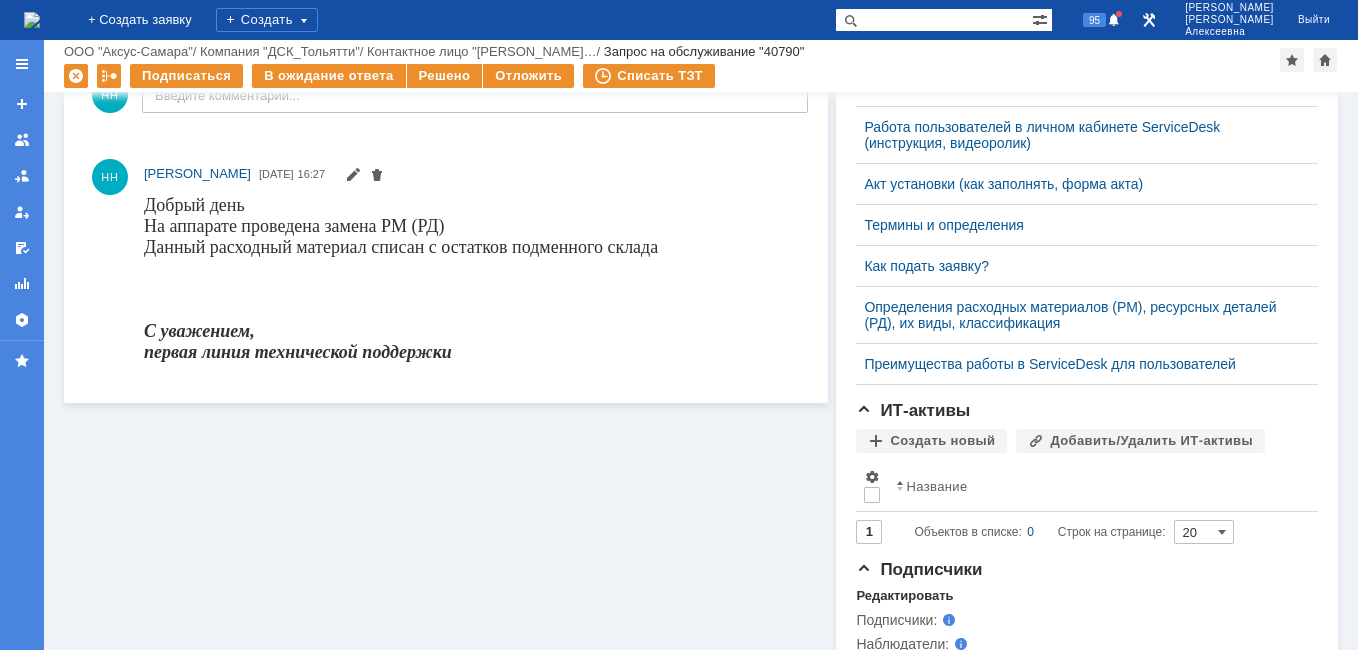 scroll, scrollTop: 0, scrollLeft: 0, axis: both 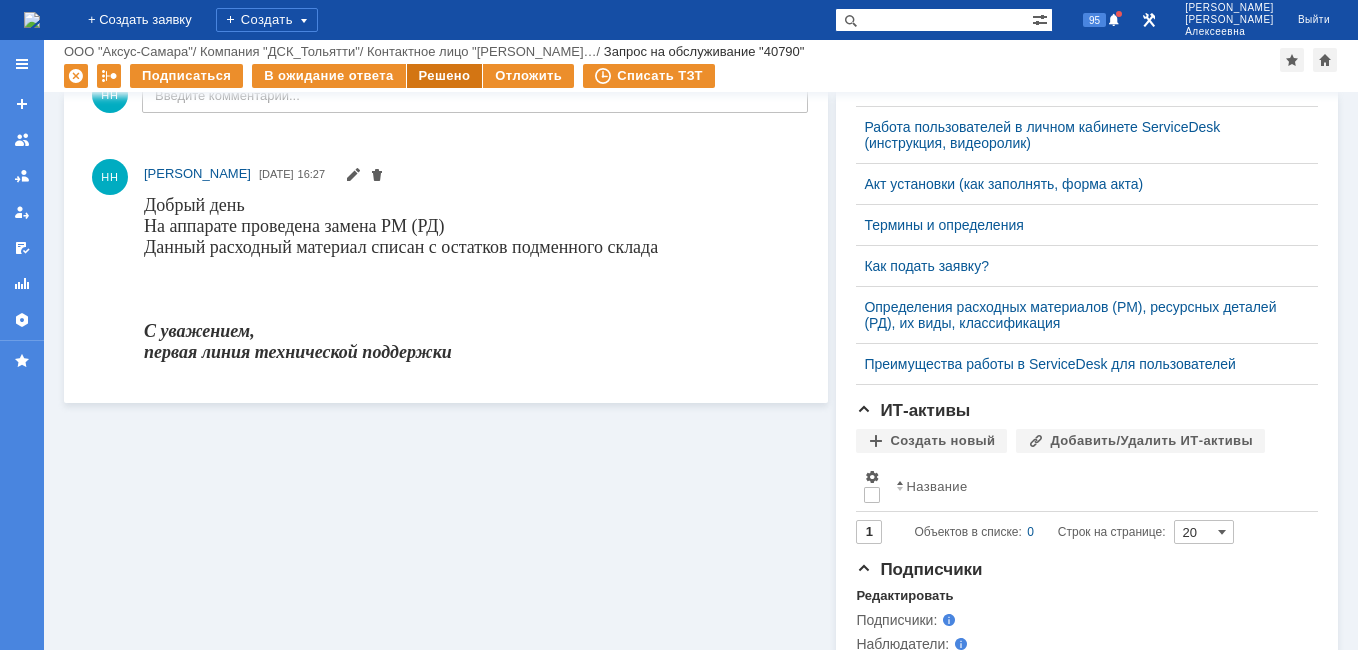 click on "Решено" at bounding box center (445, 76) 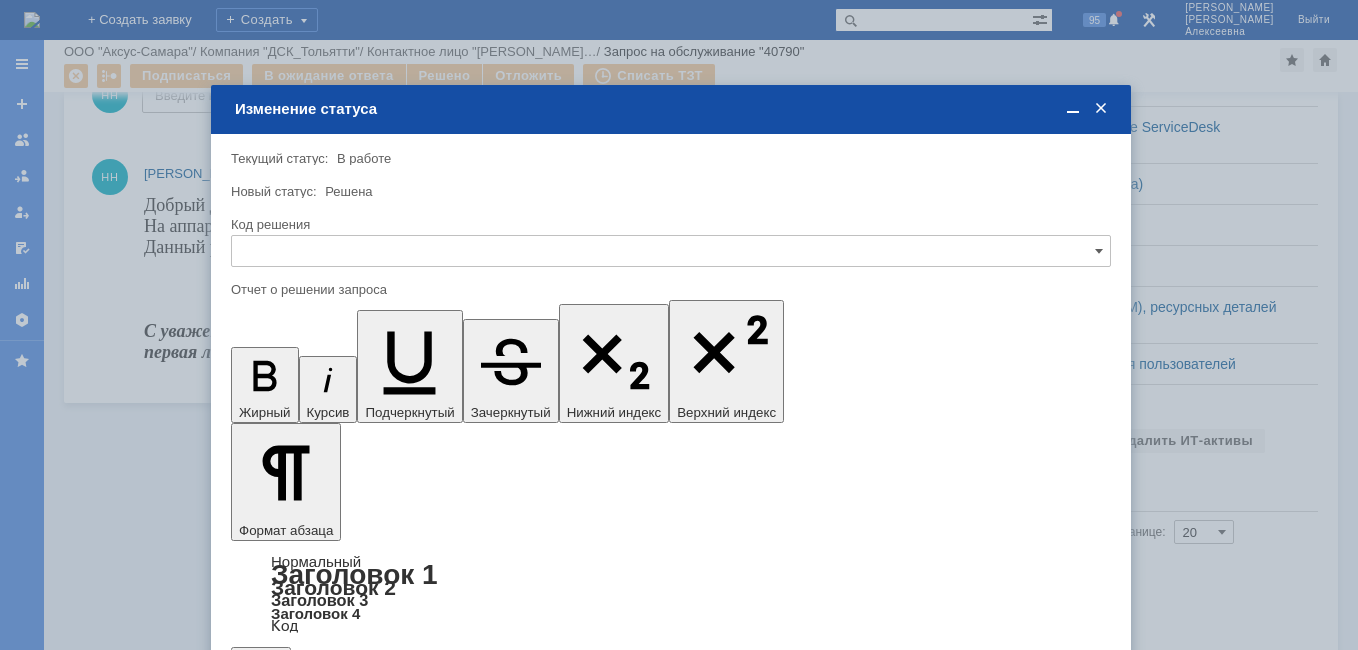 scroll, scrollTop: 0, scrollLeft: 0, axis: both 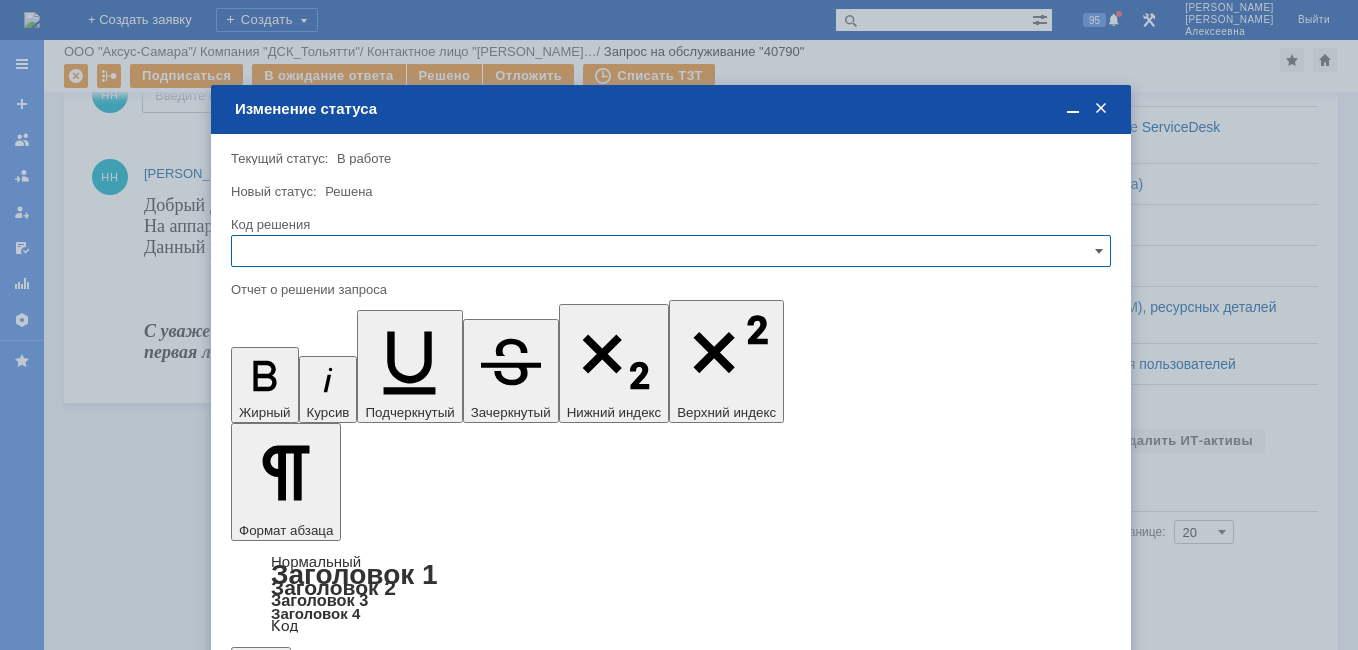 click at bounding box center (671, 251) 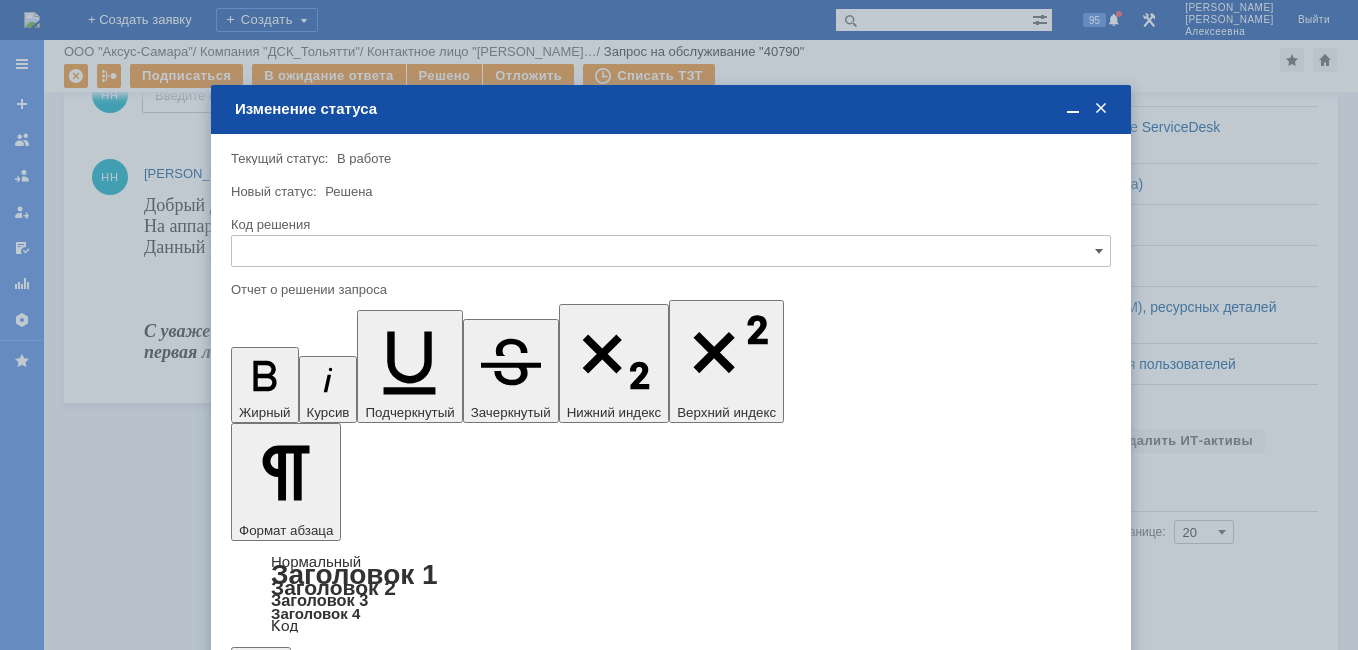 click on "Решено" at bounding box center (671, 387) 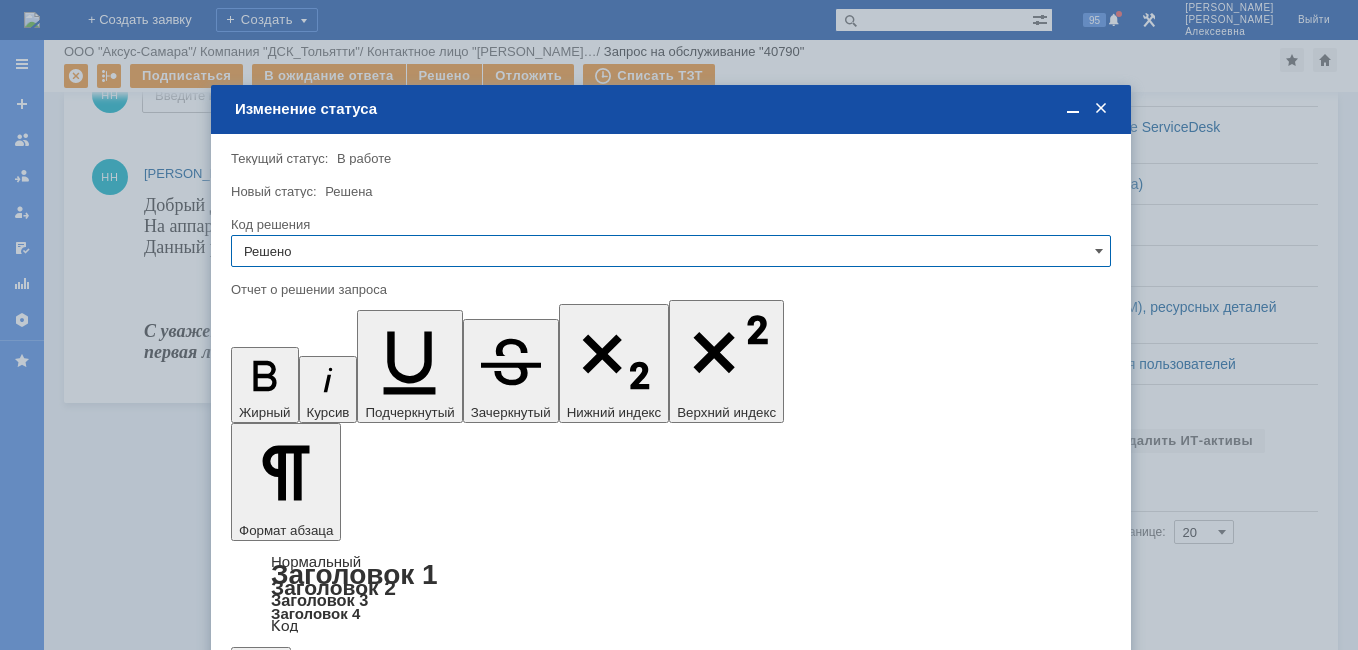 type on "Решено" 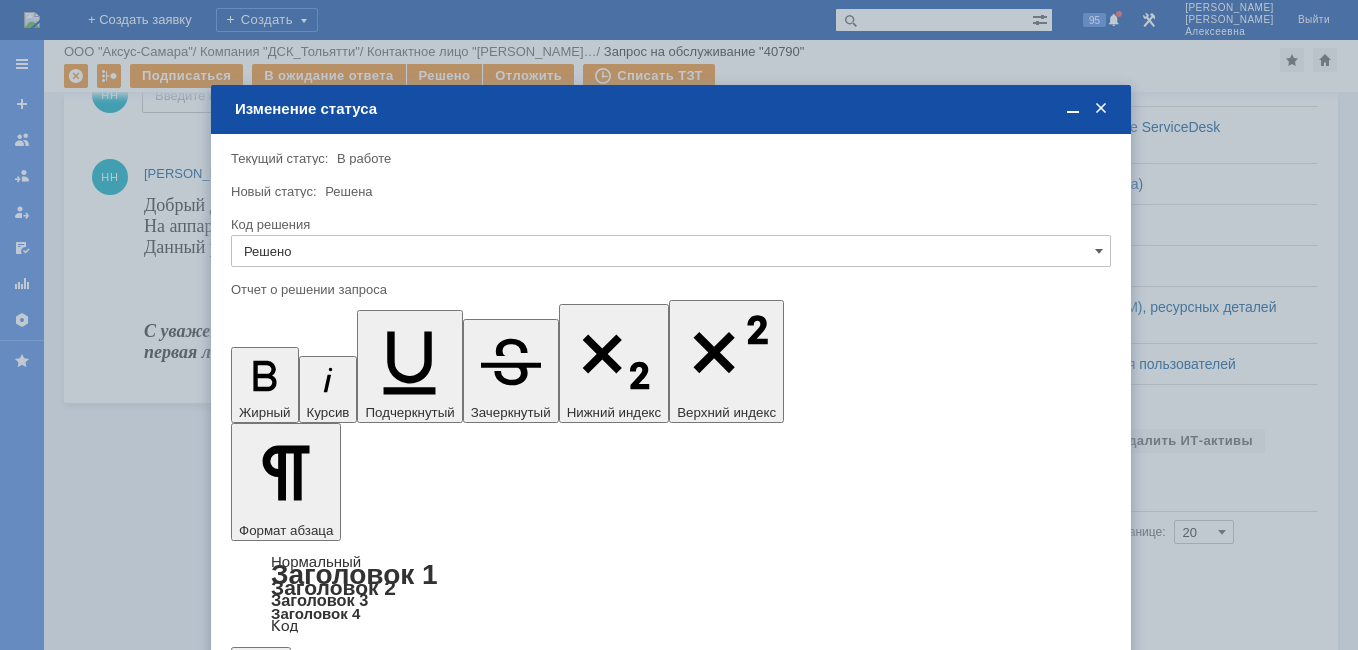 click on "Сохранить" at bounding box center (291, 688) 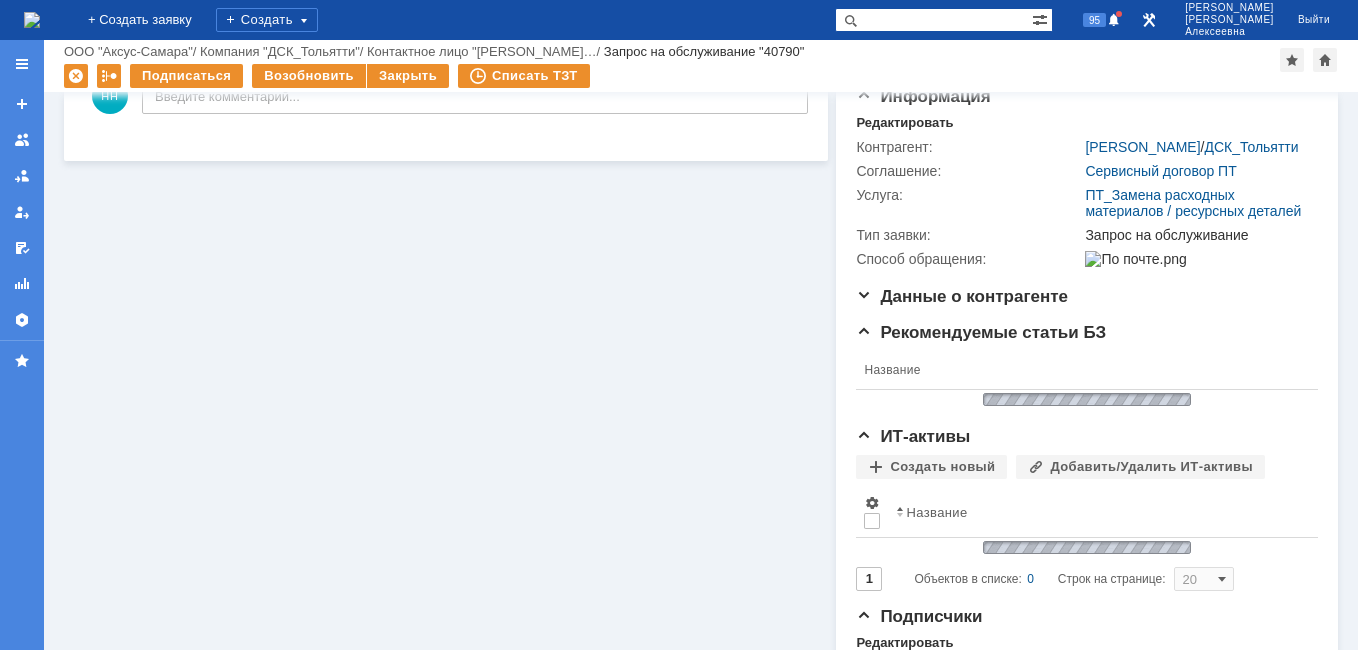 scroll, scrollTop: 0, scrollLeft: 0, axis: both 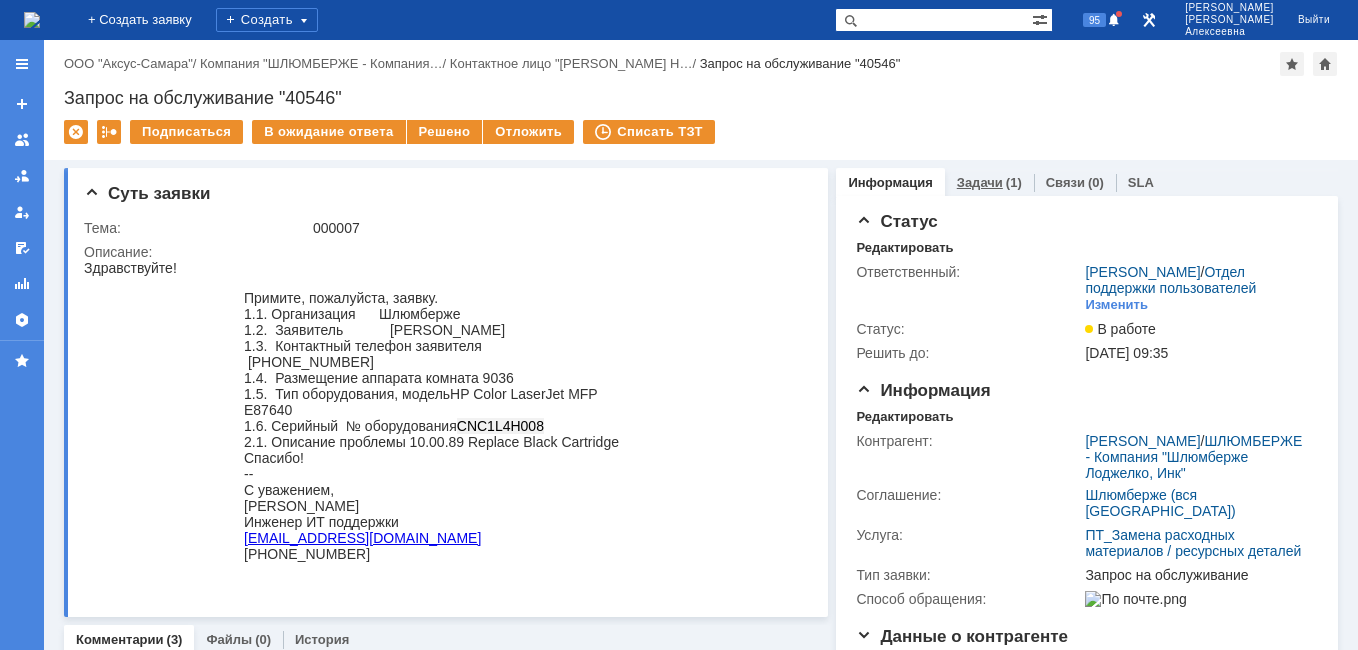 click on "Задачи" at bounding box center (980, 182) 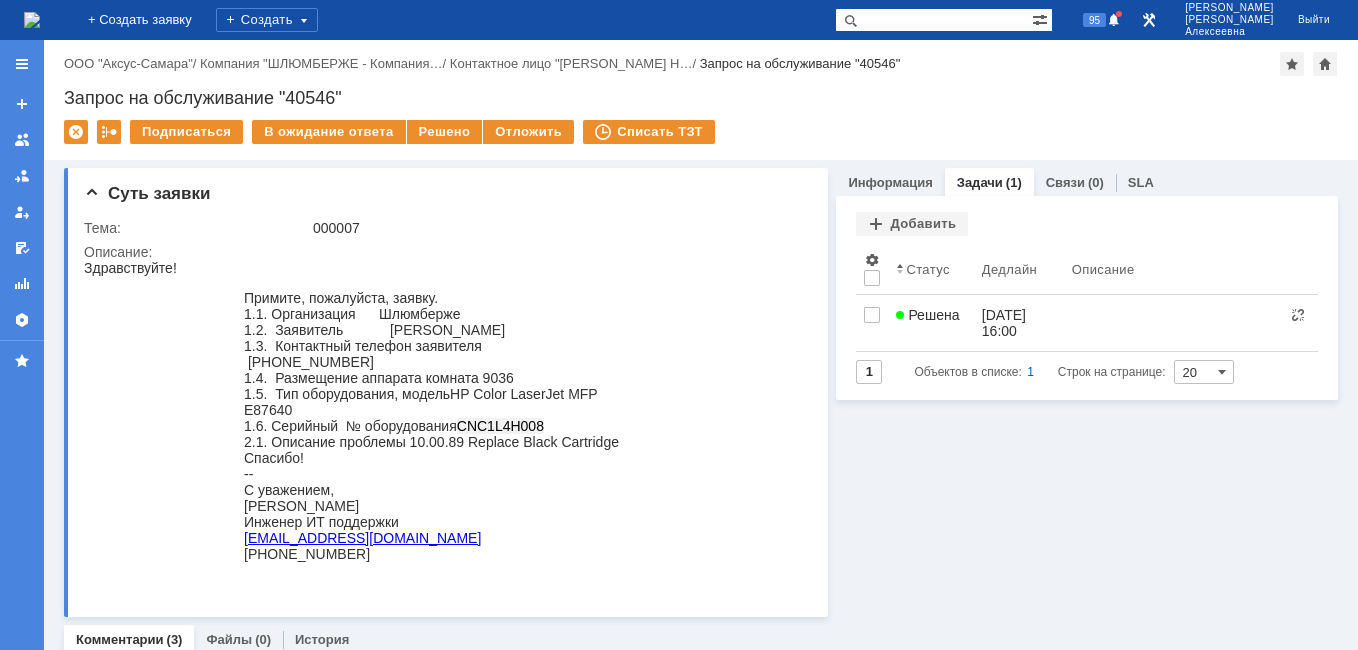 scroll, scrollTop: 0, scrollLeft: 0, axis: both 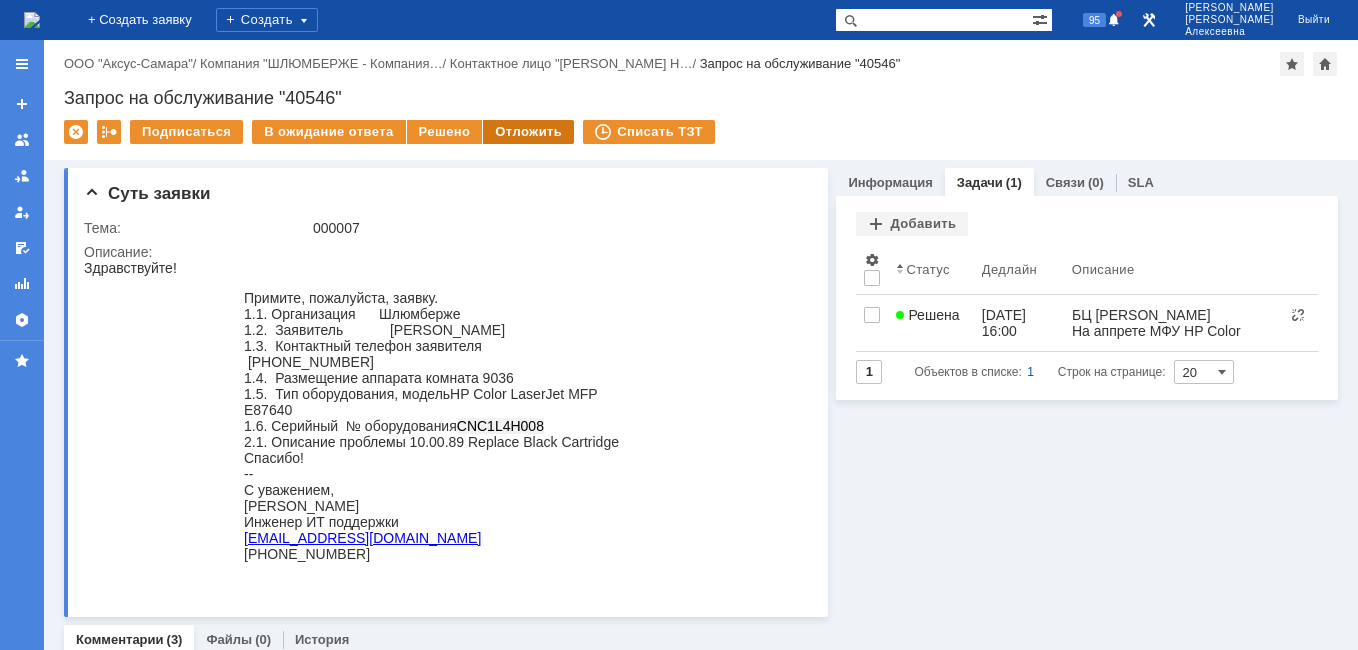 click on "Отложить" at bounding box center (528, 132) 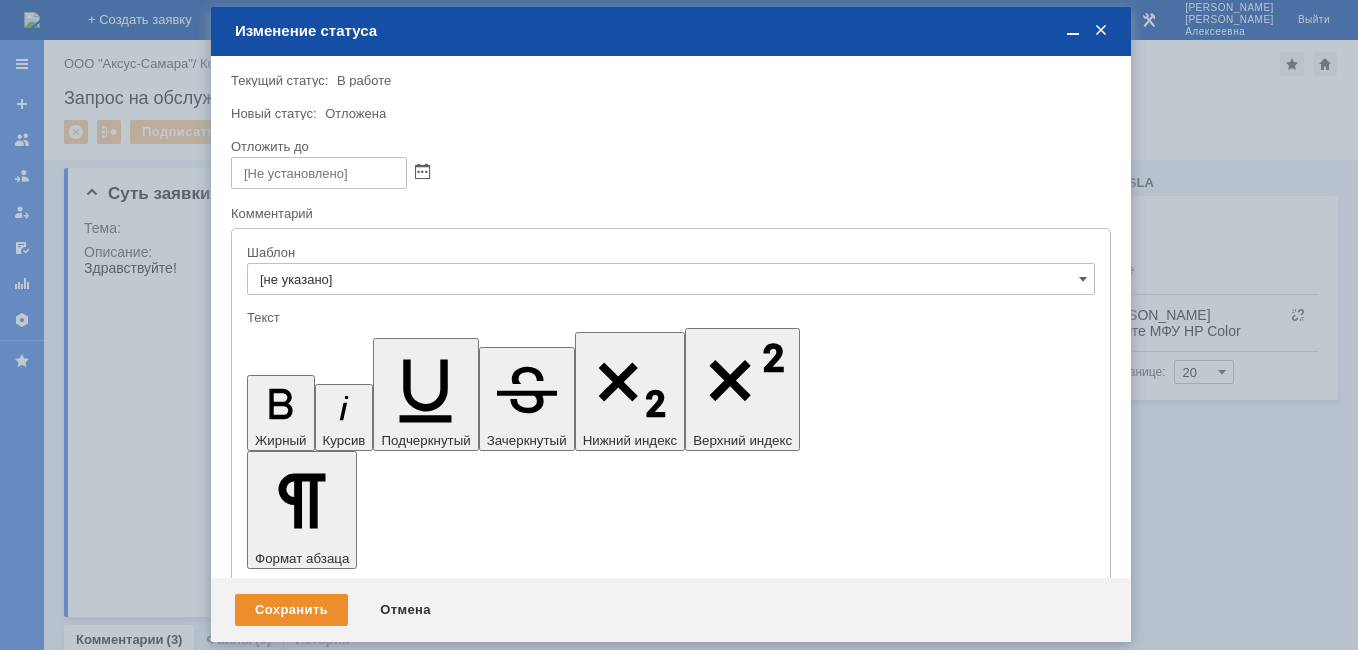scroll, scrollTop: 0, scrollLeft: 0, axis: both 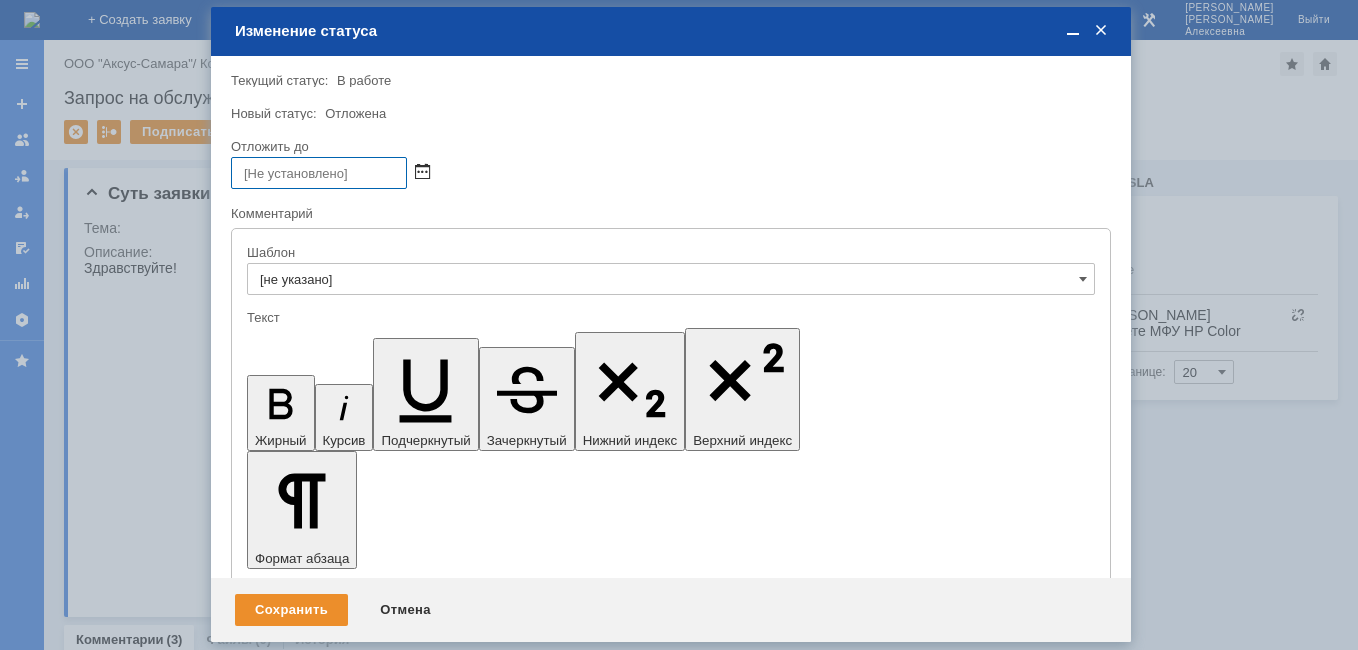 click at bounding box center [422, 173] 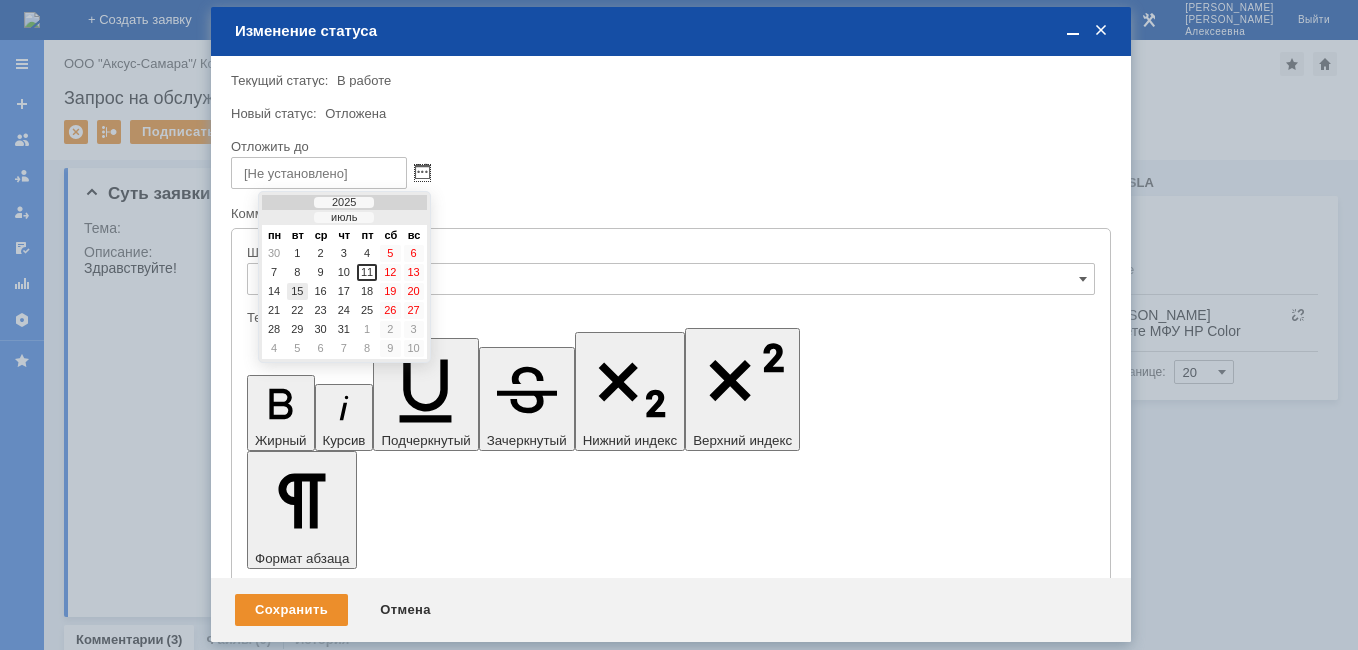 click on "15" at bounding box center (297, 291) 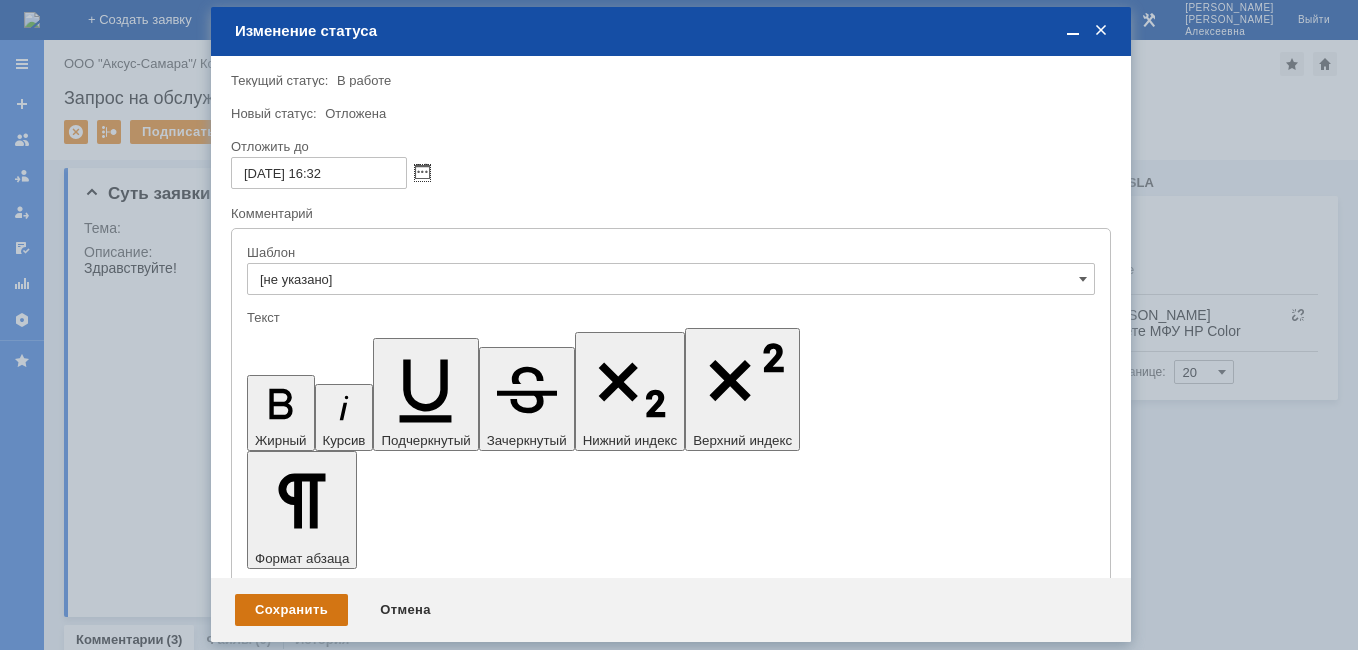 click on "Сохранить" at bounding box center [291, 610] 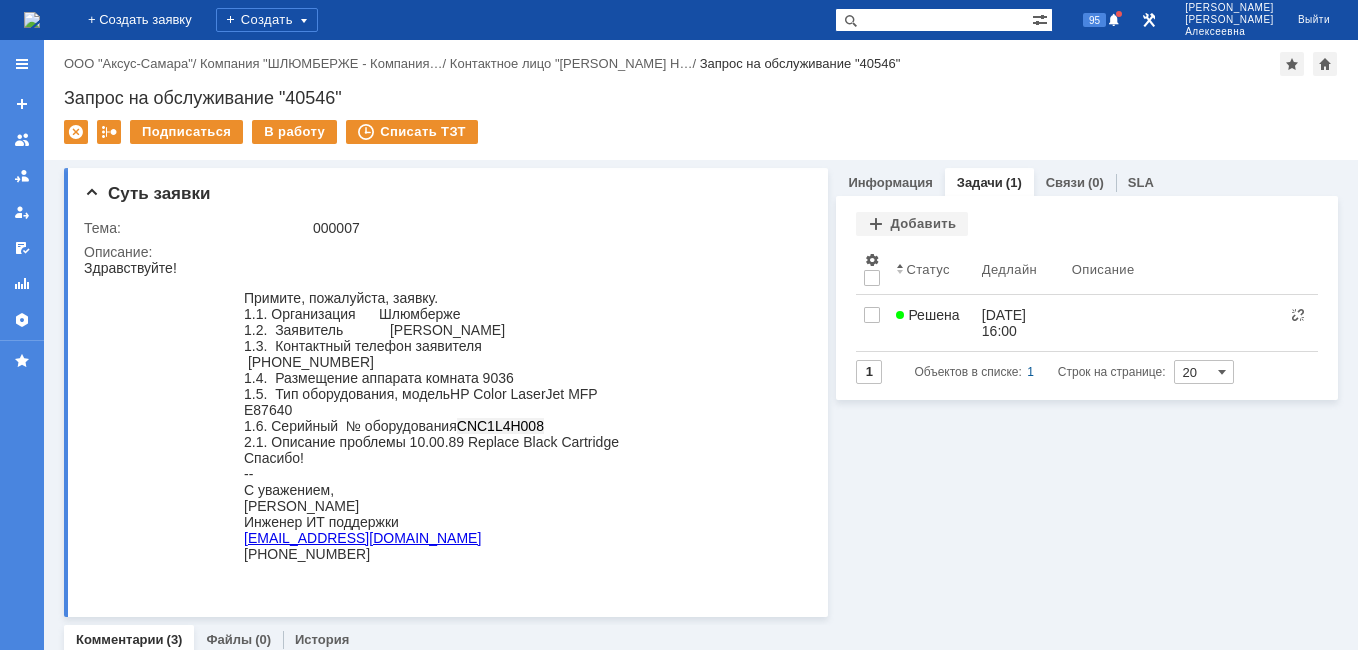 scroll, scrollTop: 0, scrollLeft: 0, axis: both 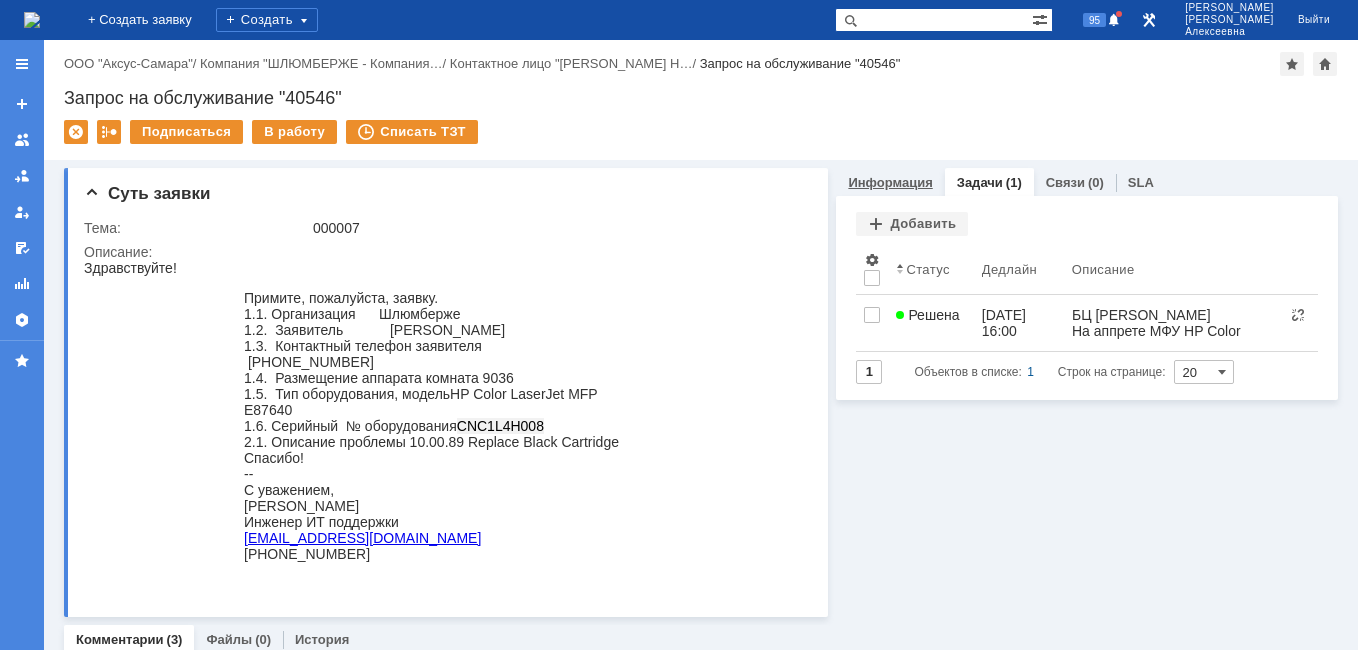 click on "Информация" at bounding box center (890, 182) 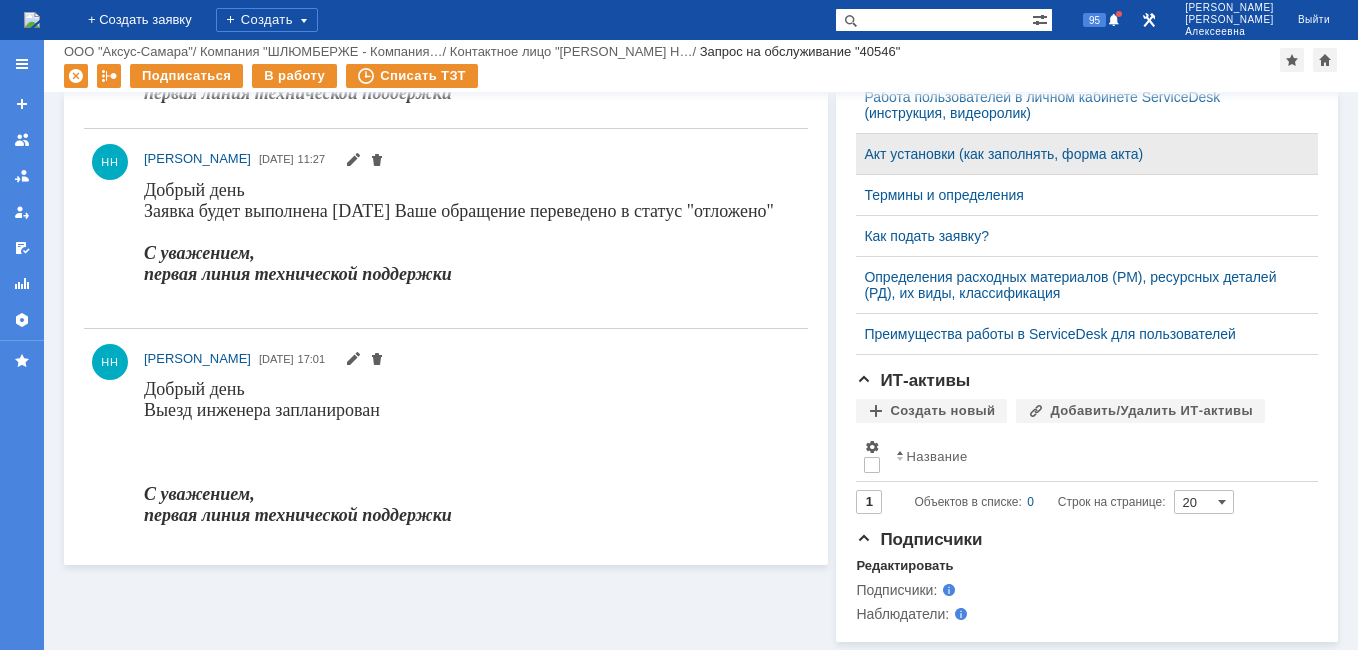 scroll, scrollTop: 836, scrollLeft: 0, axis: vertical 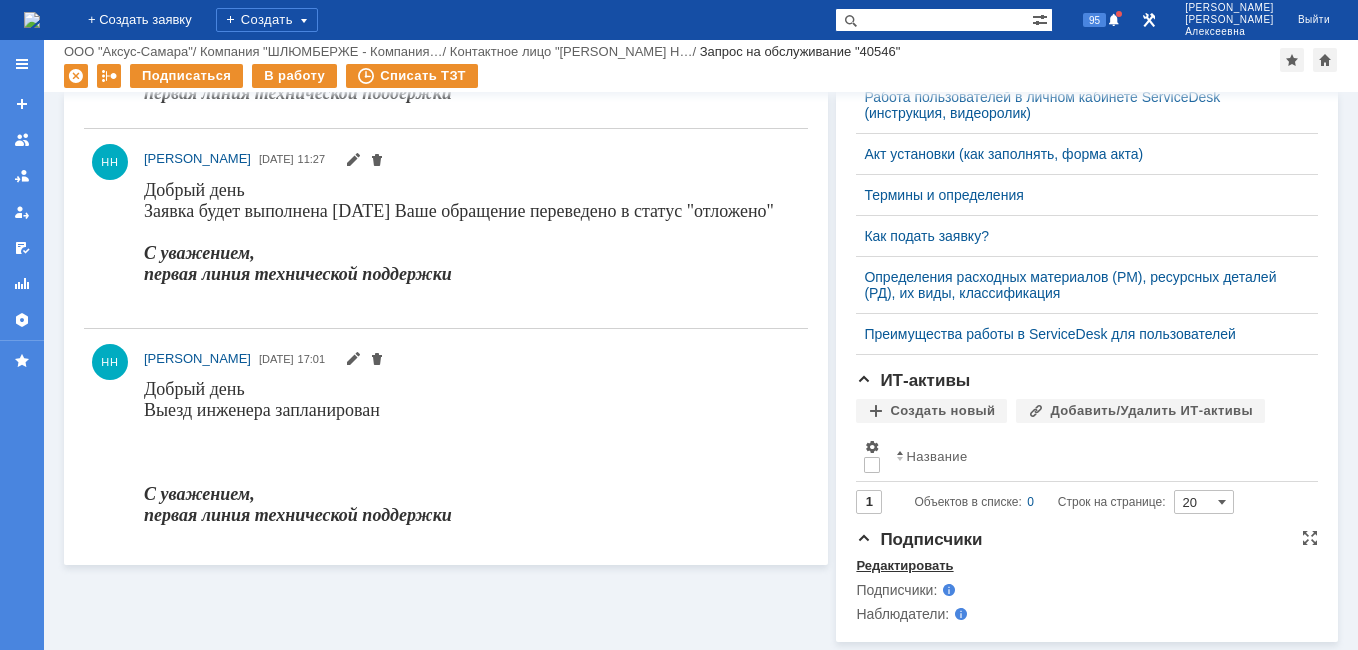 click on "Редактировать" at bounding box center (904, 566) 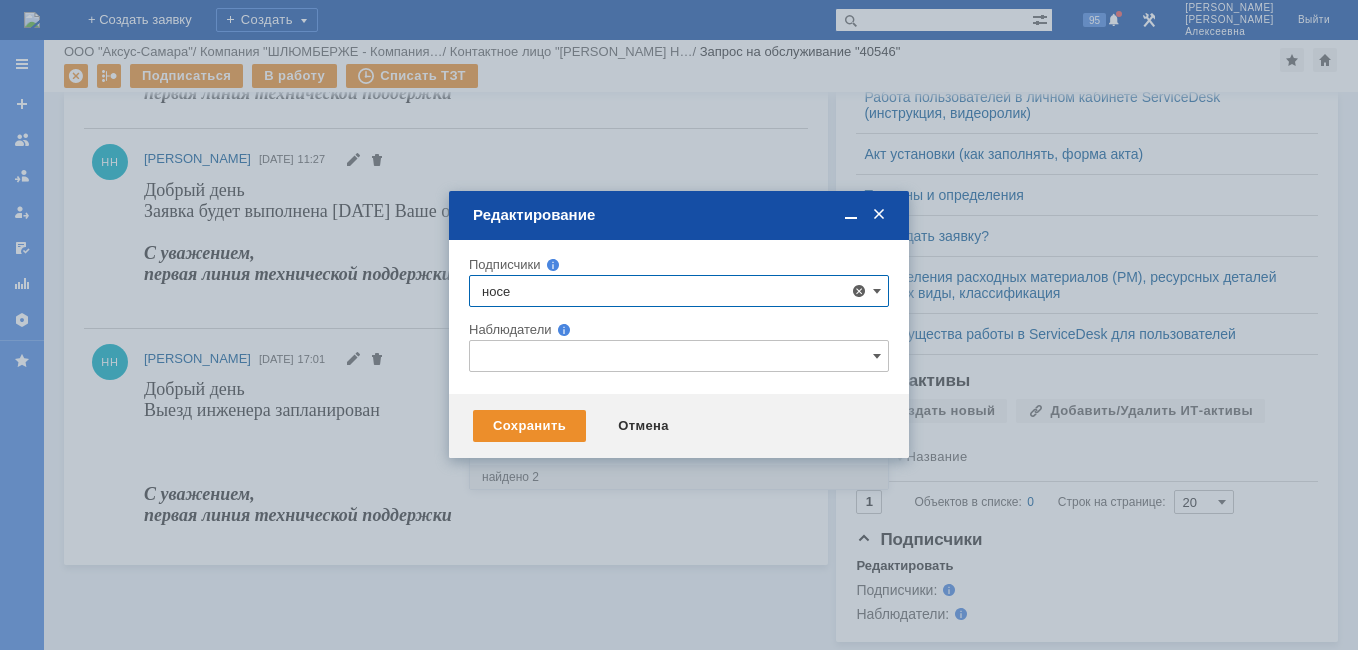 click on "[PERSON_NAME]" at bounding box center [607, 439] 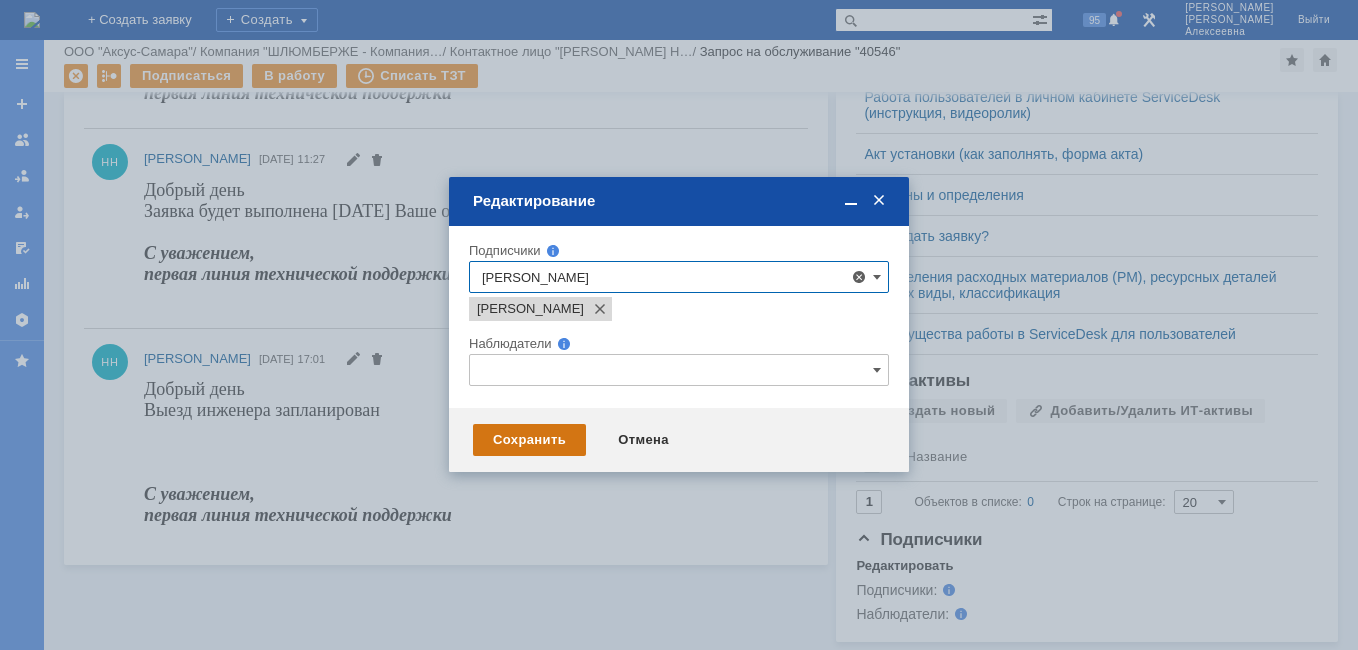 click on "Сохранить" at bounding box center (529, 440) 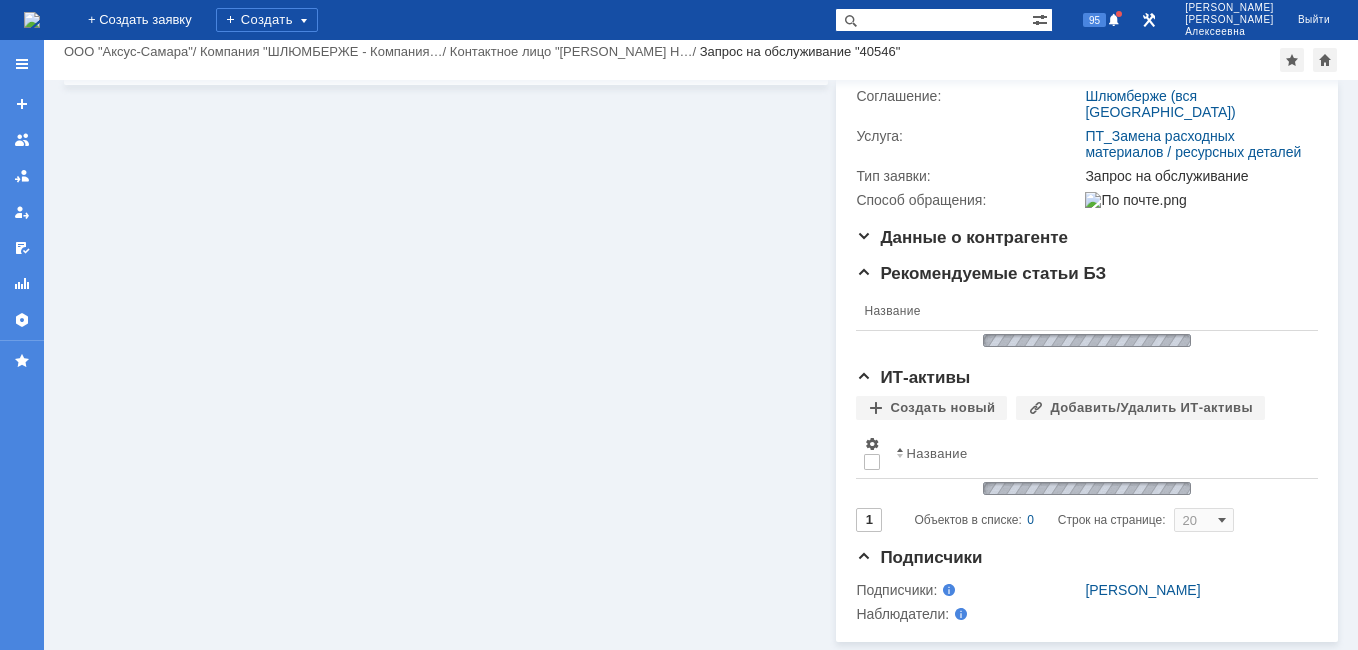 scroll, scrollTop: 836, scrollLeft: 0, axis: vertical 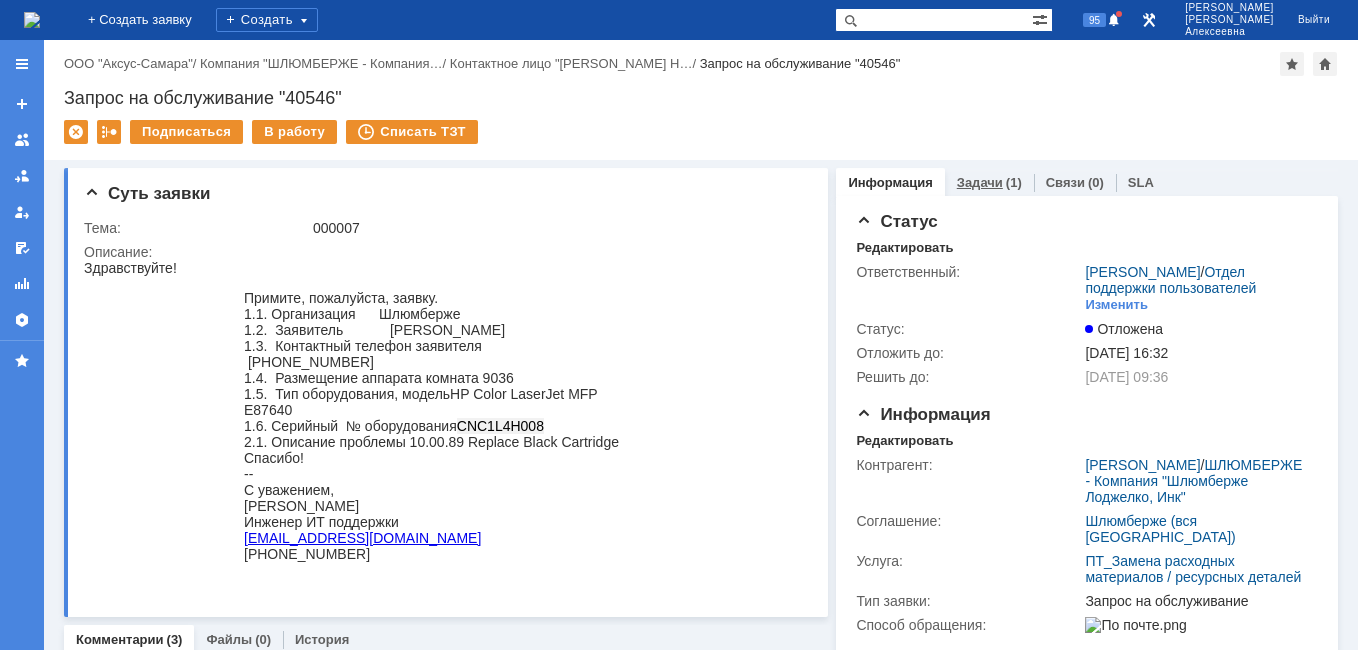 click on "Задачи" at bounding box center (980, 182) 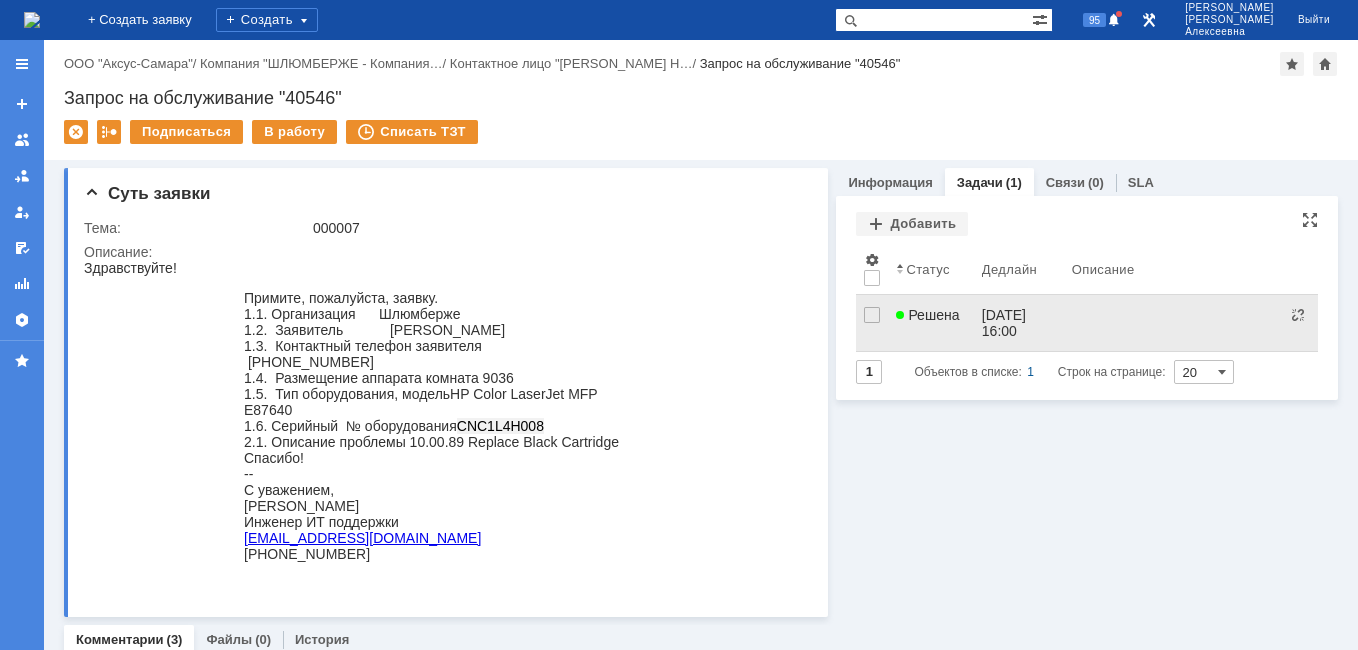 click on "Решена" at bounding box center [927, 315] 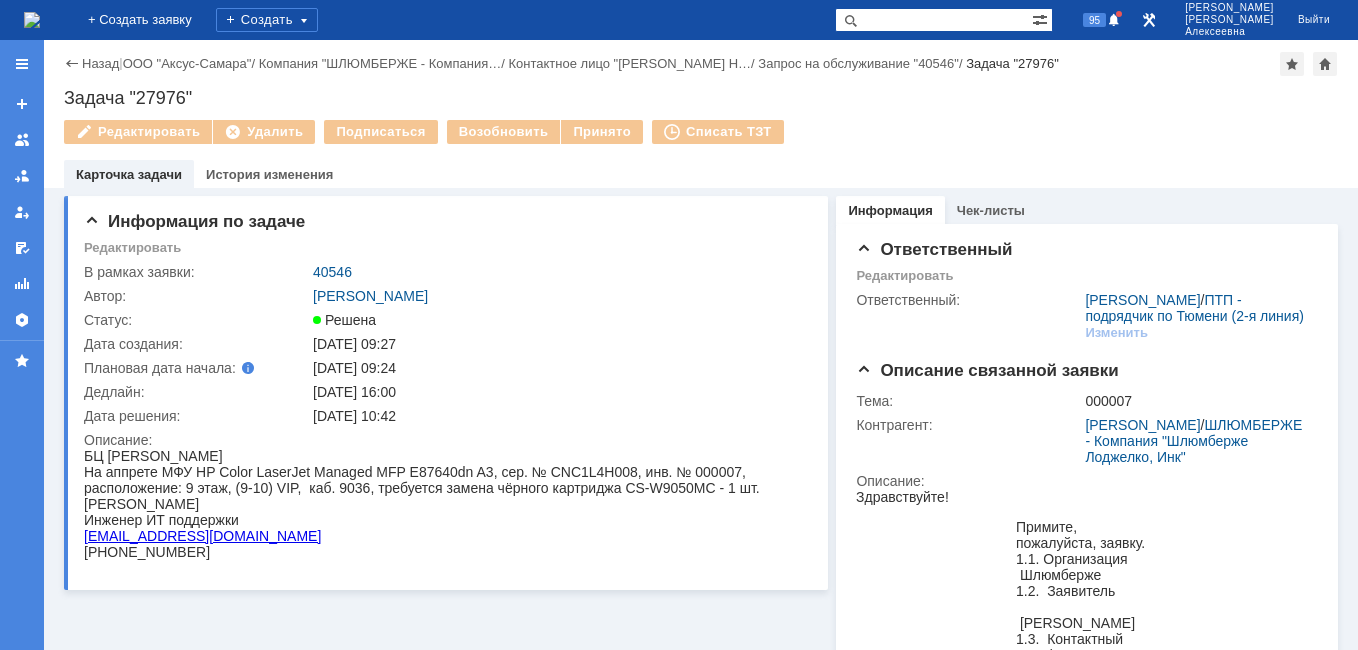 scroll, scrollTop: 0, scrollLeft: 0, axis: both 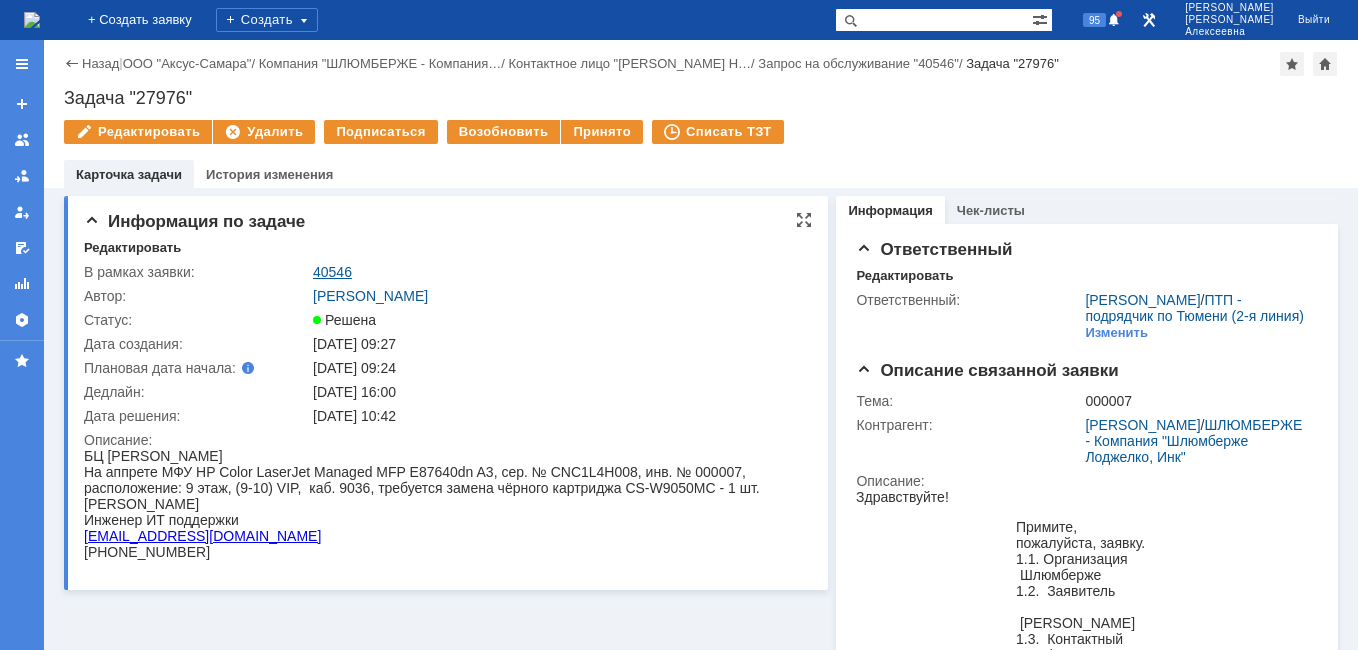 click on "40546" at bounding box center [332, 272] 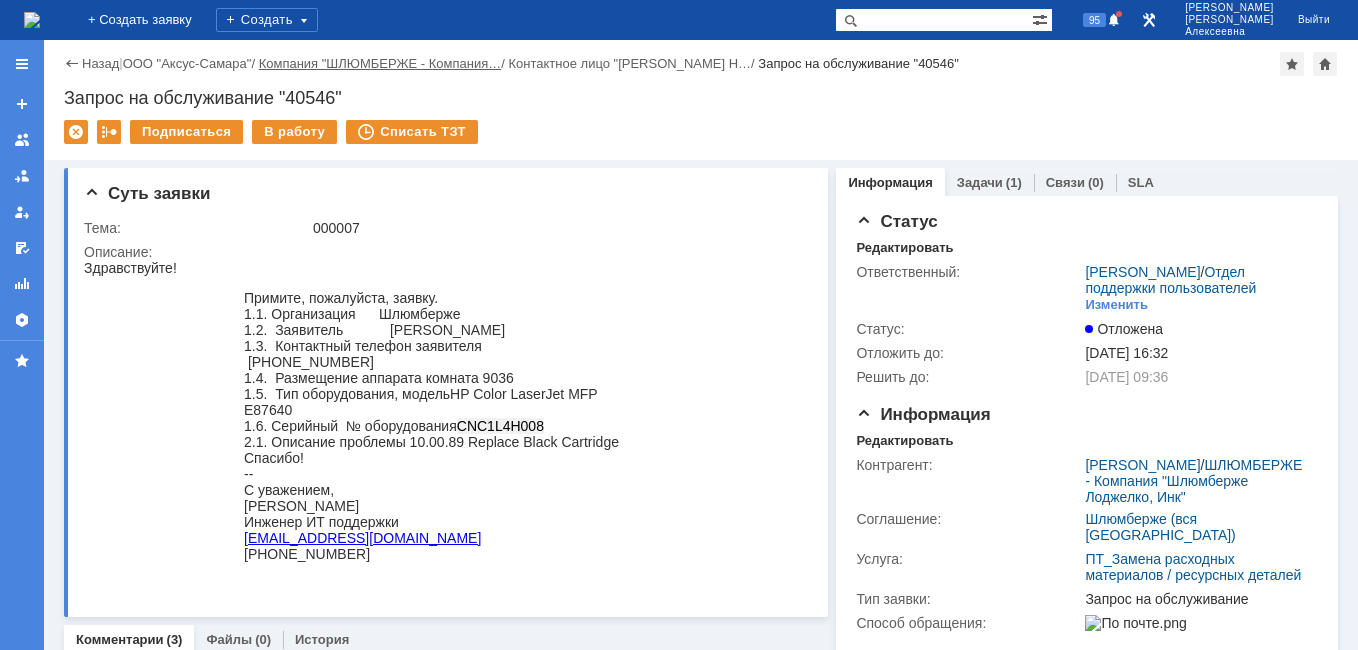 scroll, scrollTop: 0, scrollLeft: 0, axis: both 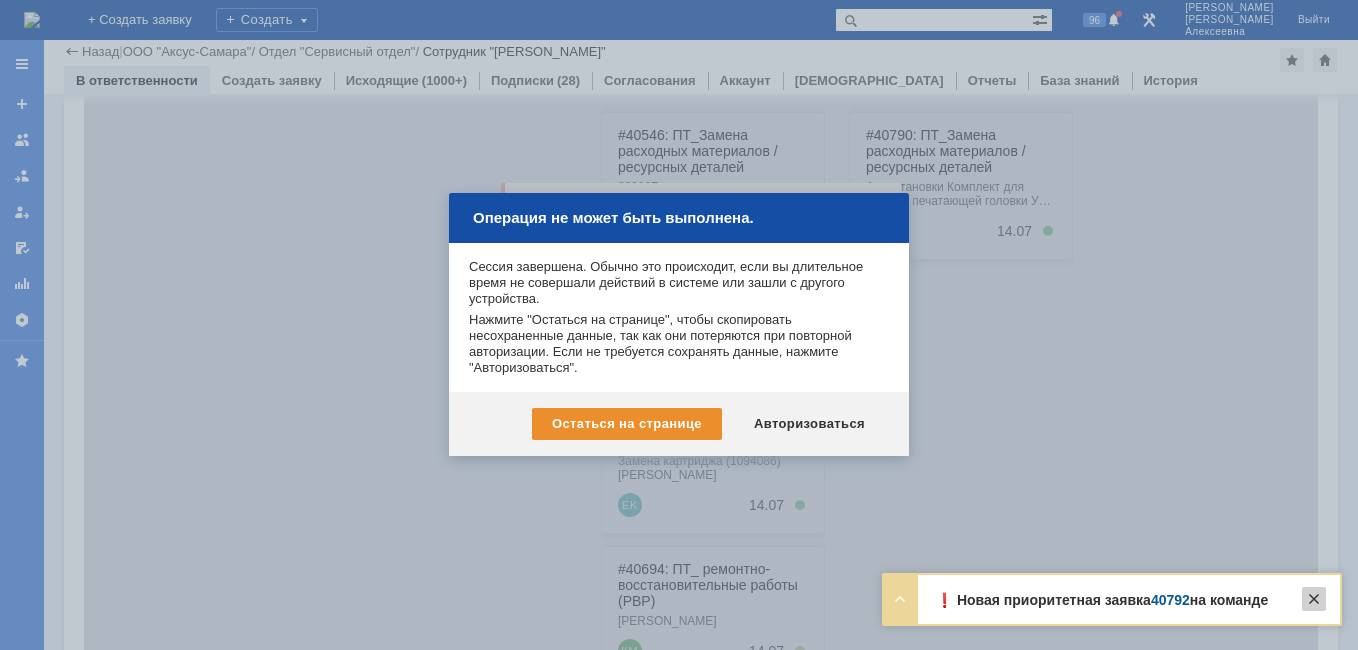 click at bounding box center [1314, 599] 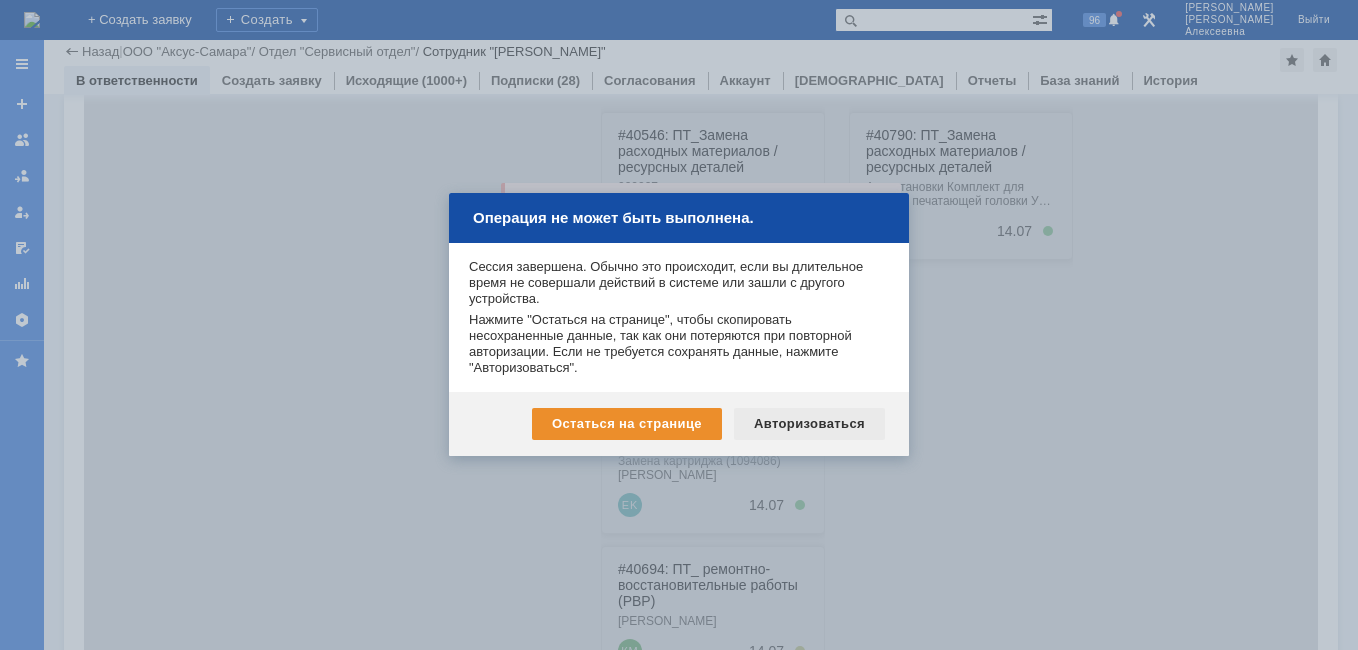click on "Авторизоваться" at bounding box center (809, 424) 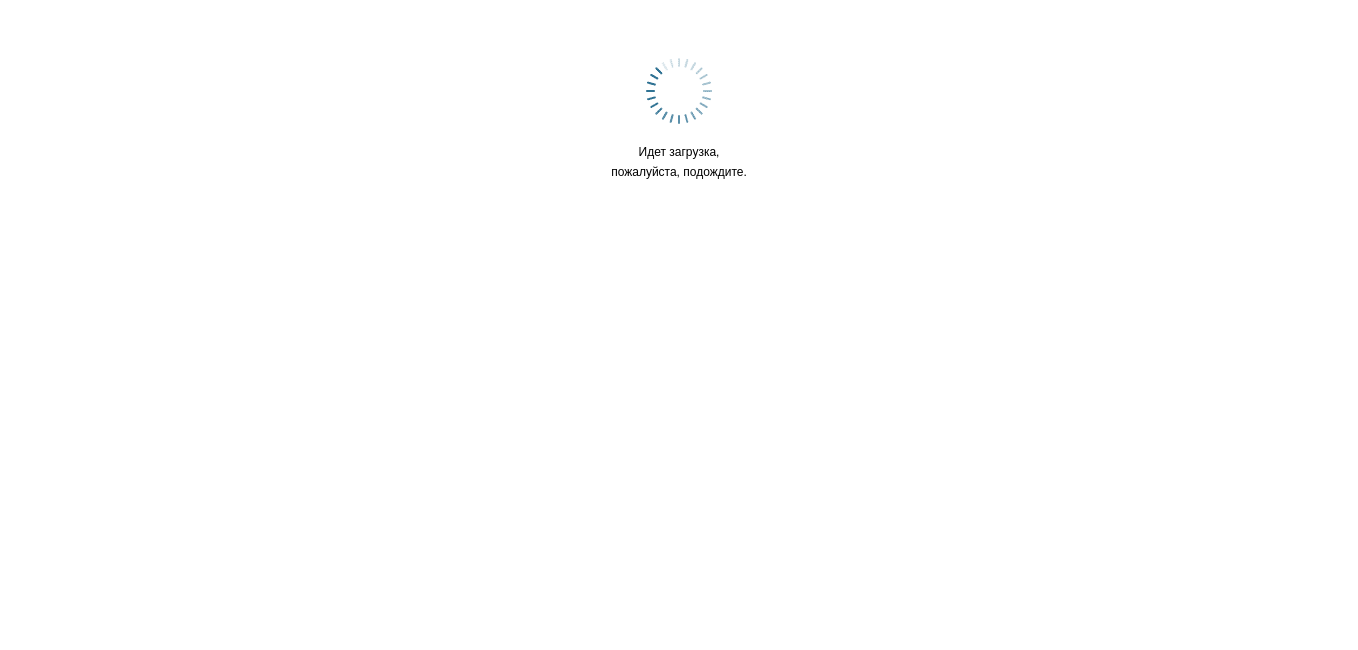 scroll, scrollTop: 0, scrollLeft: 0, axis: both 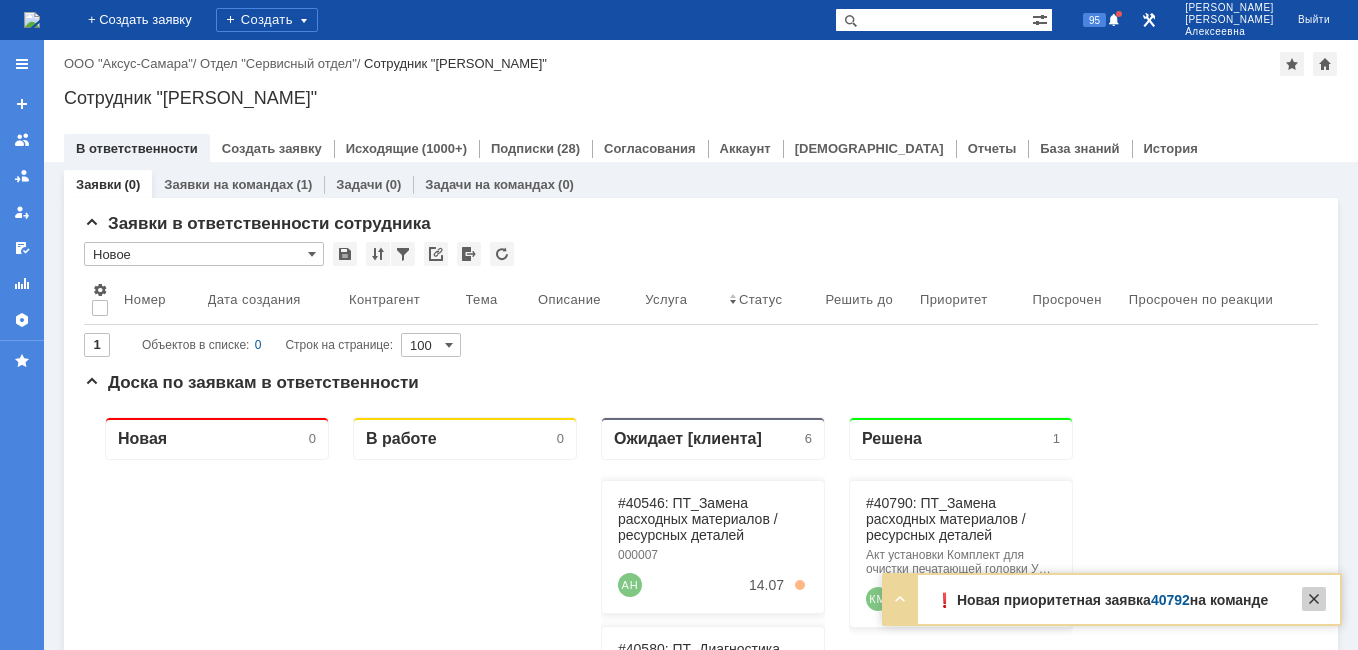 click at bounding box center [1314, 599] 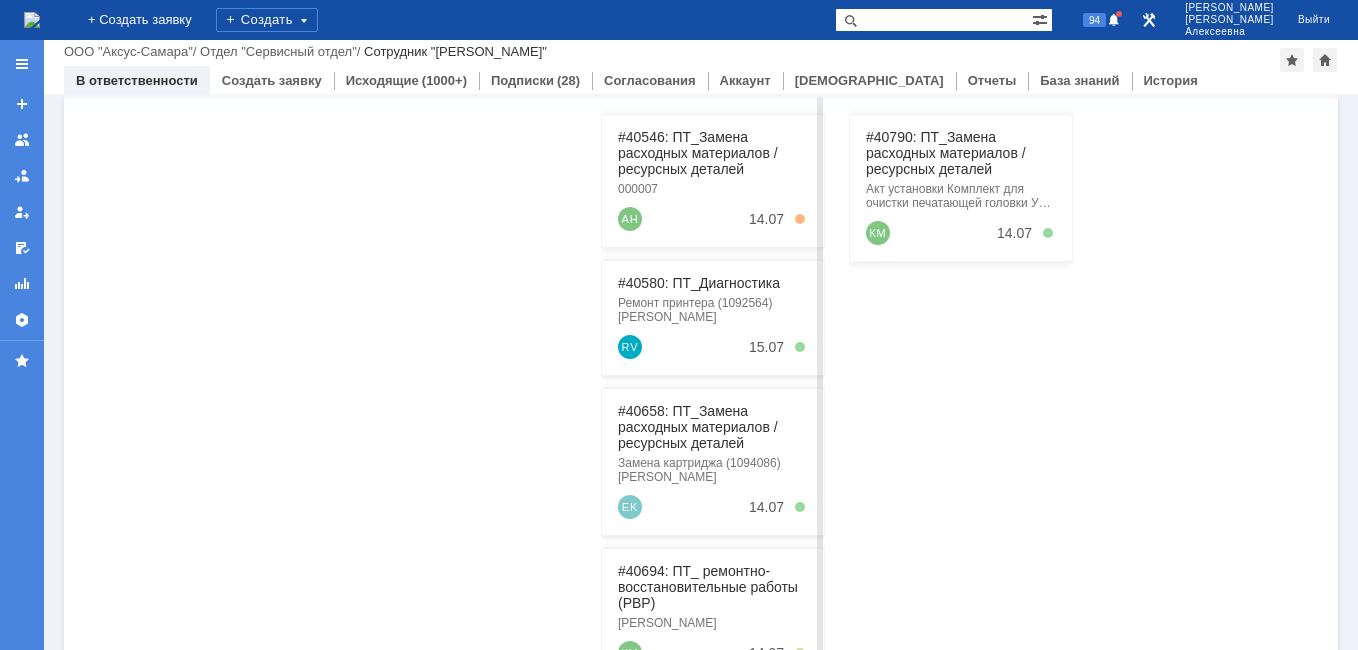 scroll, scrollTop: 300, scrollLeft: 0, axis: vertical 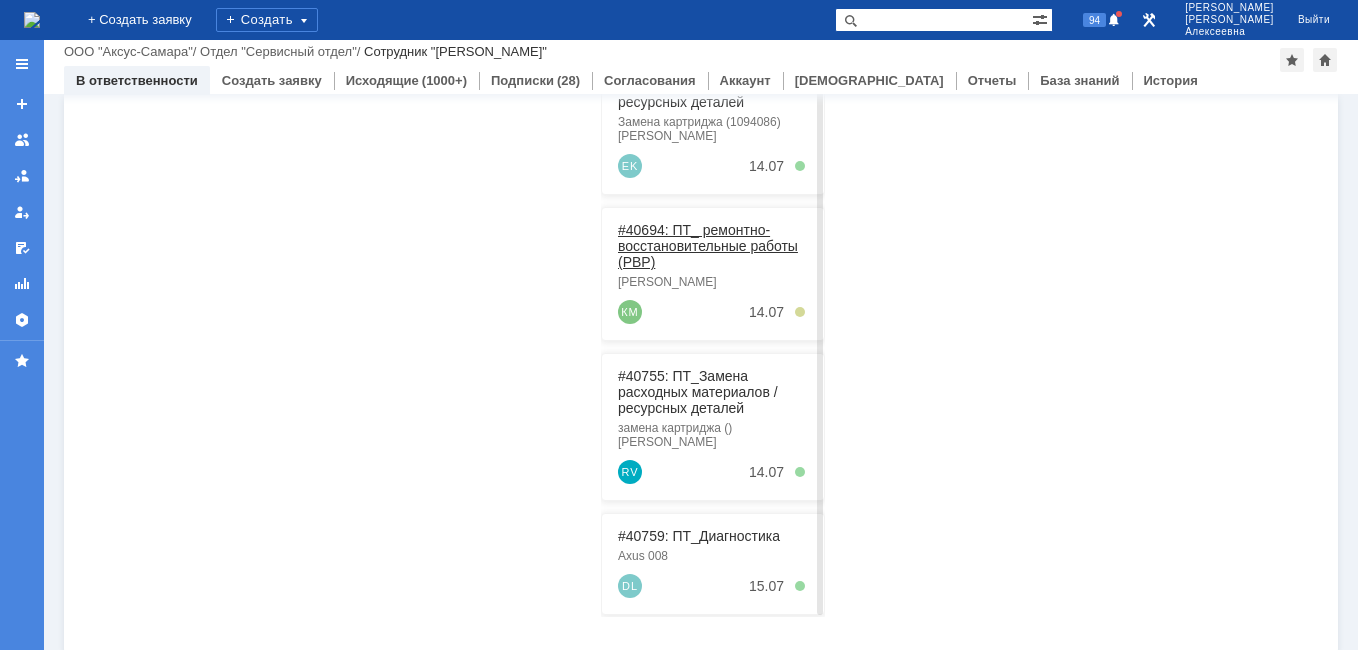 click on "#40694: ПТ_ ремонтно-восстановительные работы (РВР)" at bounding box center (708, 246) 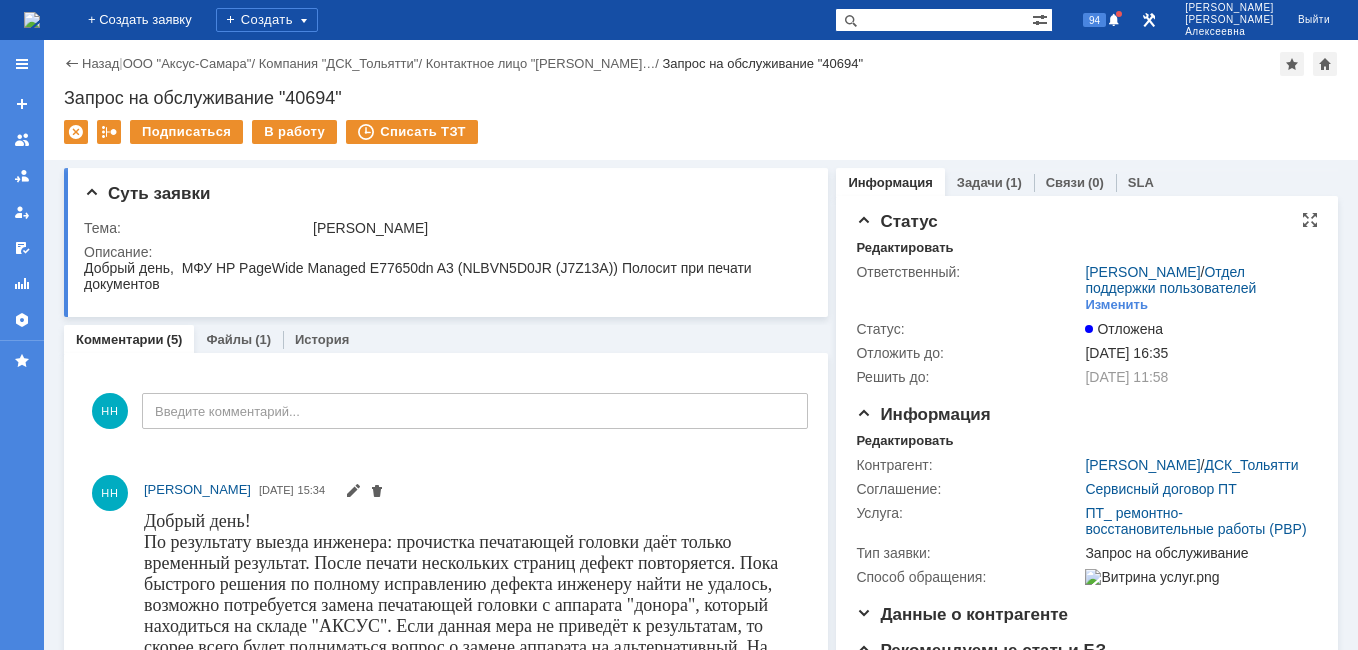 scroll, scrollTop: 0, scrollLeft: 0, axis: both 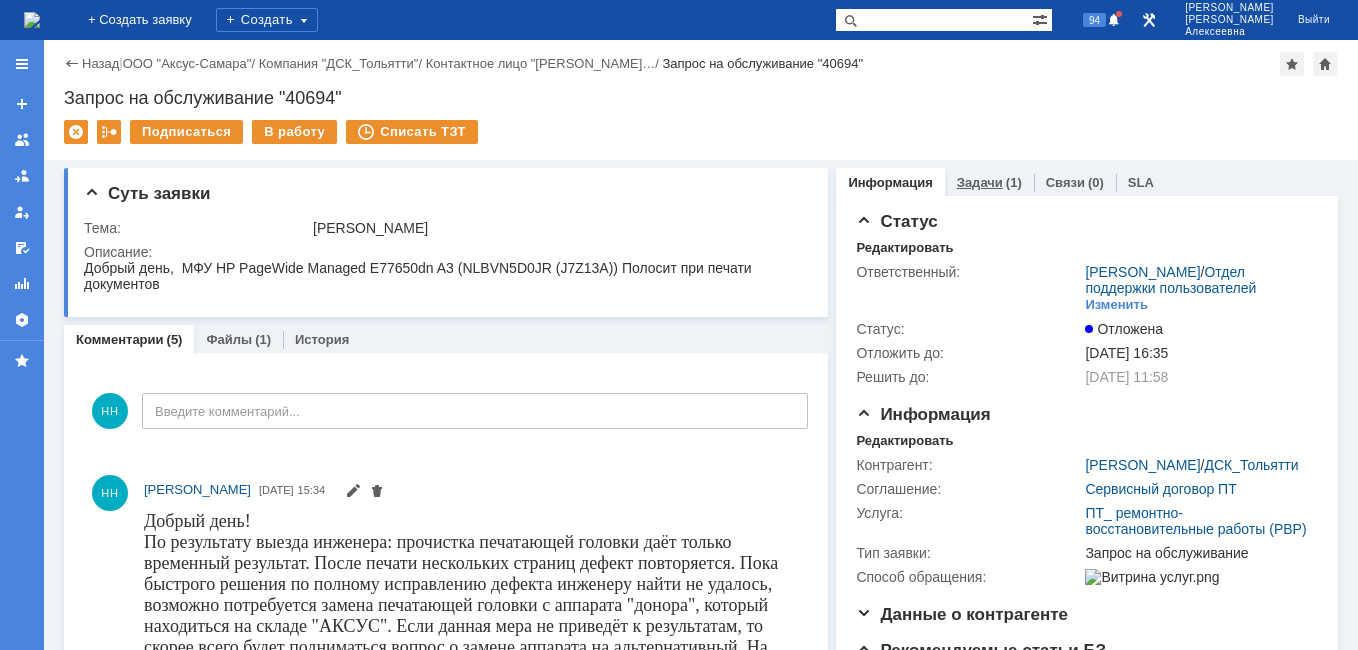 click on "Задачи" at bounding box center (980, 182) 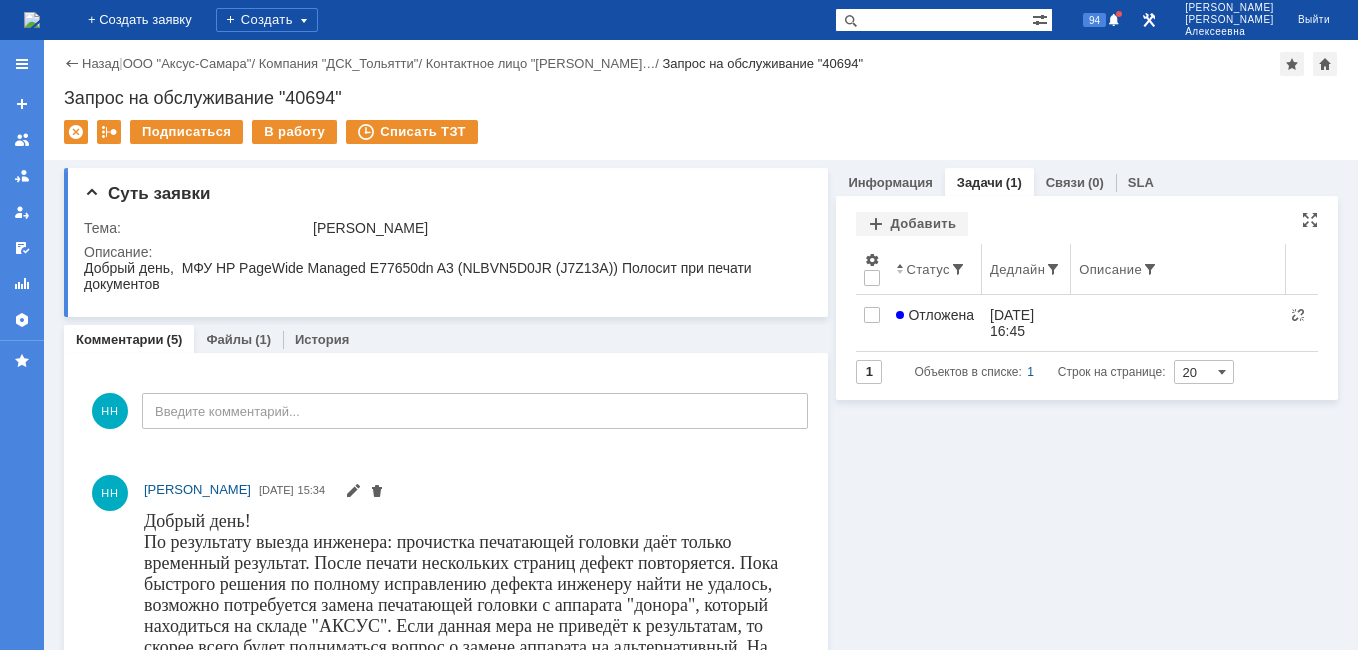 scroll, scrollTop: 0, scrollLeft: 0, axis: both 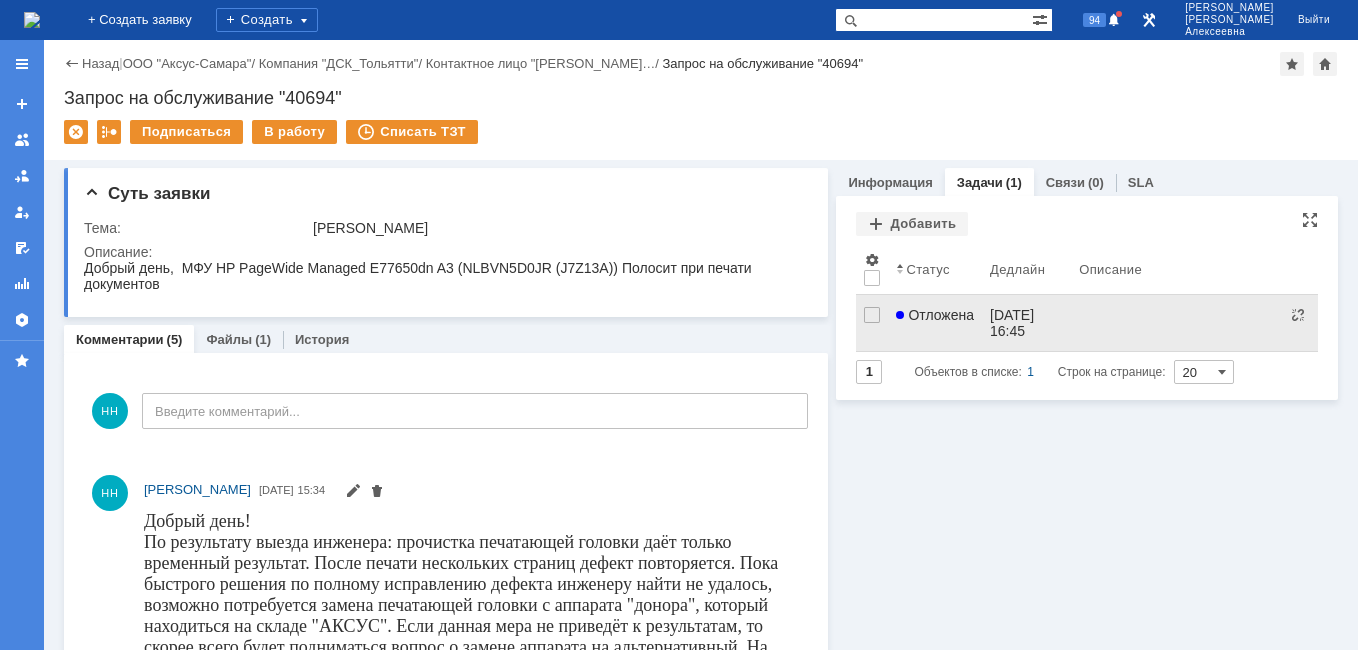 click on "Отложена" at bounding box center [935, 315] 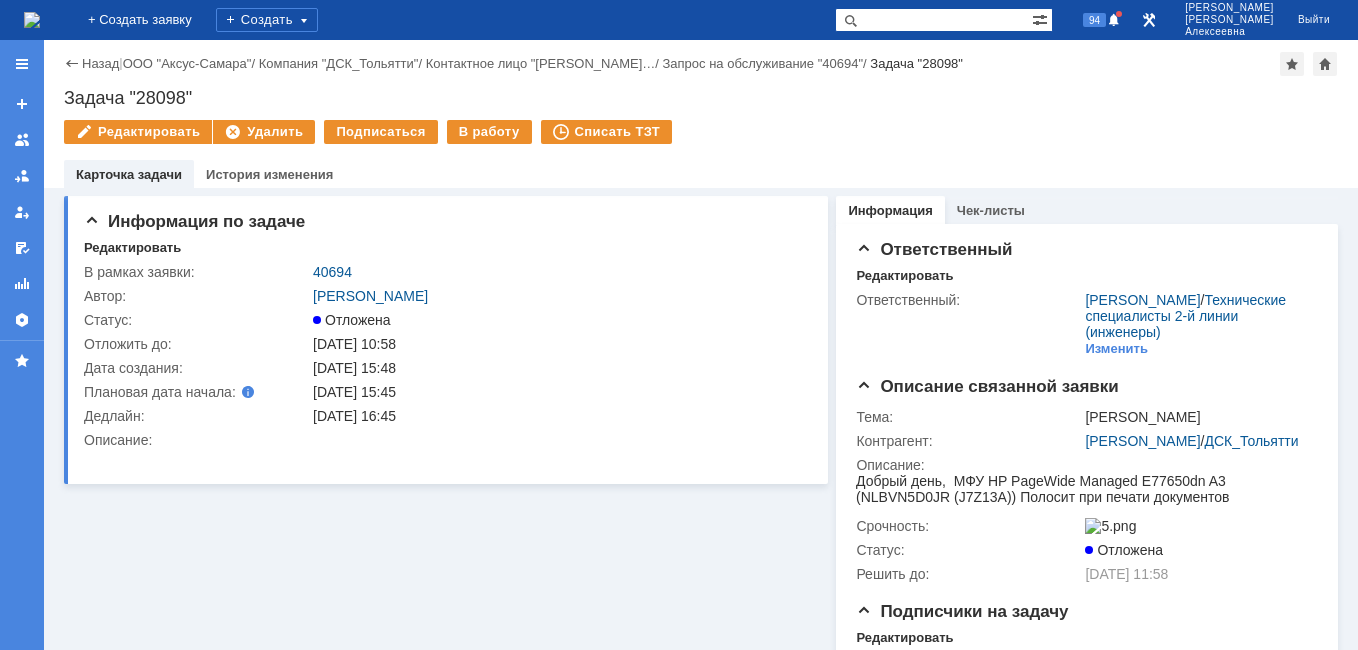 scroll, scrollTop: 0, scrollLeft: 0, axis: both 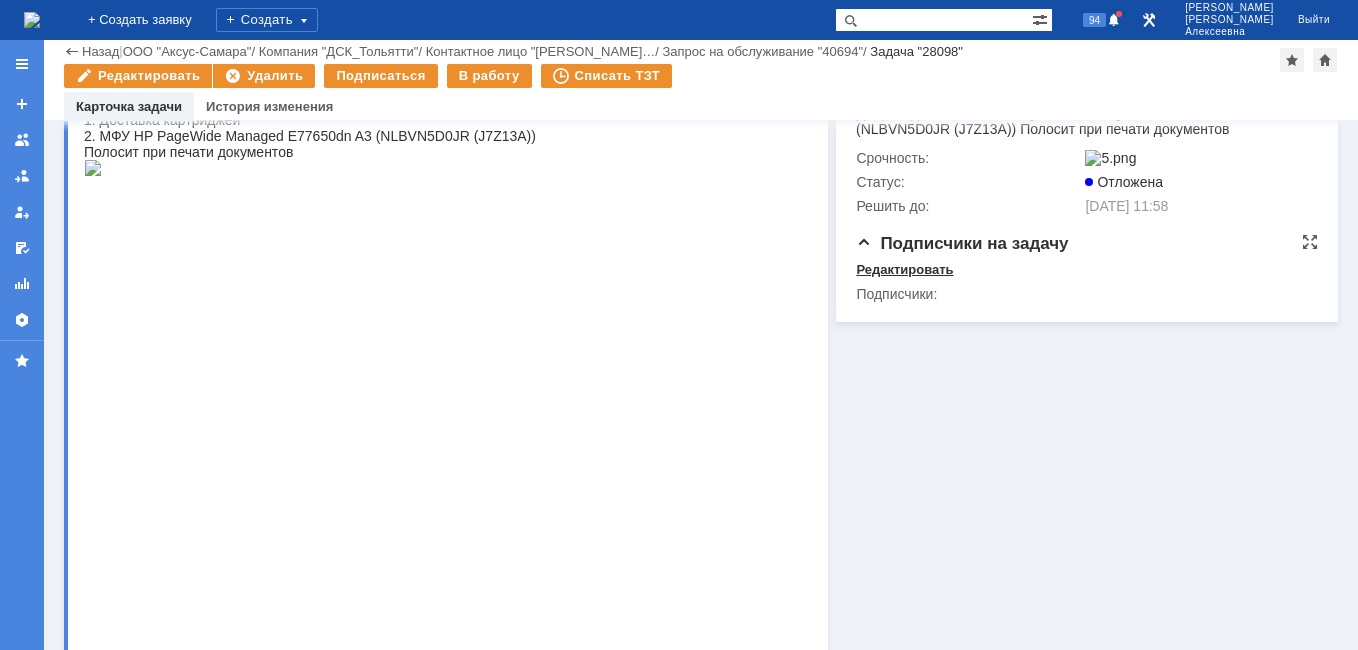 click on "Редактировать" at bounding box center (904, 270) 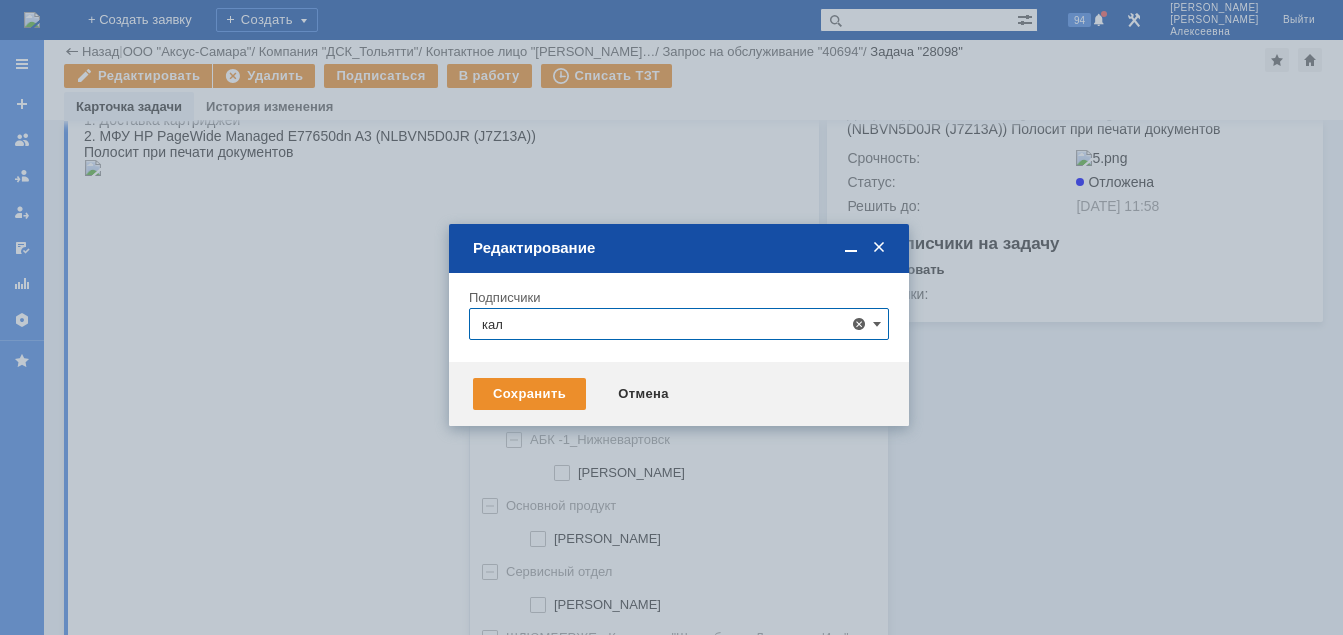 scroll, scrollTop: 41, scrollLeft: 0, axis: vertical 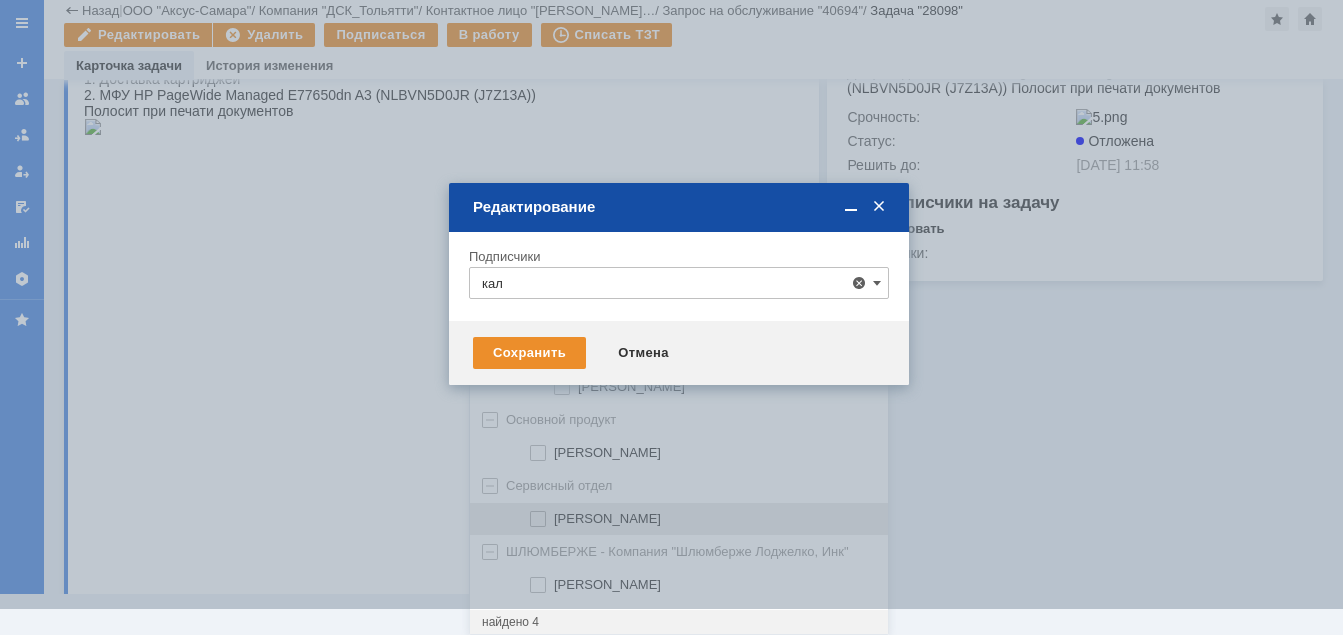 click on "[PERSON_NAME]" at bounding box center (607, 518) 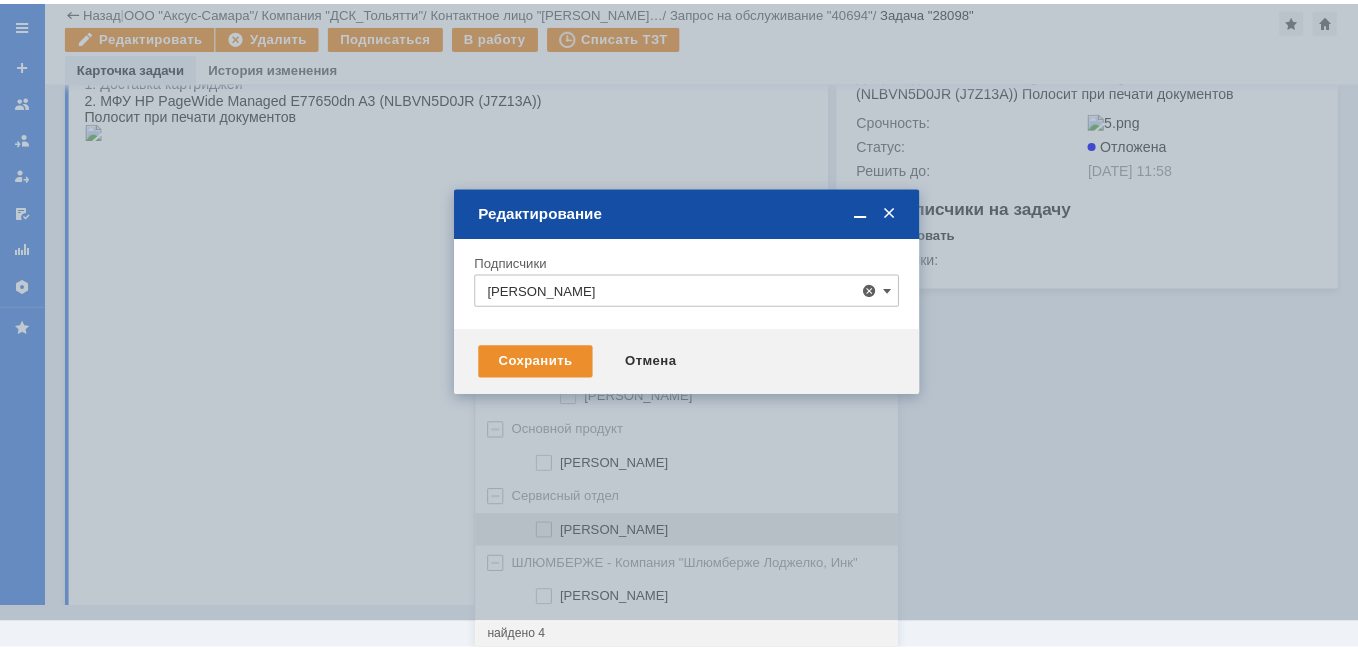 scroll, scrollTop: 0, scrollLeft: 0, axis: both 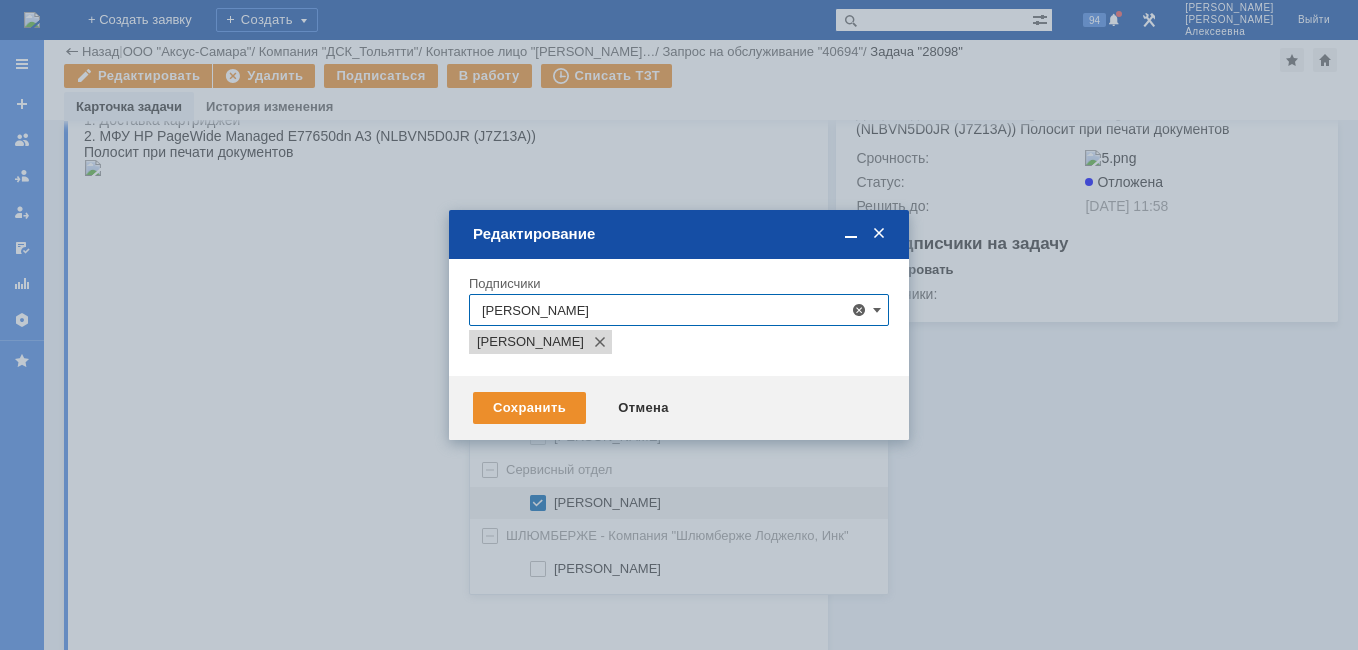 click at bounding box center (679, 325) 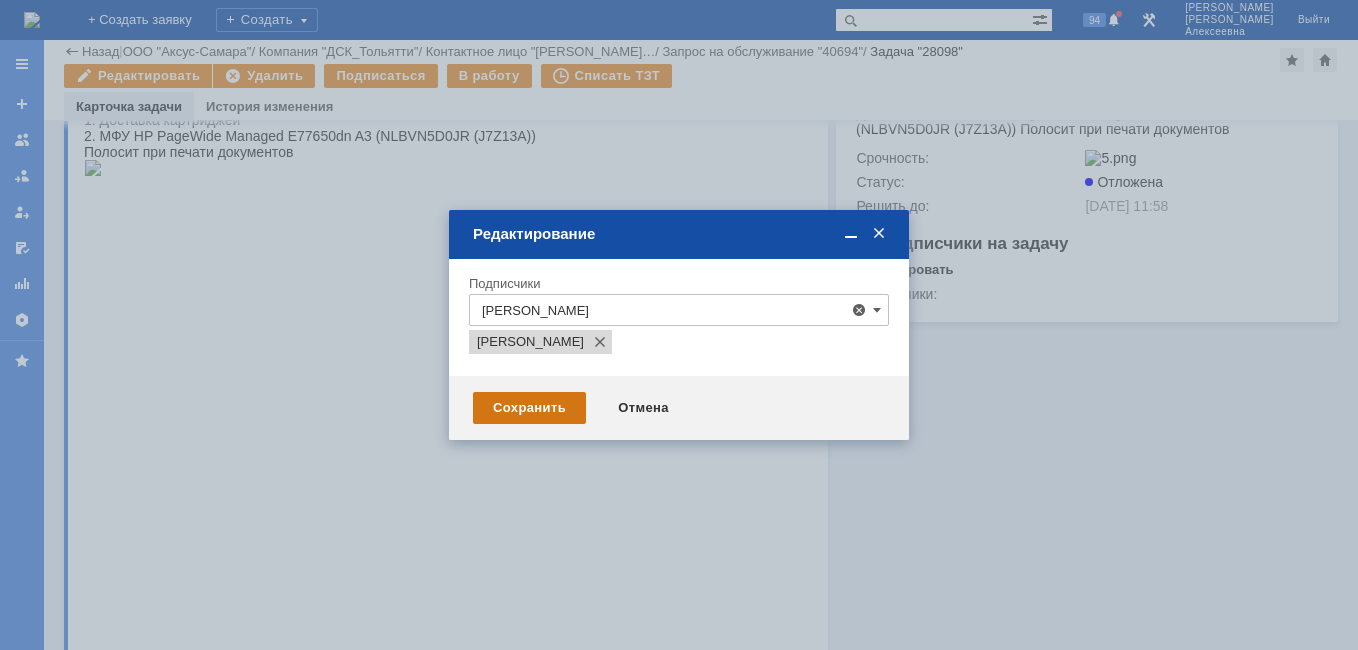 click on "Сохранить" at bounding box center (529, 408) 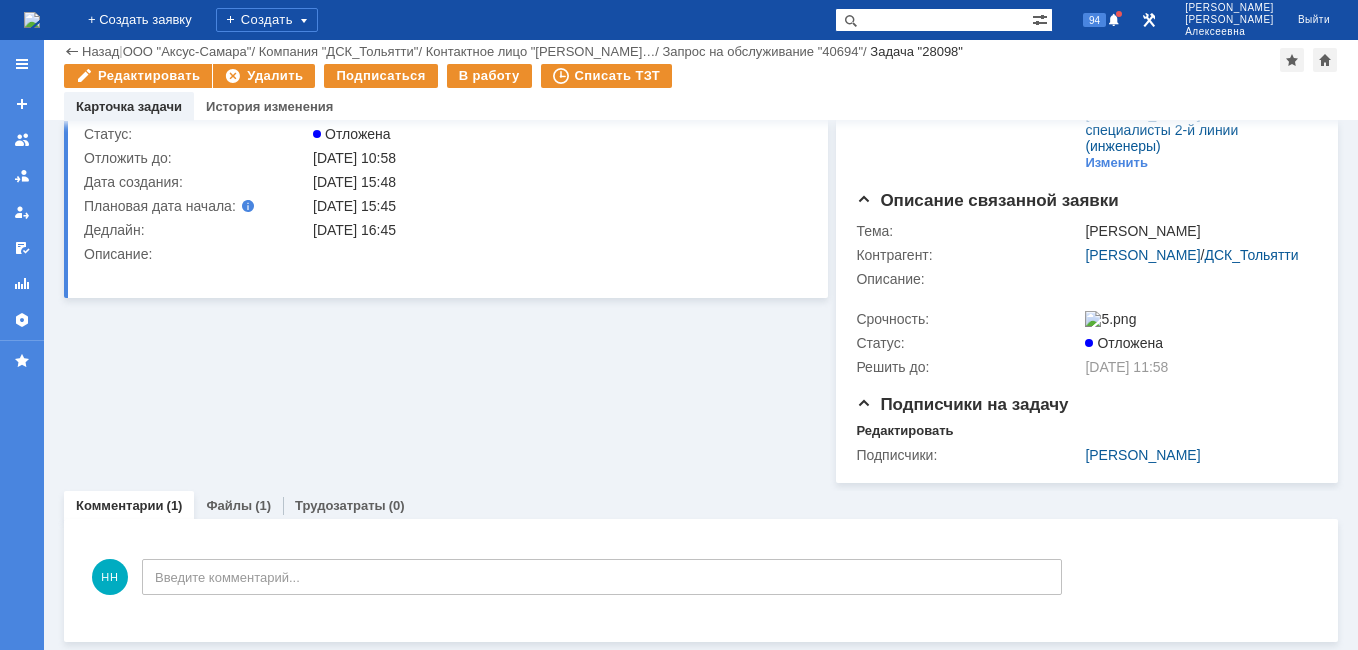 scroll, scrollTop: 242, scrollLeft: 0, axis: vertical 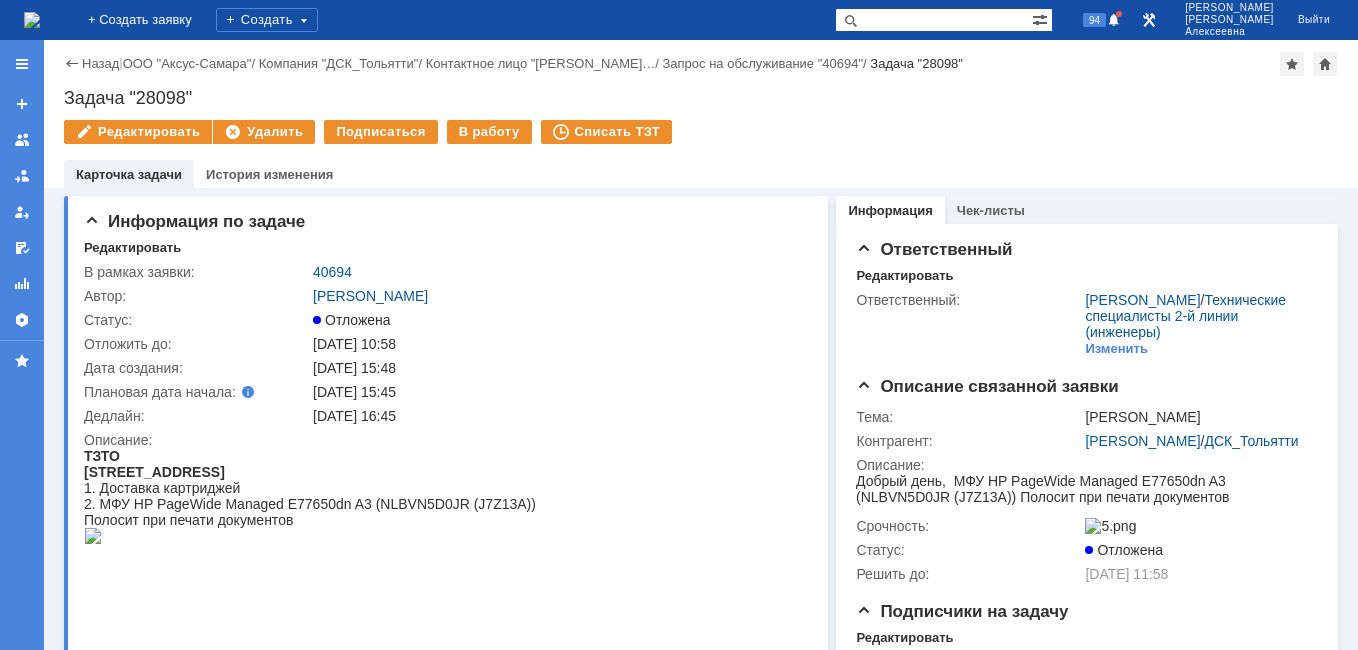 click at bounding box center [32, 20] 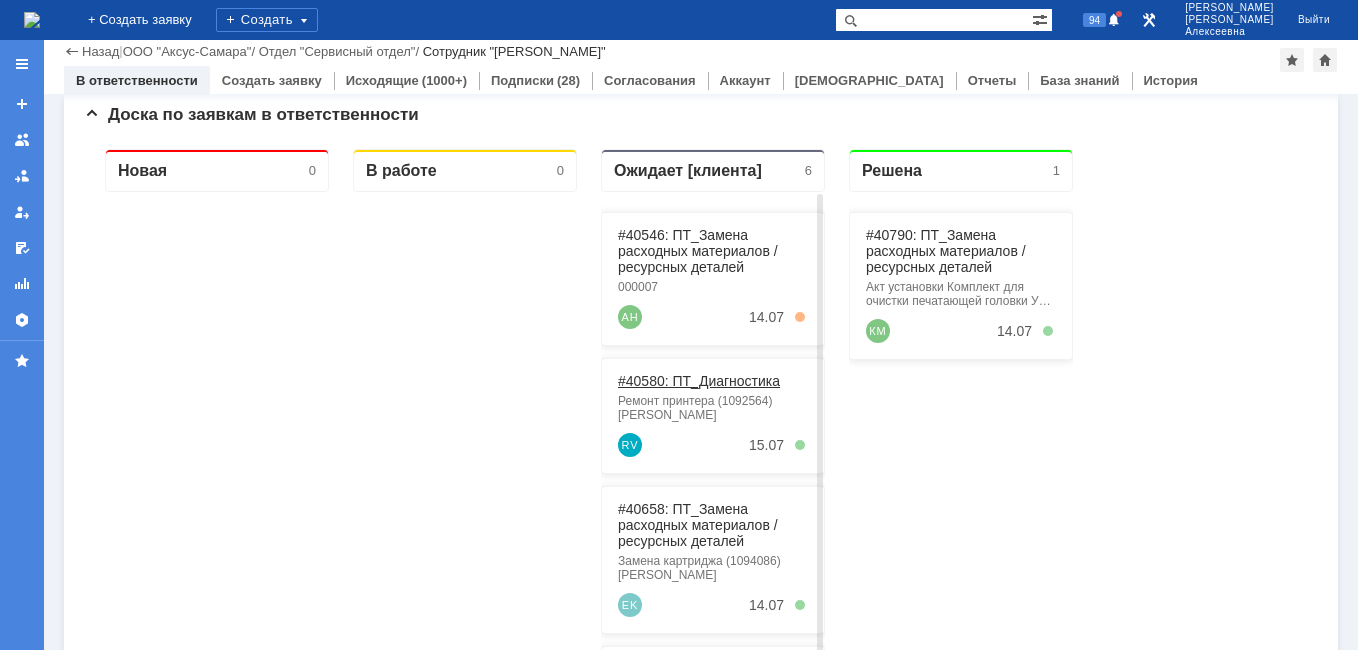 click on "#40580: ПТ_Диагностика" at bounding box center (699, 381) 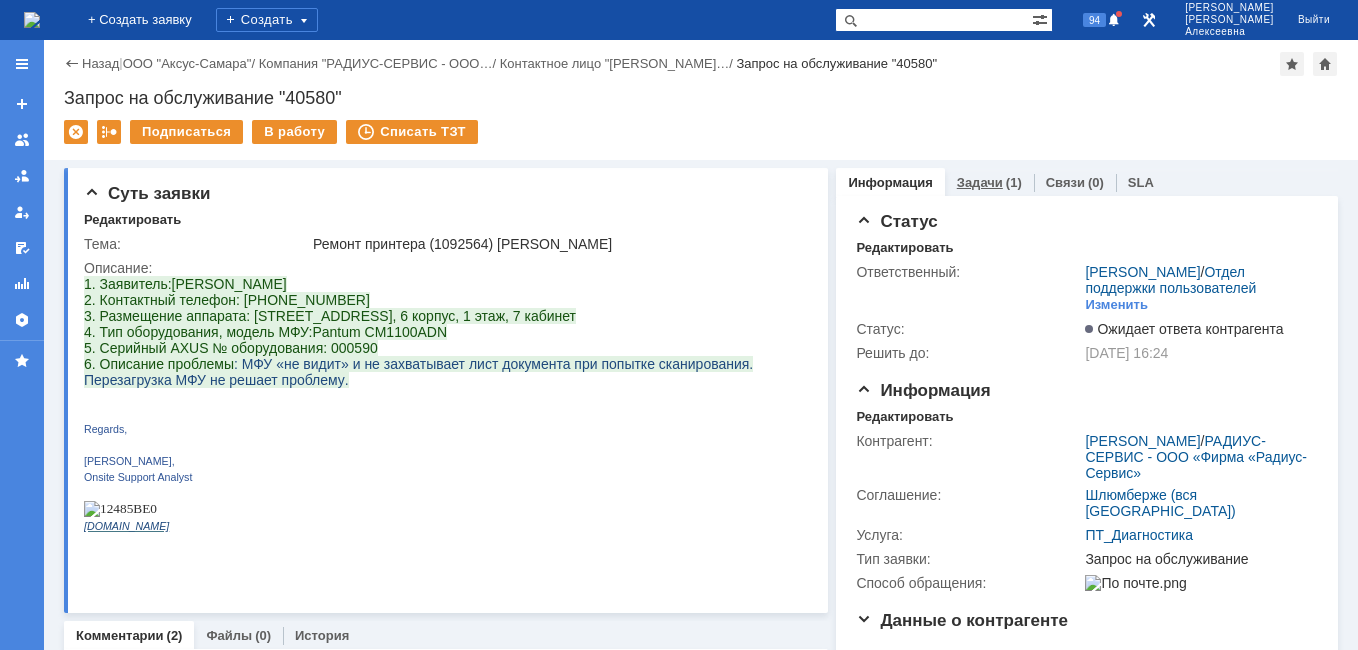 click on "Задачи" at bounding box center (980, 182) 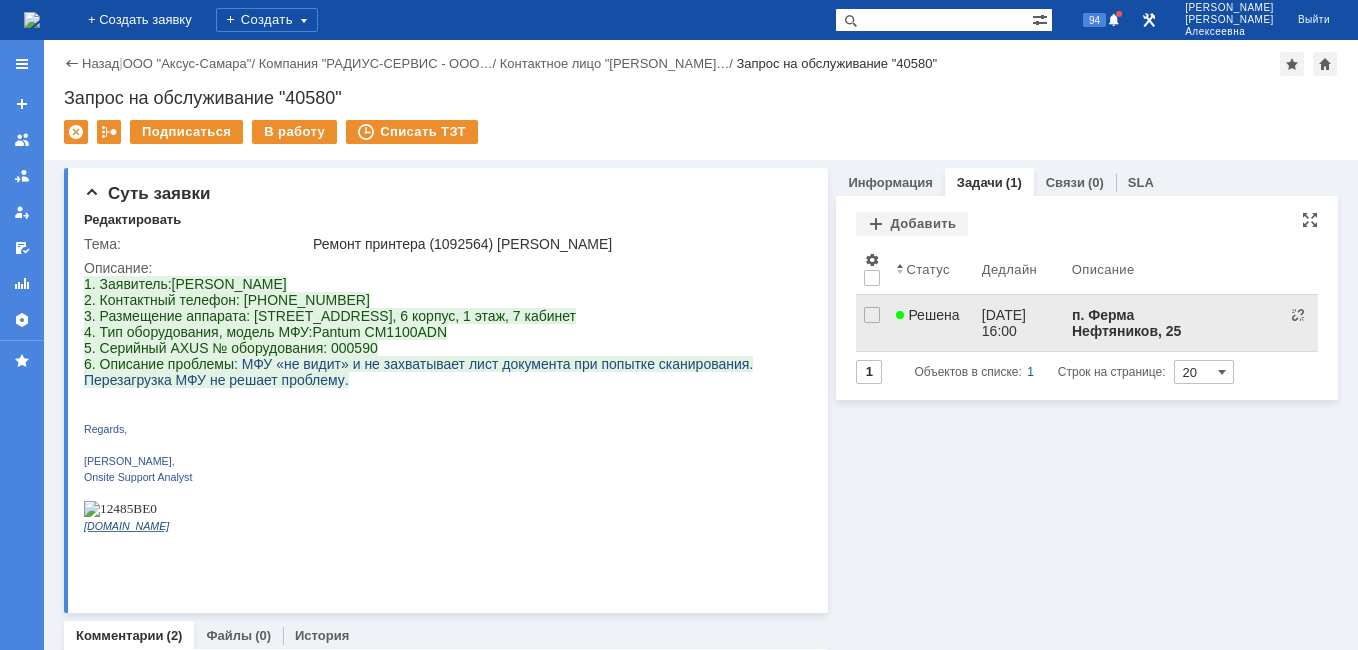 click on "Решена" at bounding box center (930, 323) 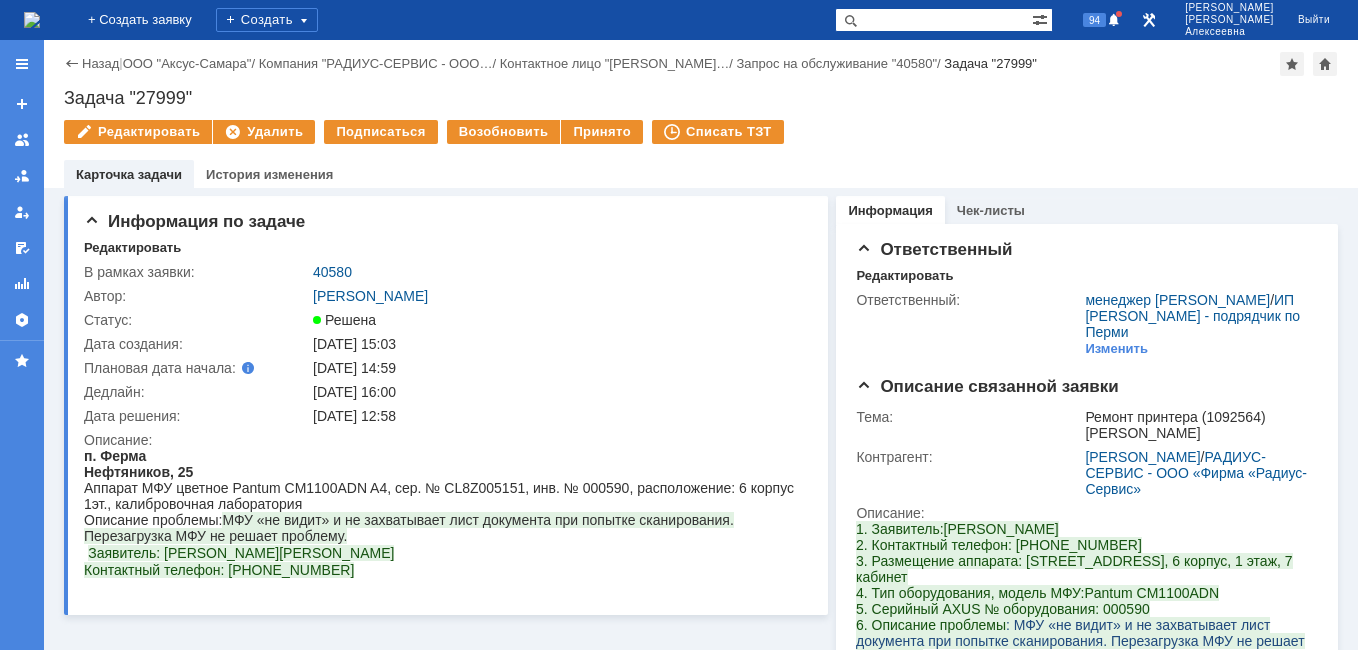scroll, scrollTop: 0, scrollLeft: 0, axis: both 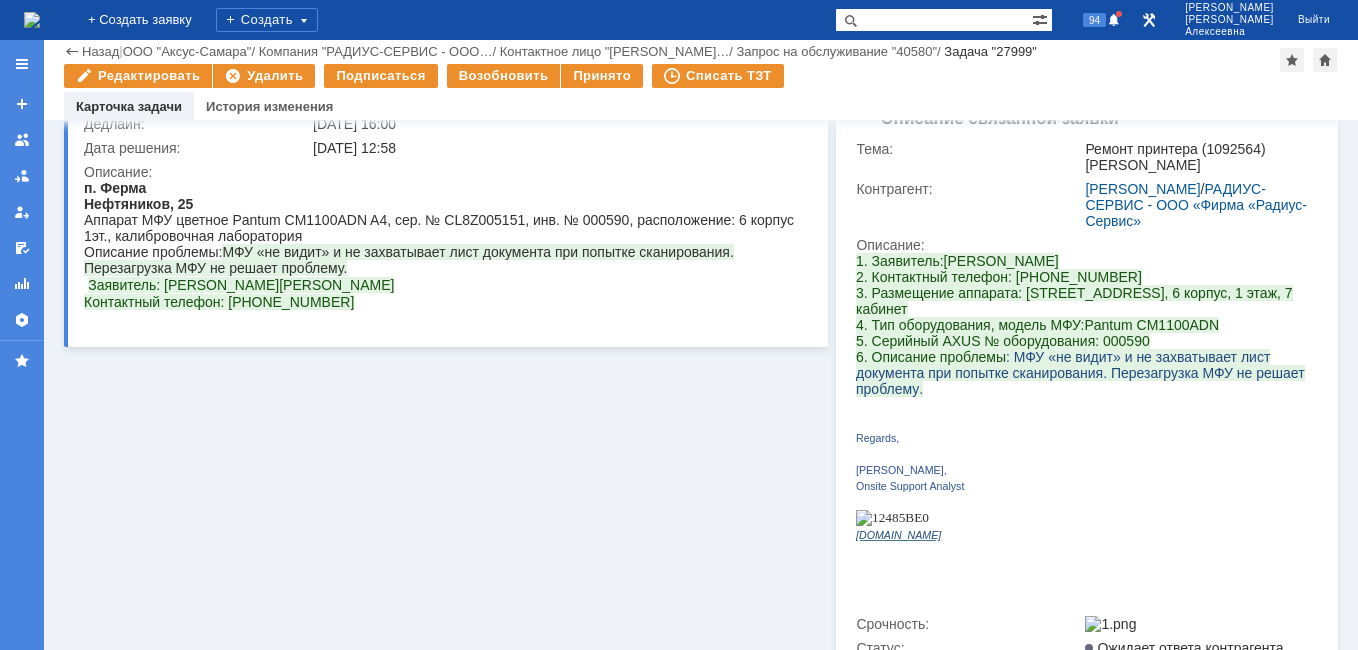 click at bounding box center (32, 20) 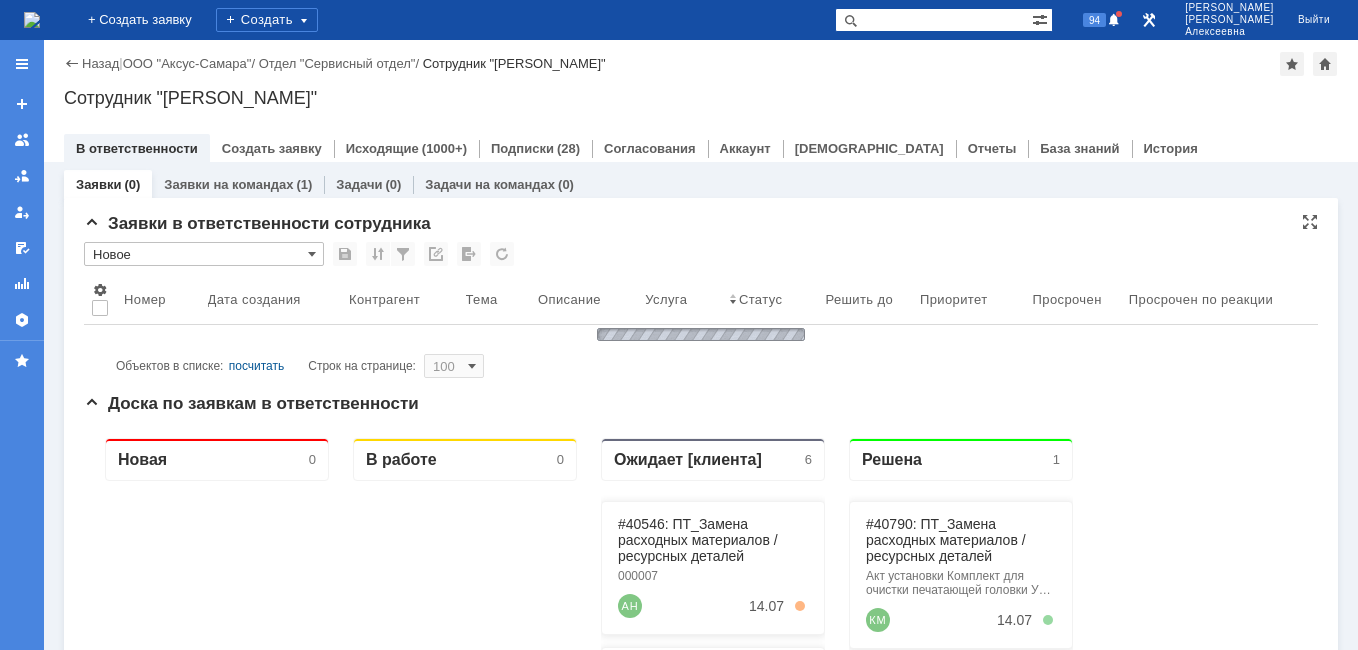 scroll, scrollTop: 0, scrollLeft: 0, axis: both 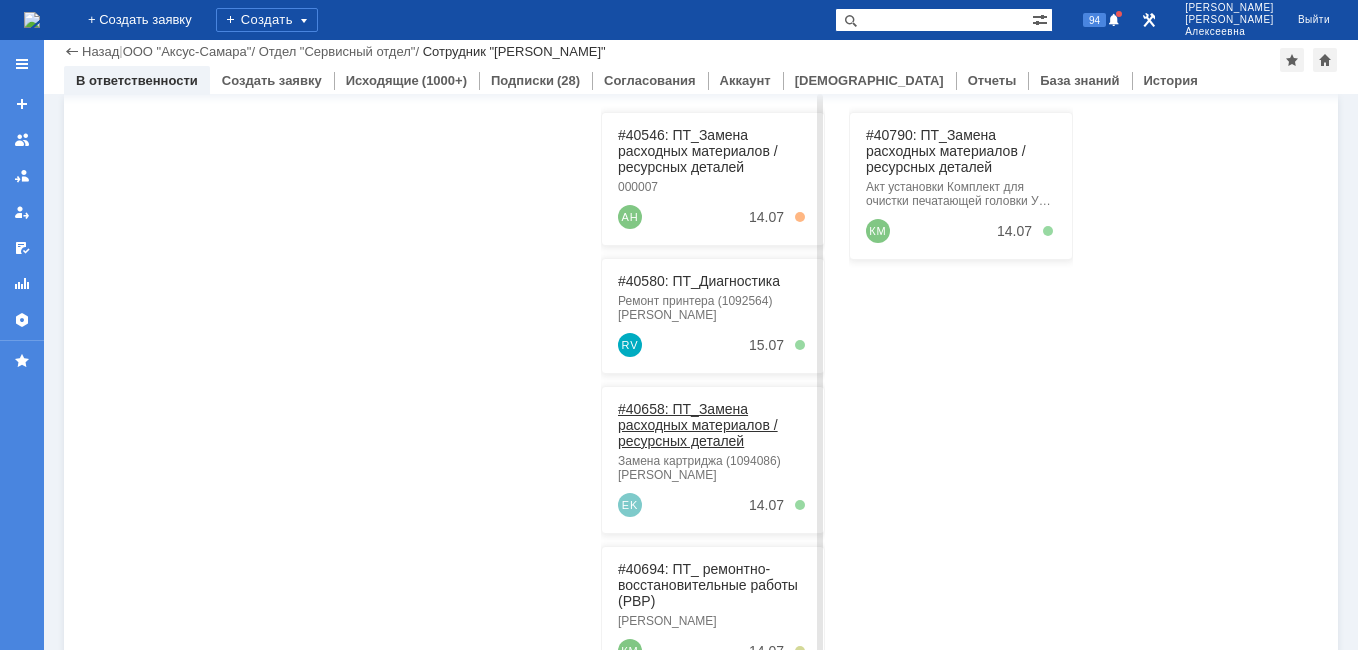 click on "#40658: ПТ_Замена расходных материалов / ресурсных деталей" at bounding box center [698, 425] 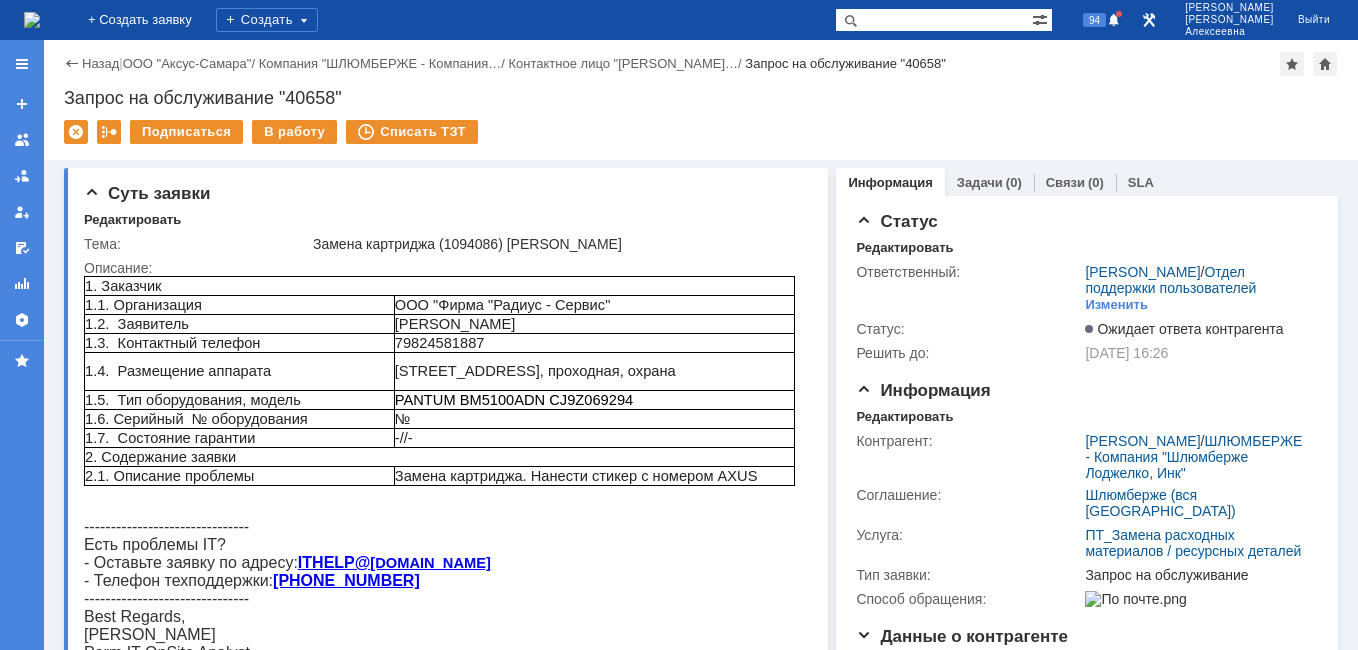 scroll, scrollTop: 0, scrollLeft: 0, axis: both 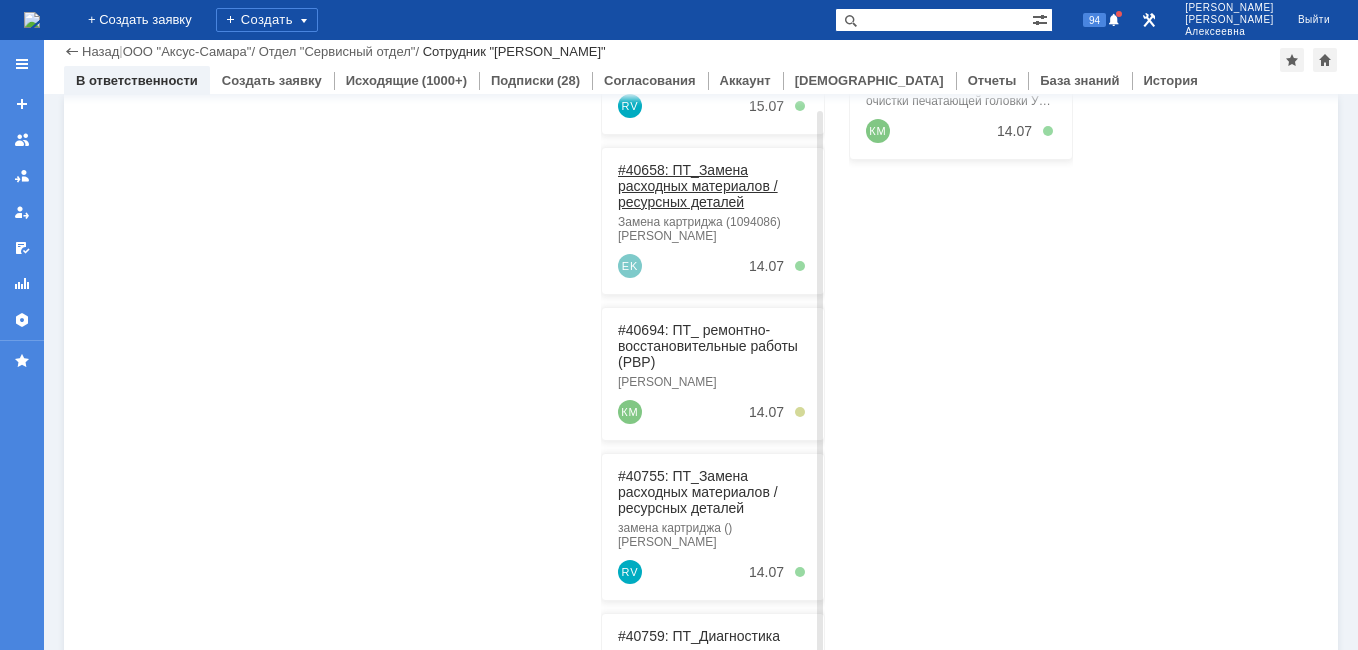 click on "#40658: ПТ_Замена расходных материалов / ресурсных деталей" at bounding box center [698, 186] 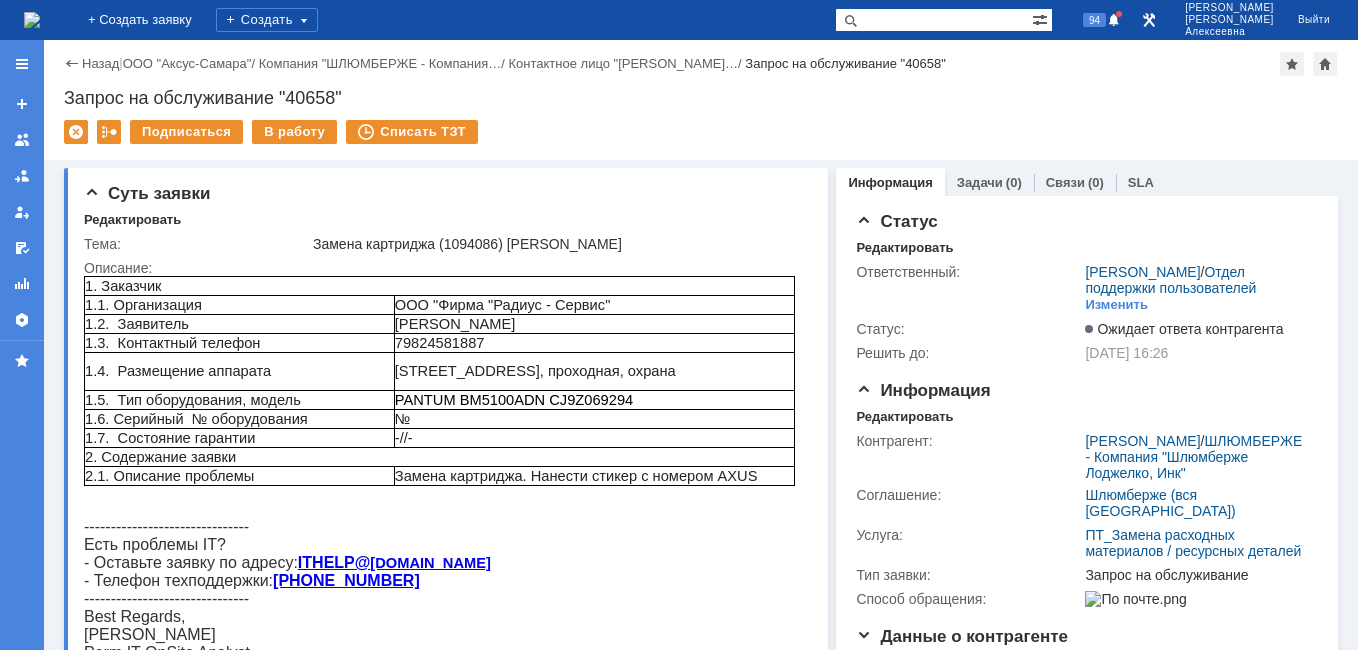 scroll, scrollTop: 0, scrollLeft: 0, axis: both 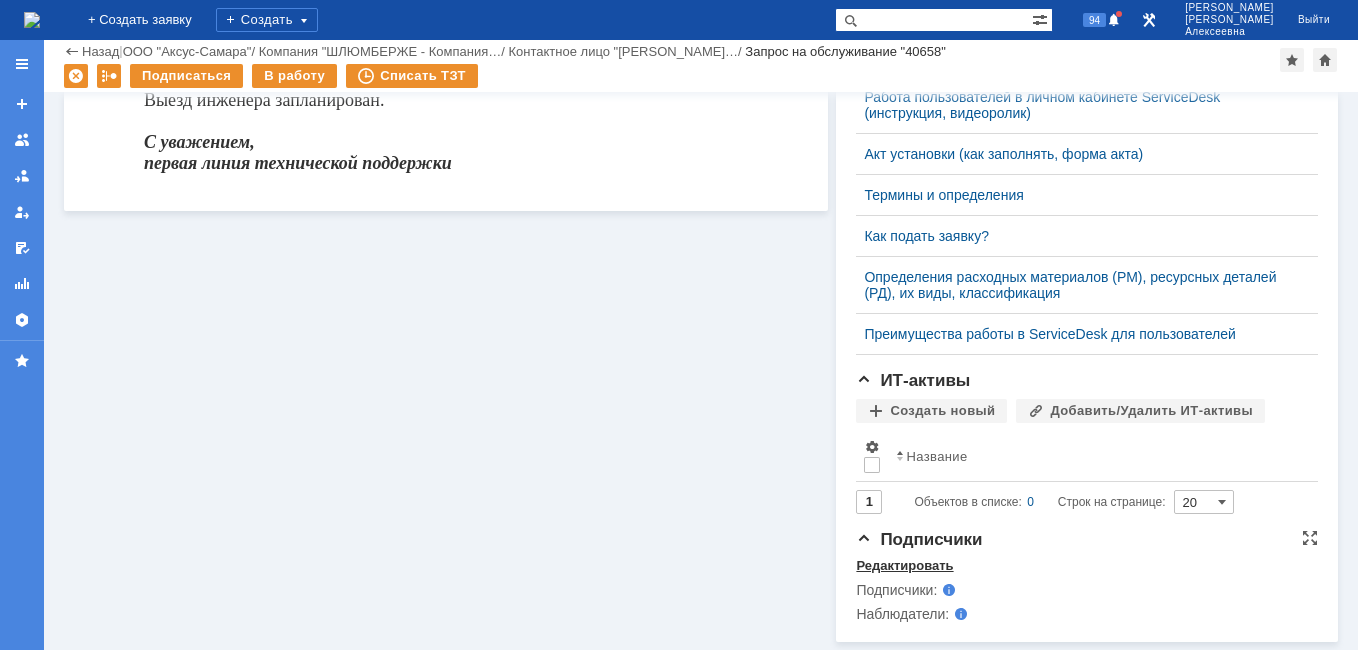 click on "Редактировать" at bounding box center (904, 566) 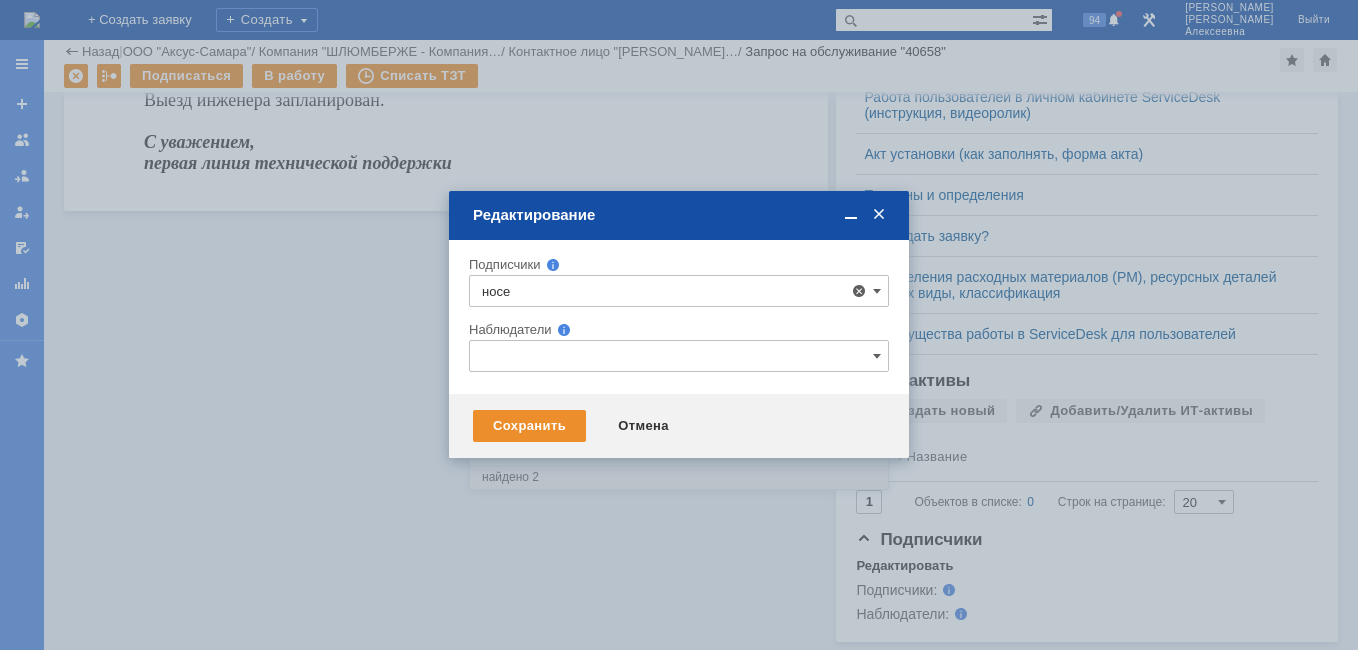 click on "[PERSON_NAME]" at bounding box center (607, 439) 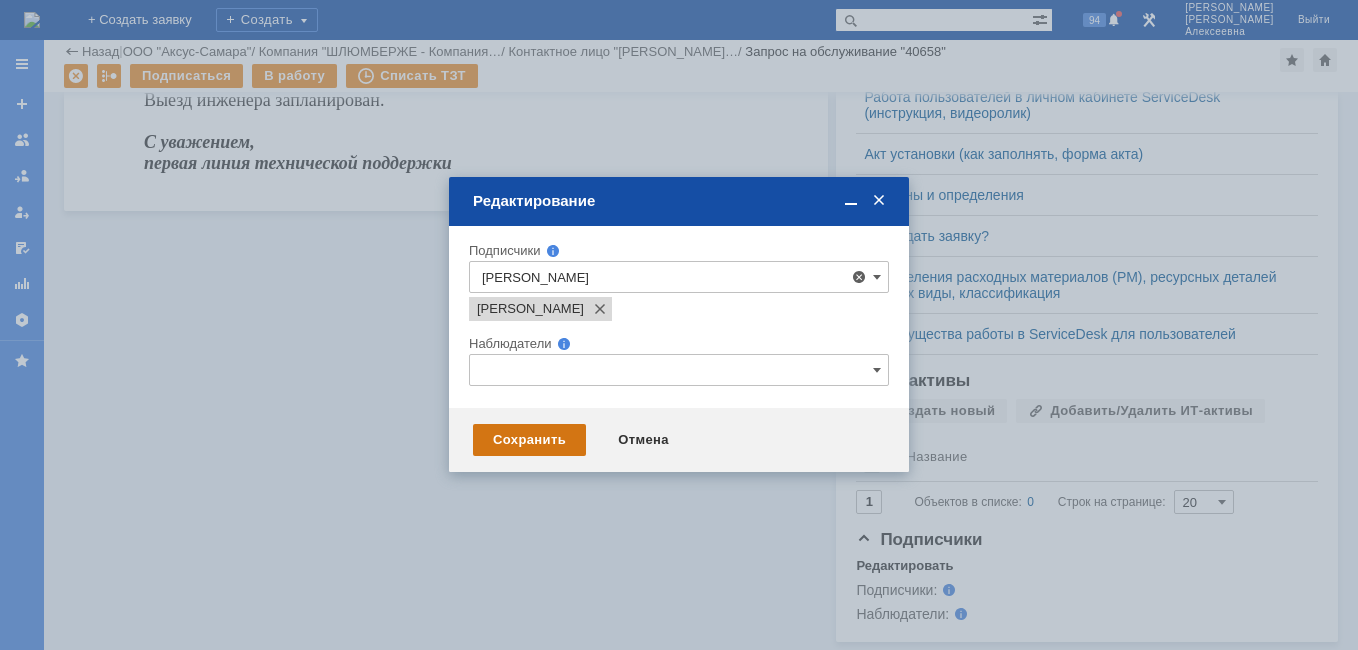 click on "Сохранить" at bounding box center [529, 440] 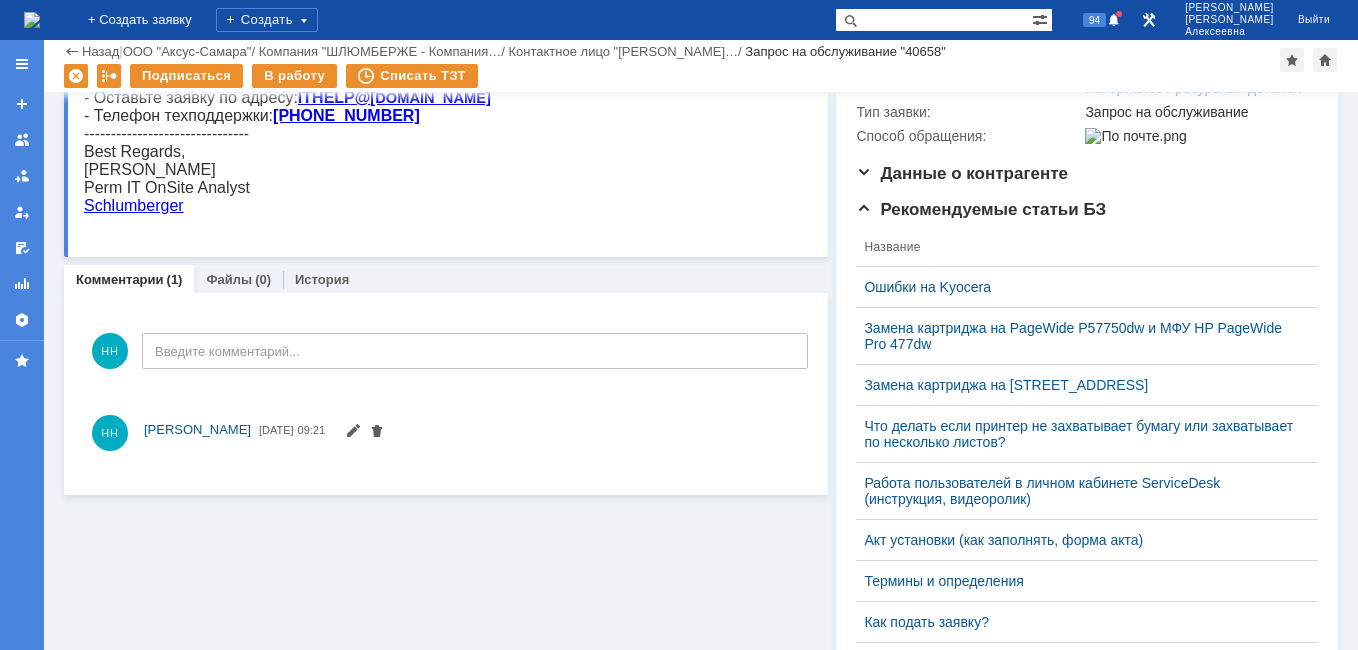 scroll, scrollTop: 808, scrollLeft: 0, axis: vertical 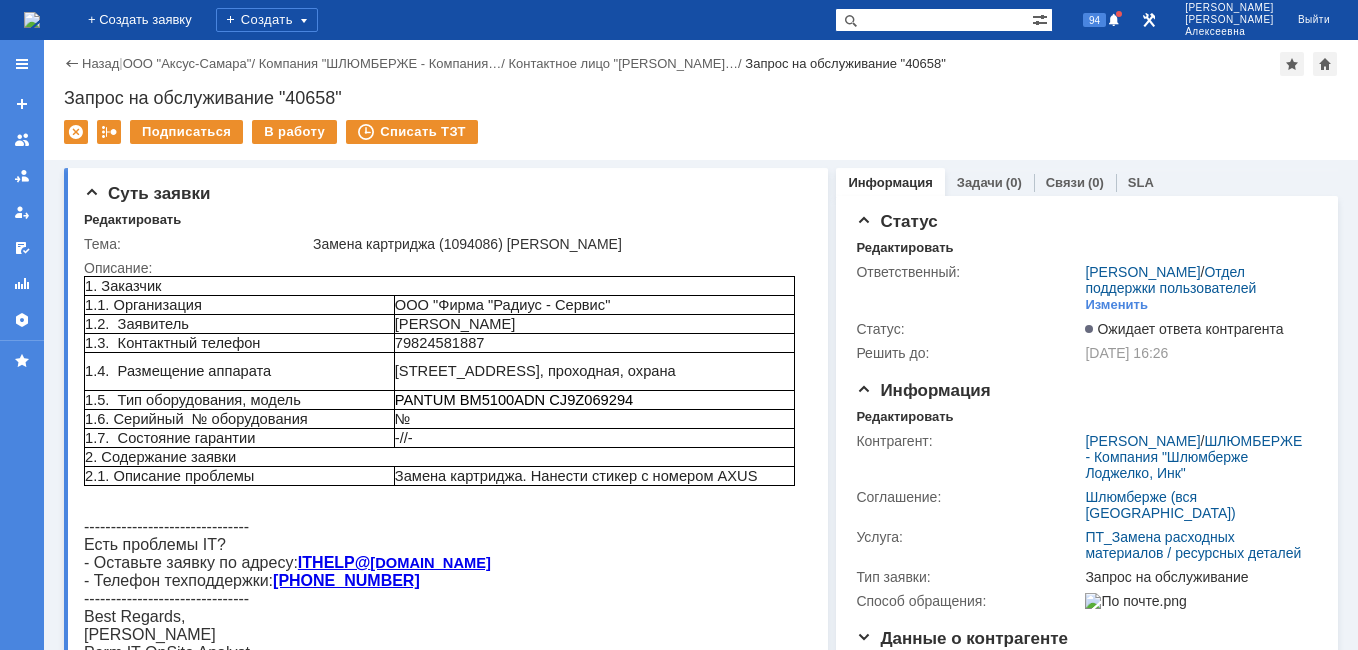 click at bounding box center (32, 20) 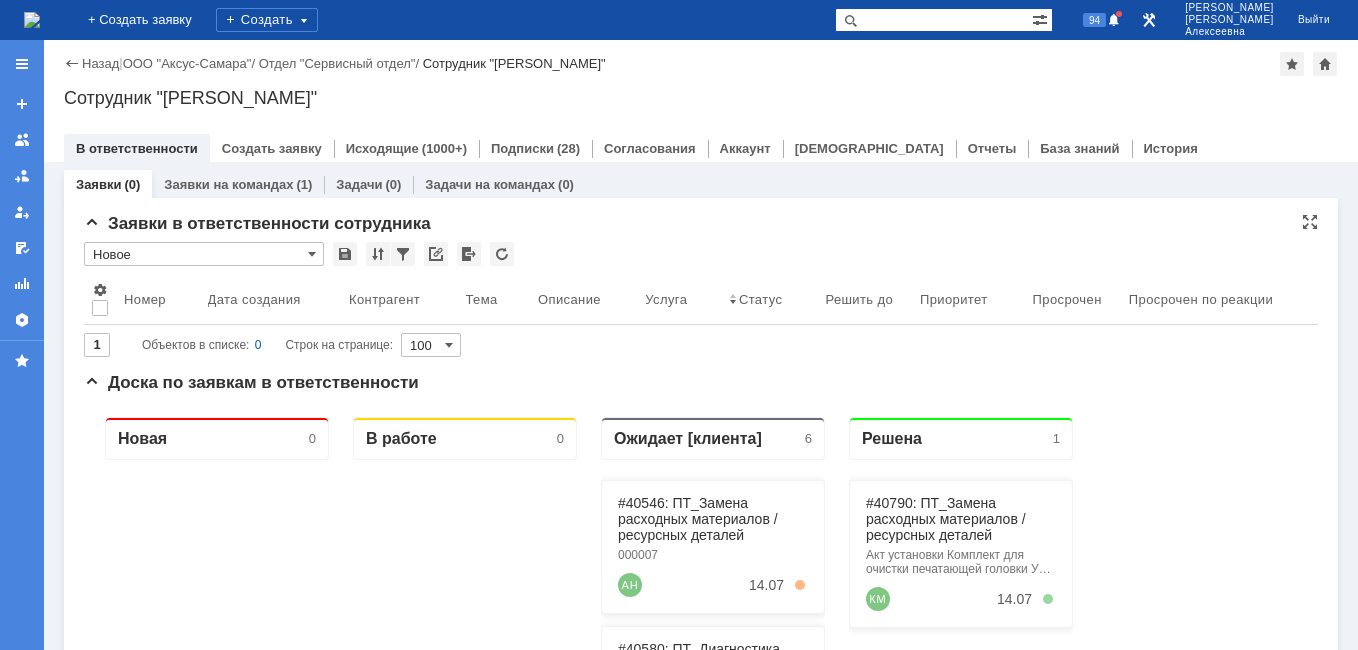 scroll, scrollTop: 0, scrollLeft: 0, axis: both 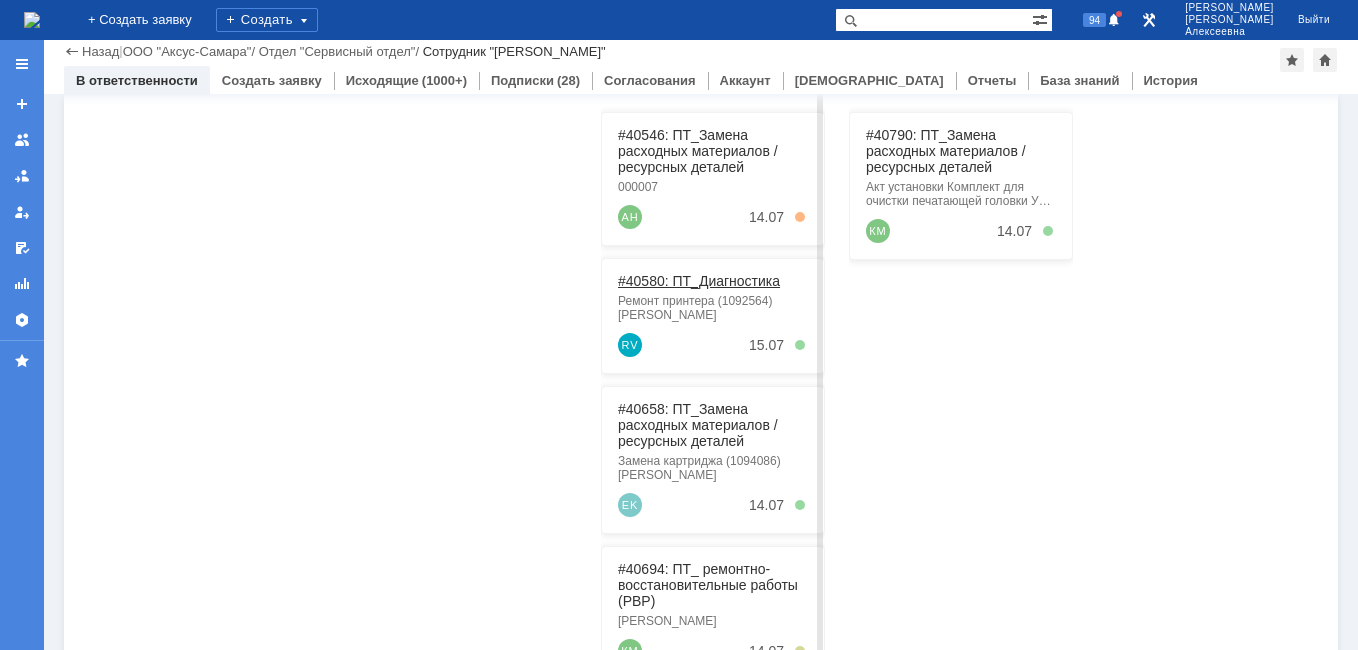 click on "#40580: ПТ_Диагностика" at bounding box center (699, 281) 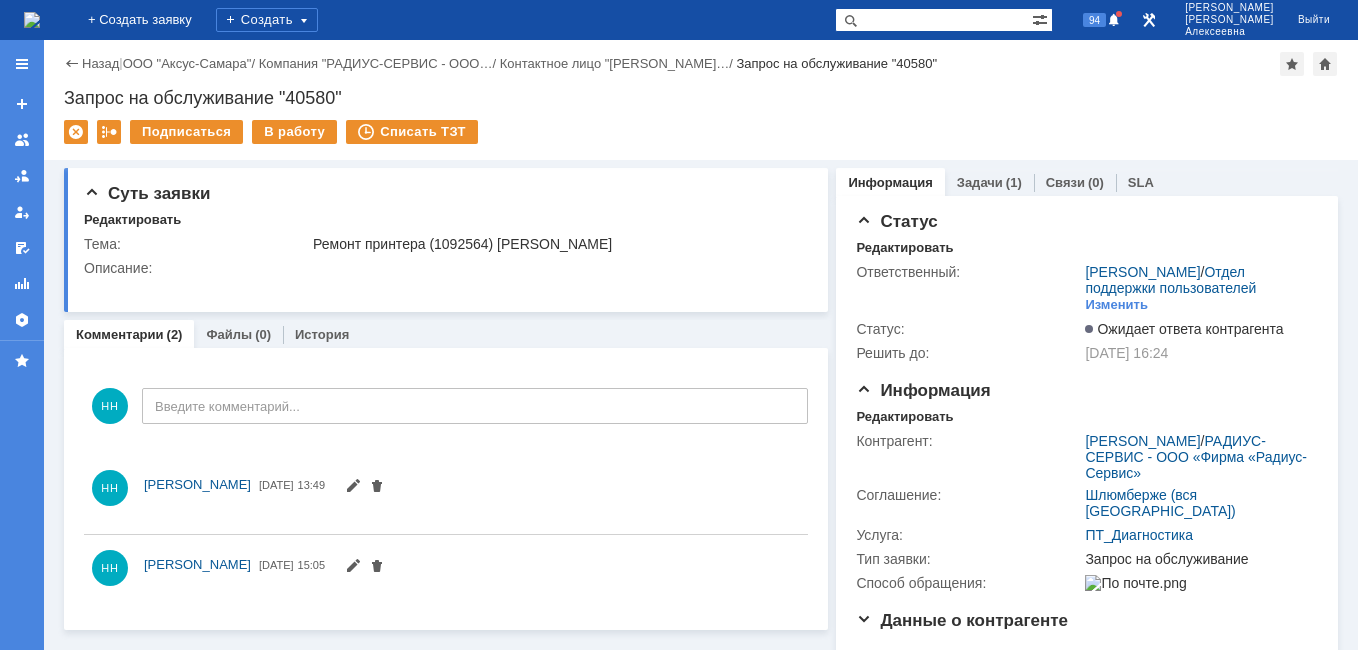 scroll, scrollTop: 0, scrollLeft: 0, axis: both 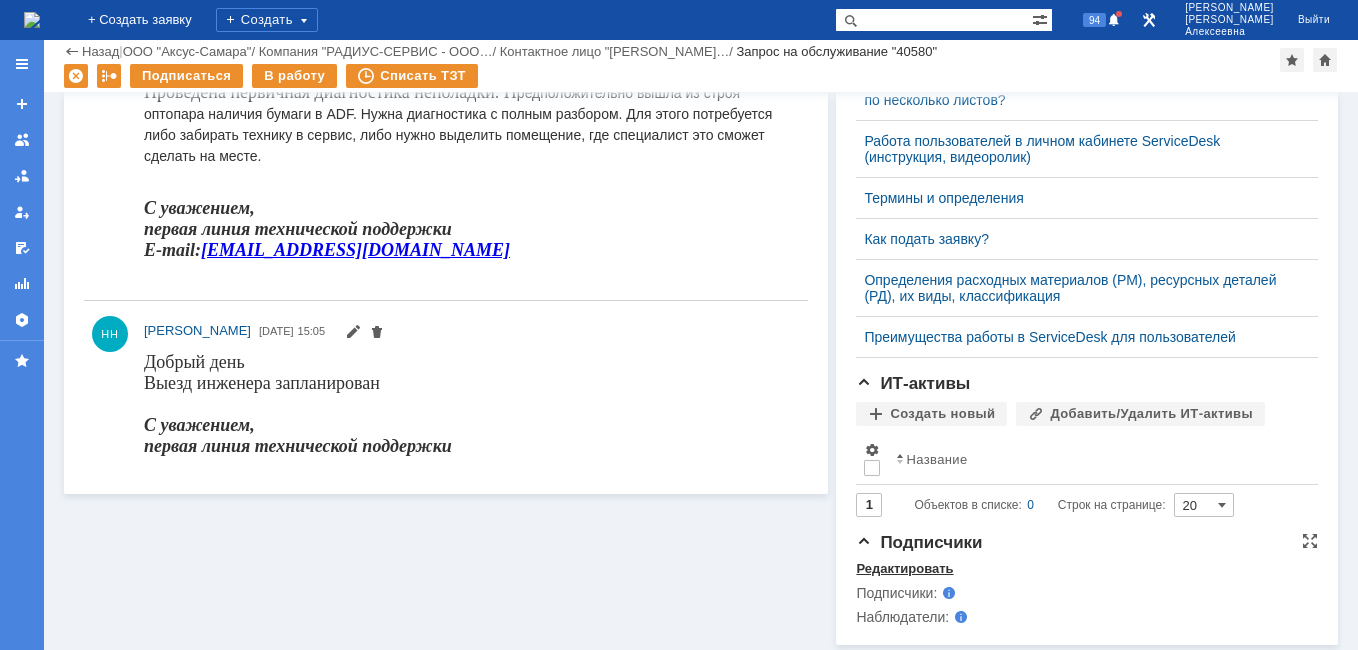 click on "Редактировать" at bounding box center (904, 569) 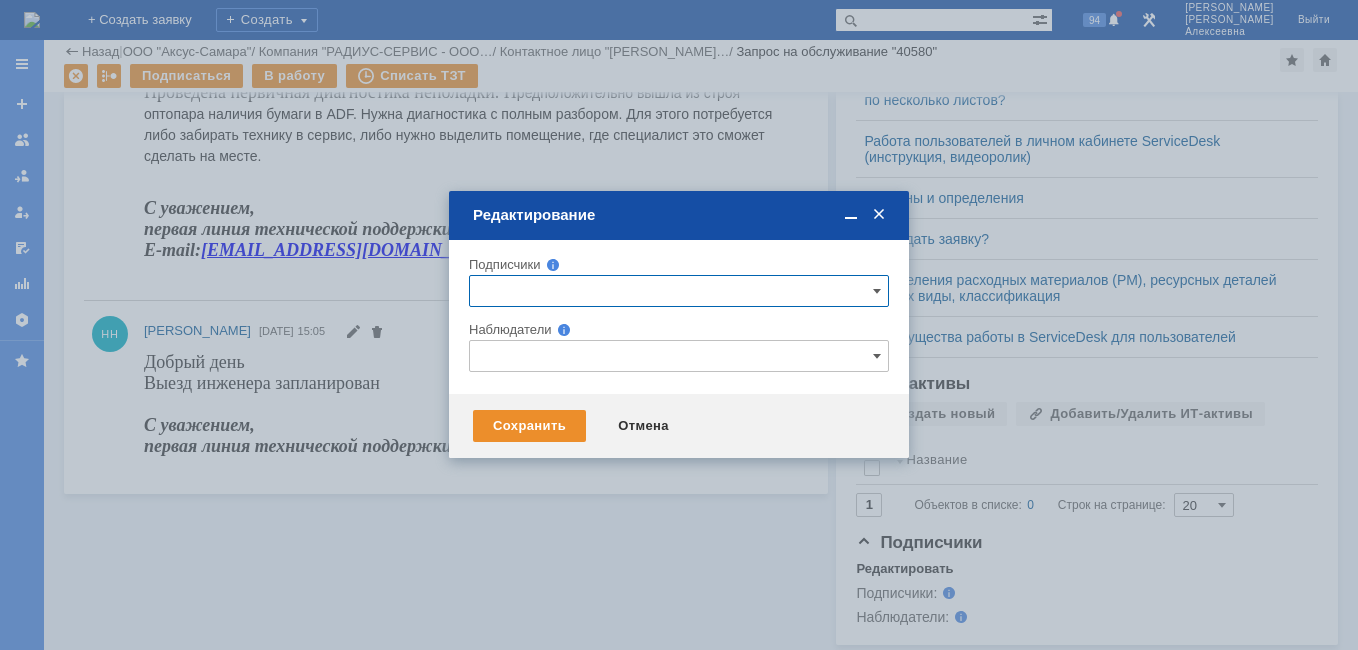 click at bounding box center [679, 291] 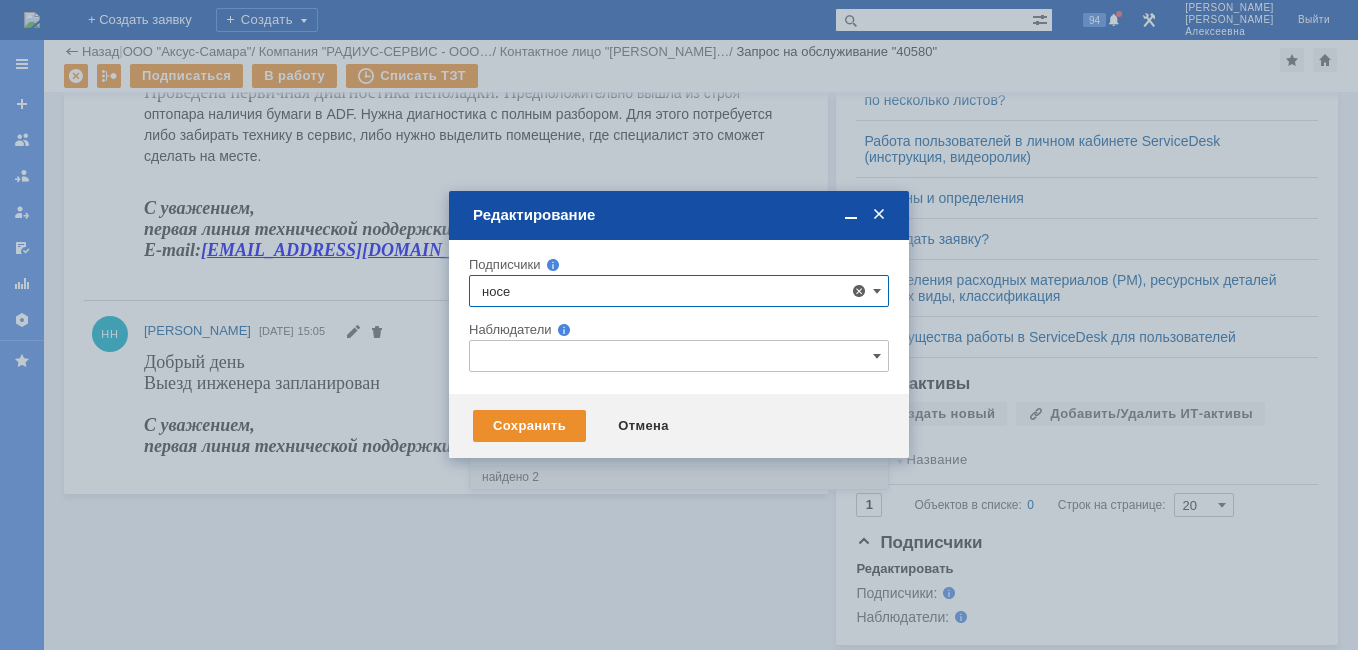 click on "[PERSON_NAME]" at bounding box center (607, 439) 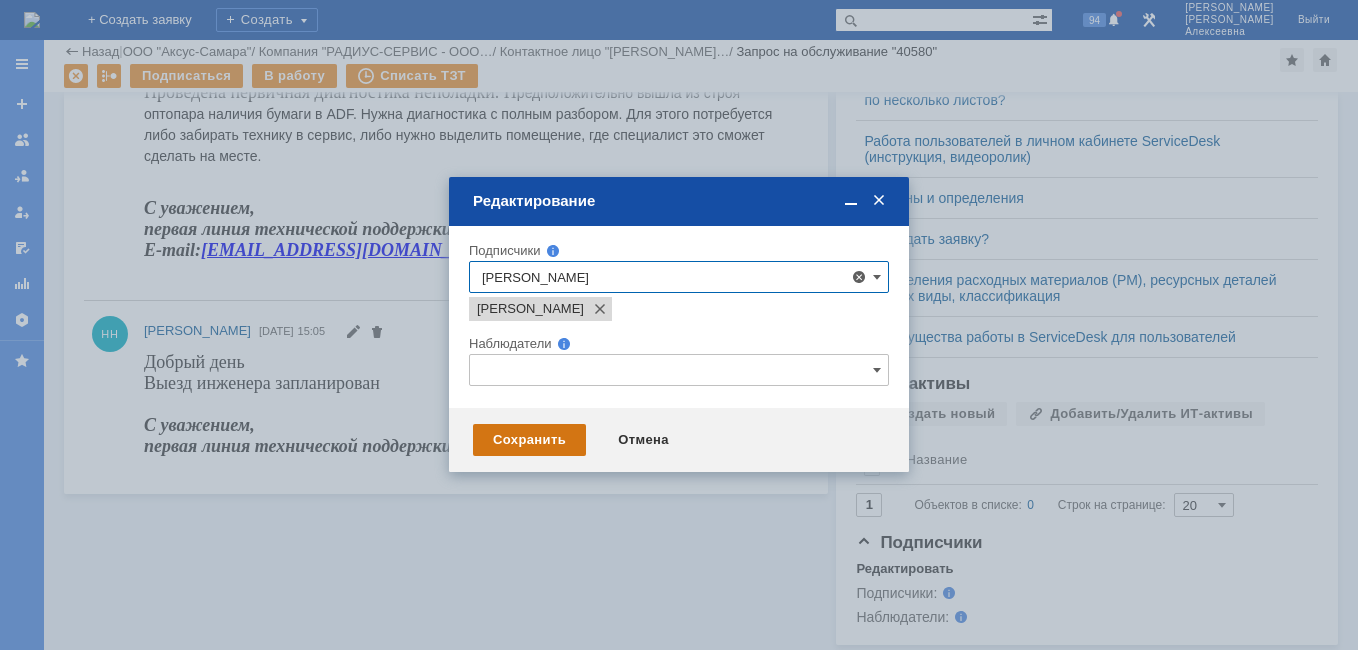 click on "Сохранить" at bounding box center [529, 440] 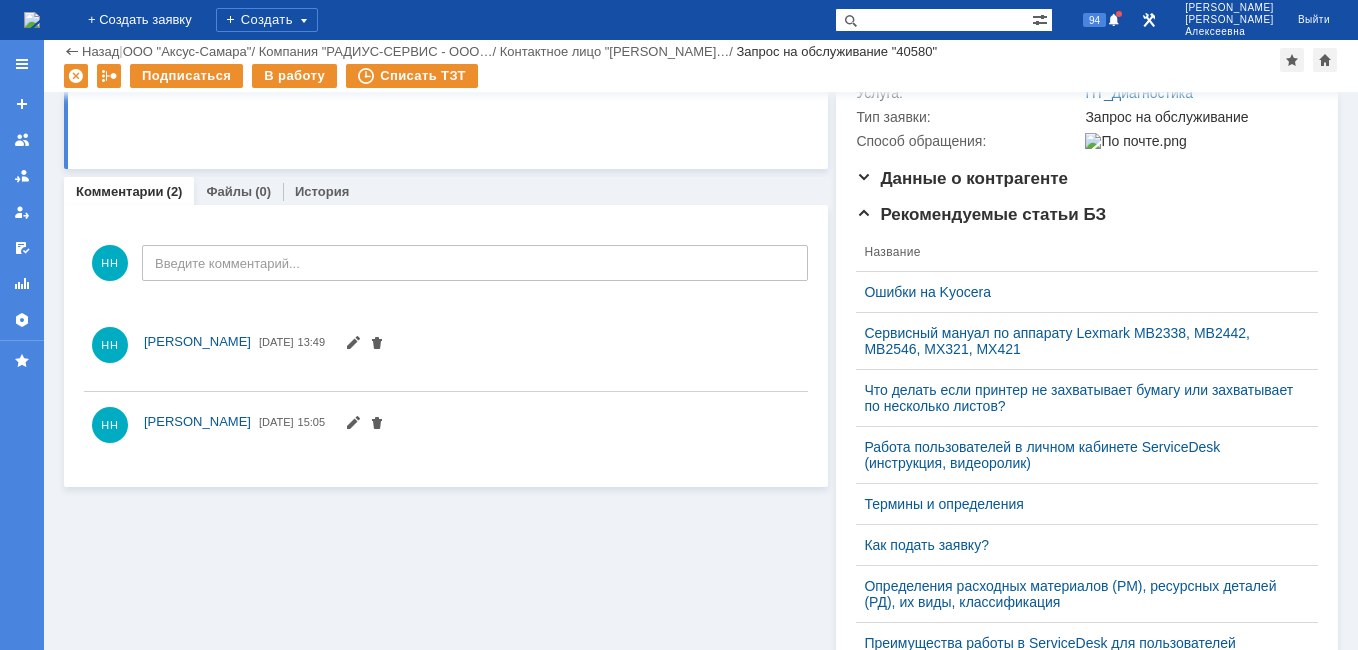 scroll, scrollTop: 678, scrollLeft: 0, axis: vertical 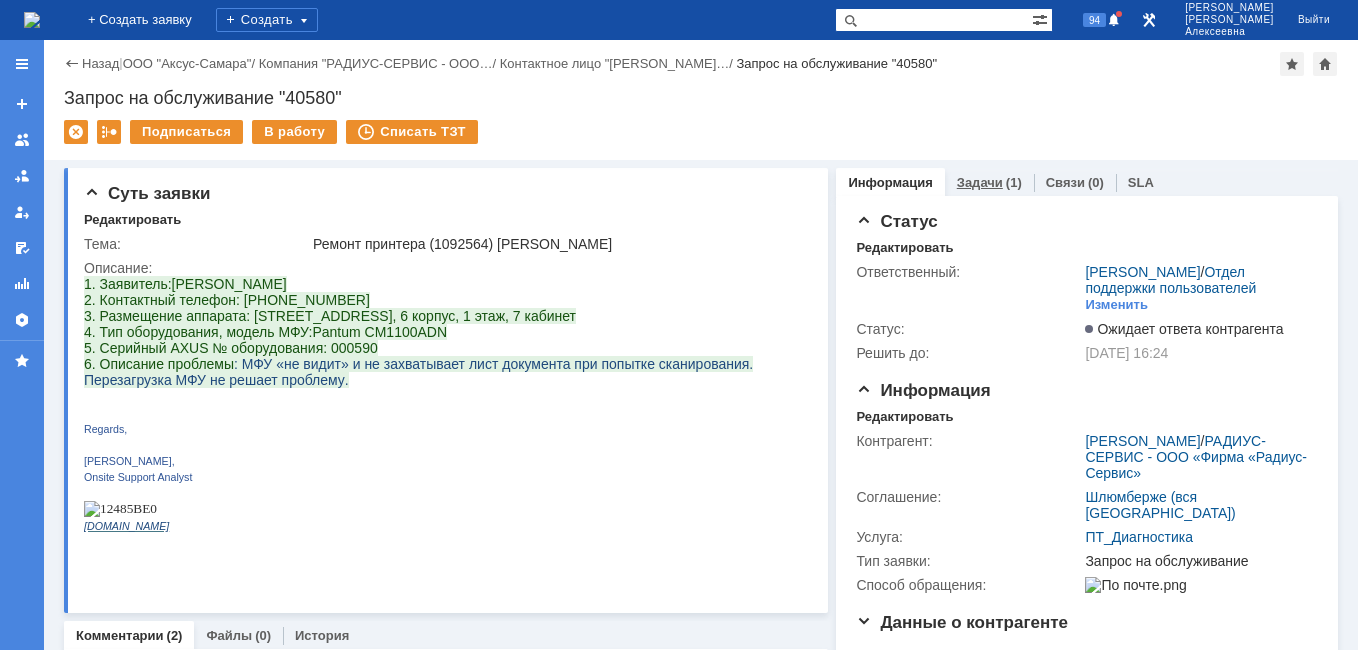 click on "Задачи" at bounding box center (980, 182) 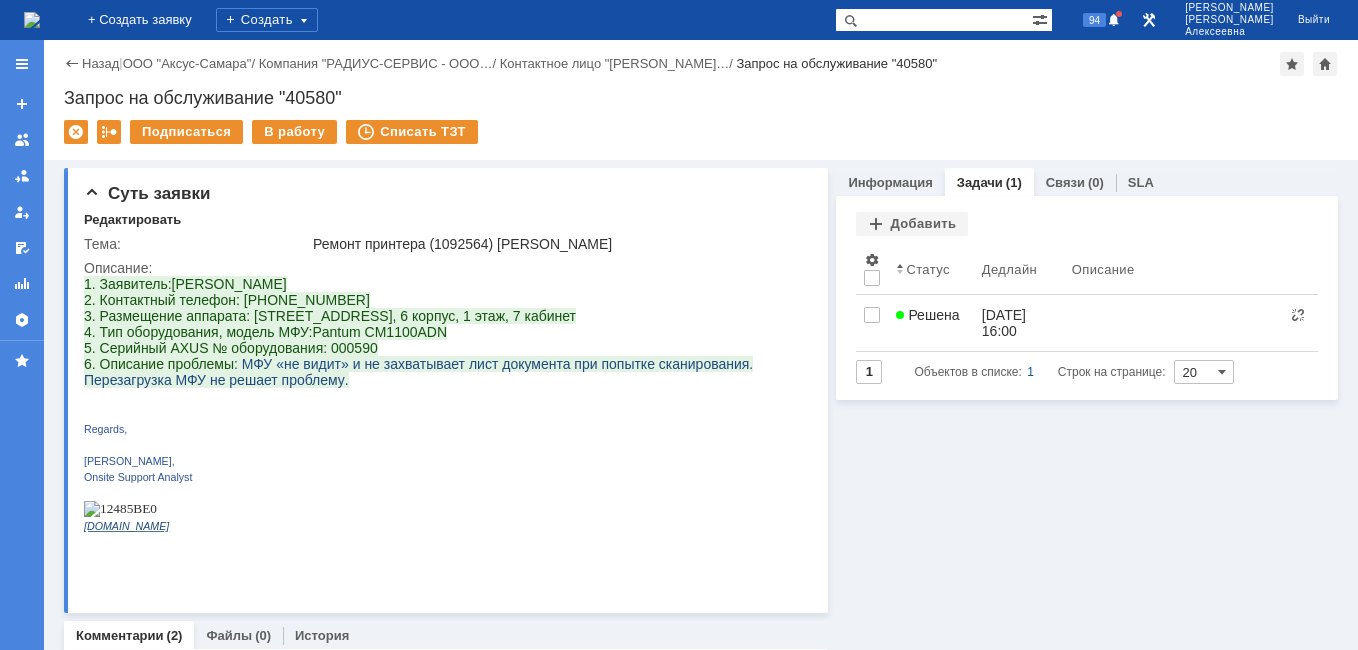 scroll, scrollTop: 0, scrollLeft: 0, axis: both 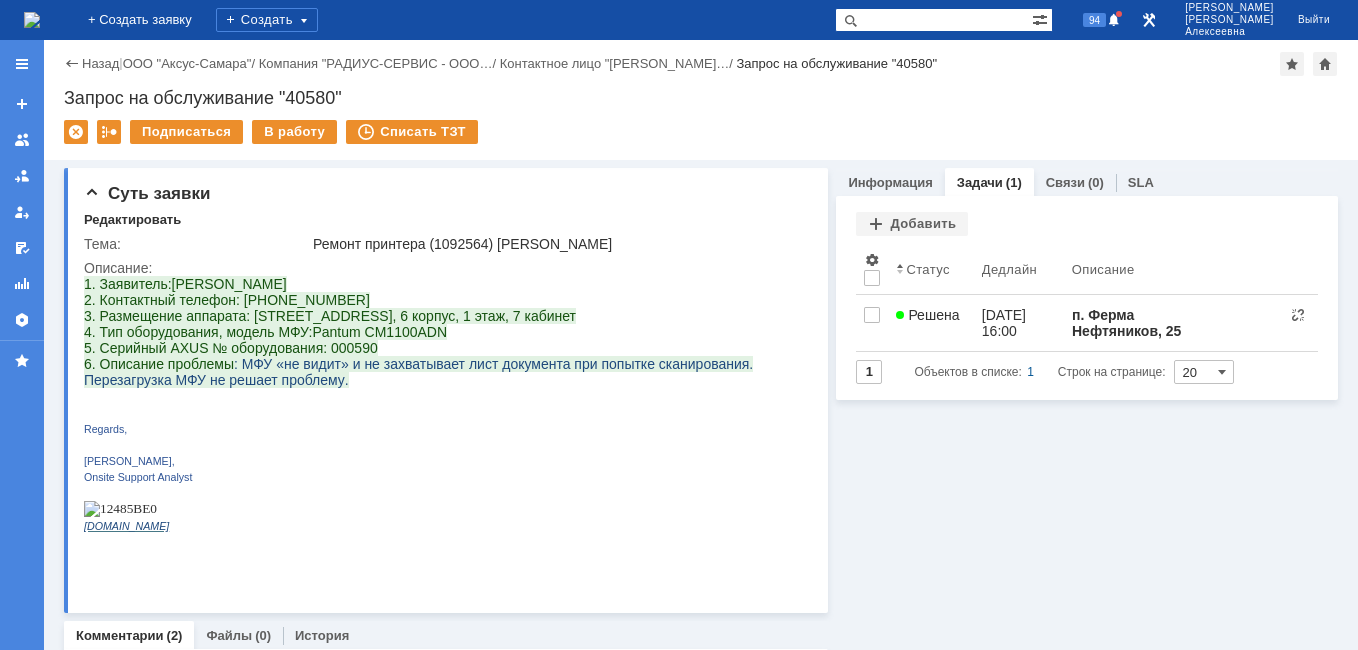 click at bounding box center (933, 20) 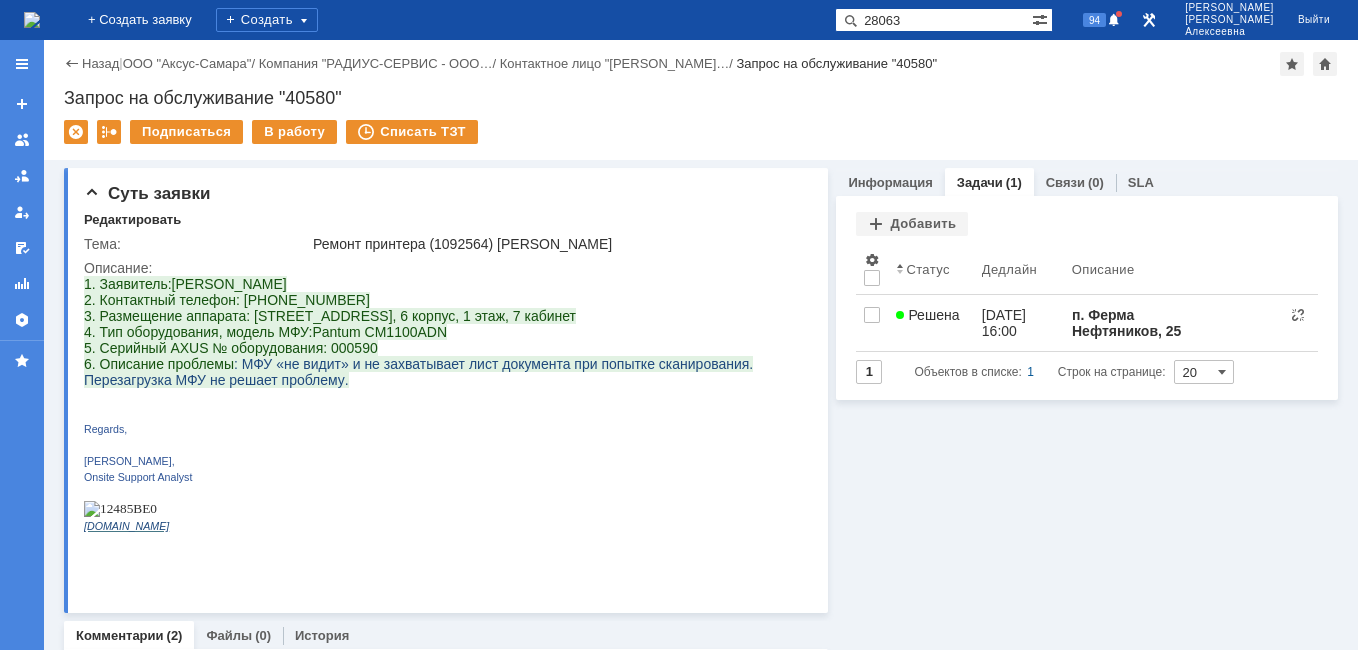 type on "28063" 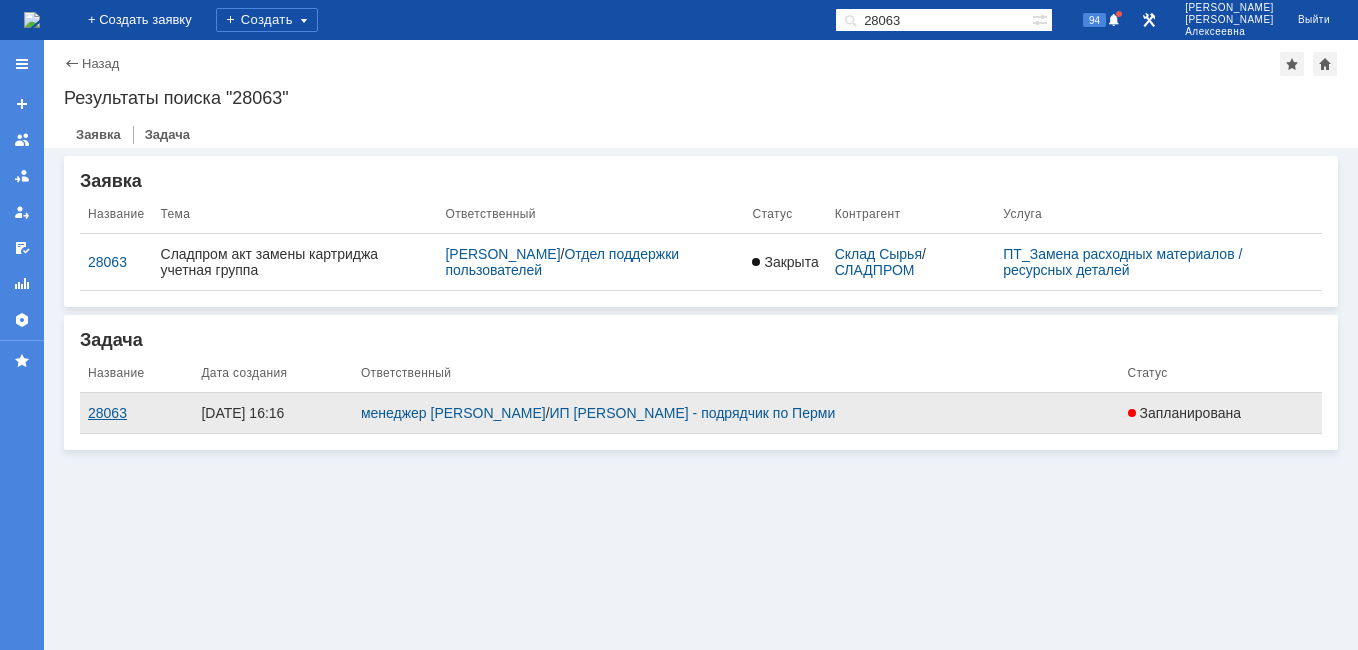click on "28063" at bounding box center (136, 413) 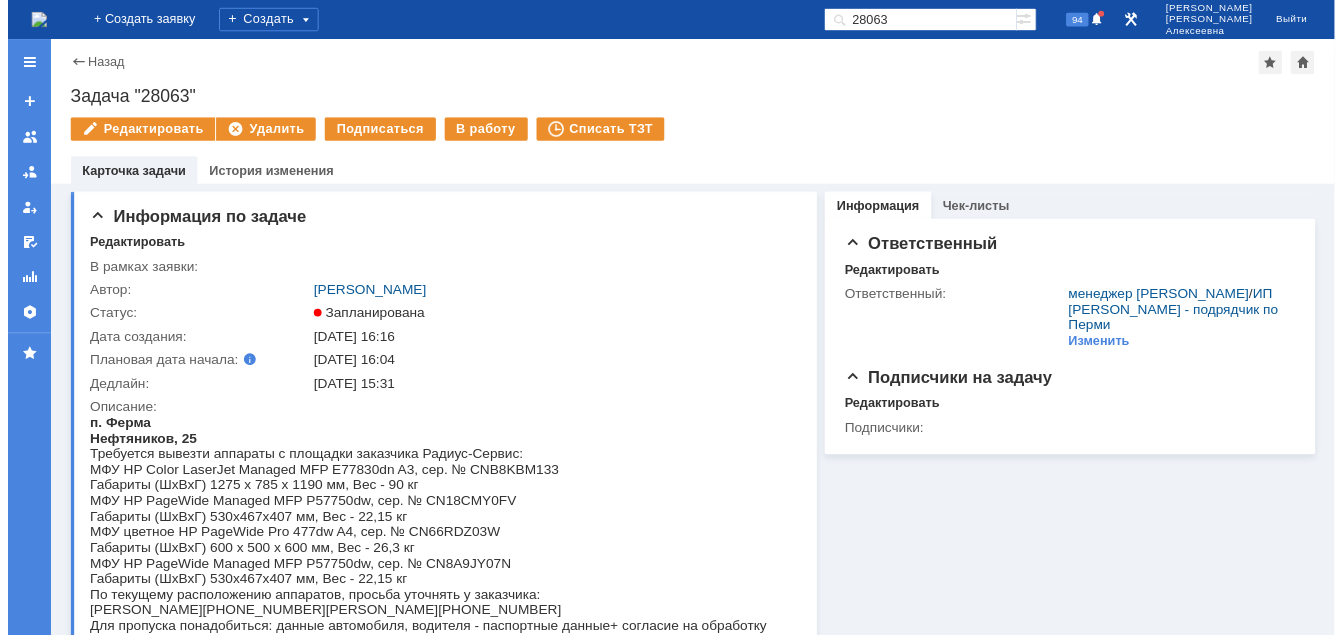scroll, scrollTop: 0, scrollLeft: 0, axis: both 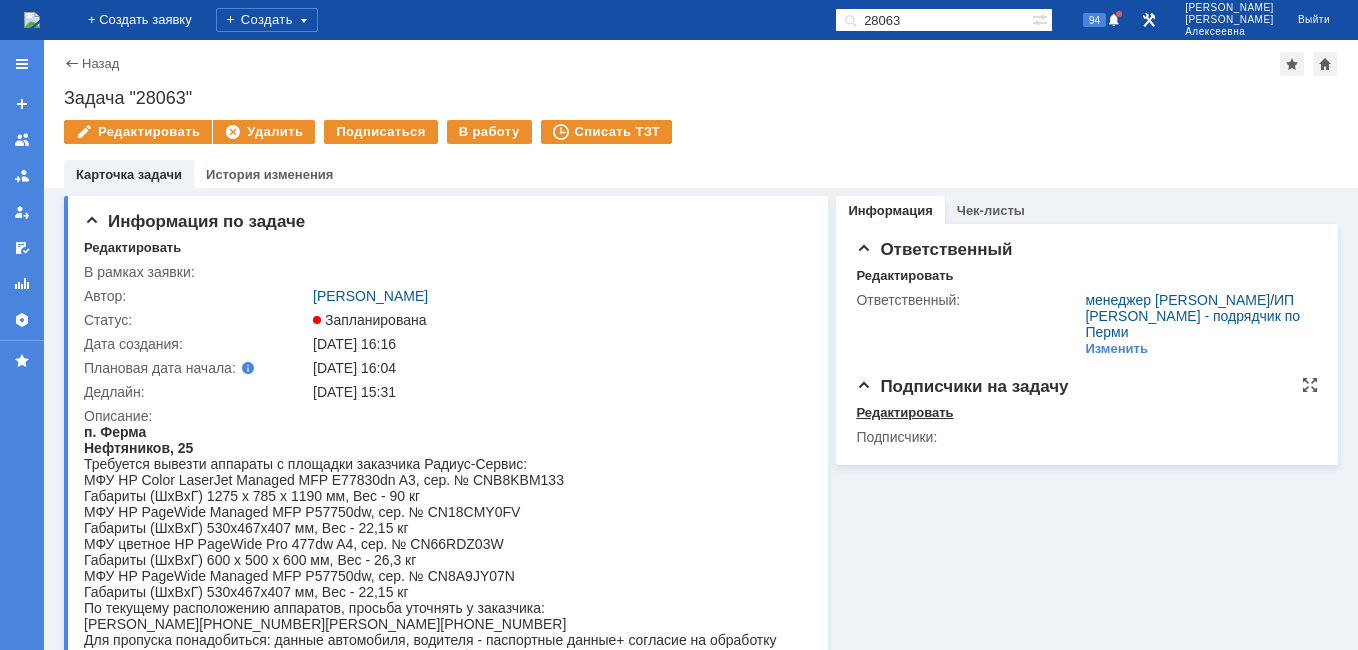click on "Редактировать" at bounding box center (904, 413) 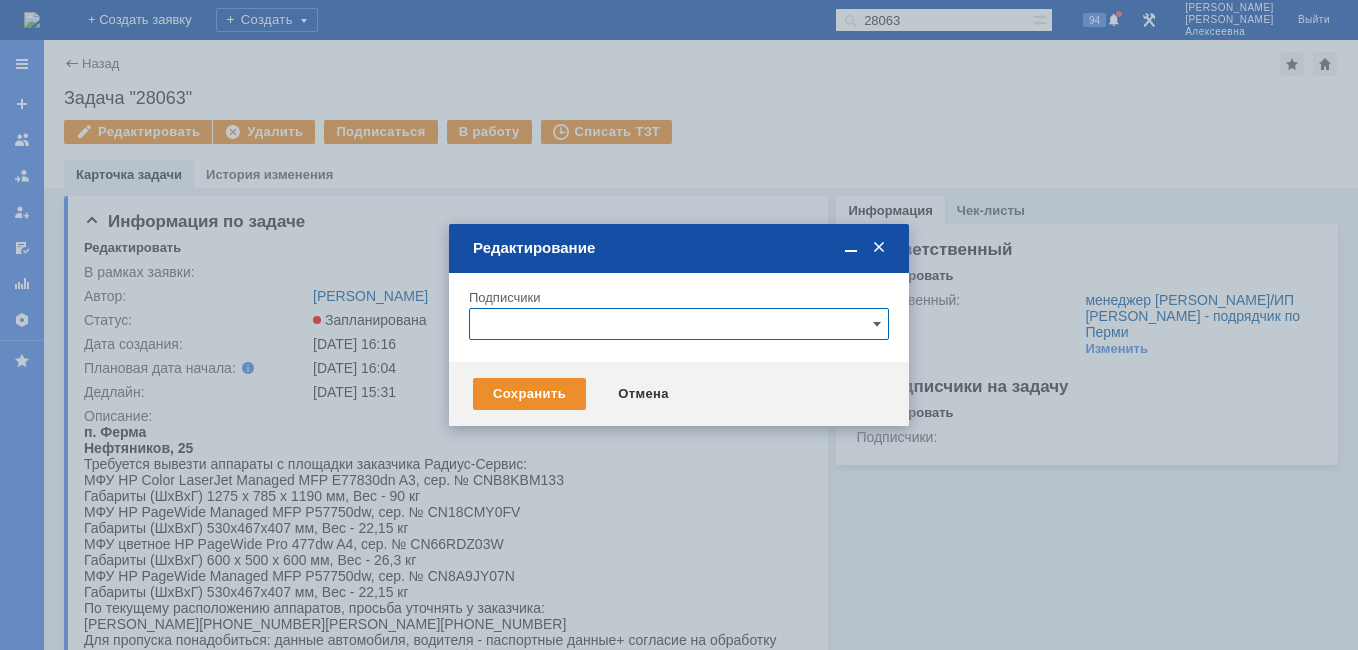 click at bounding box center [679, 324] 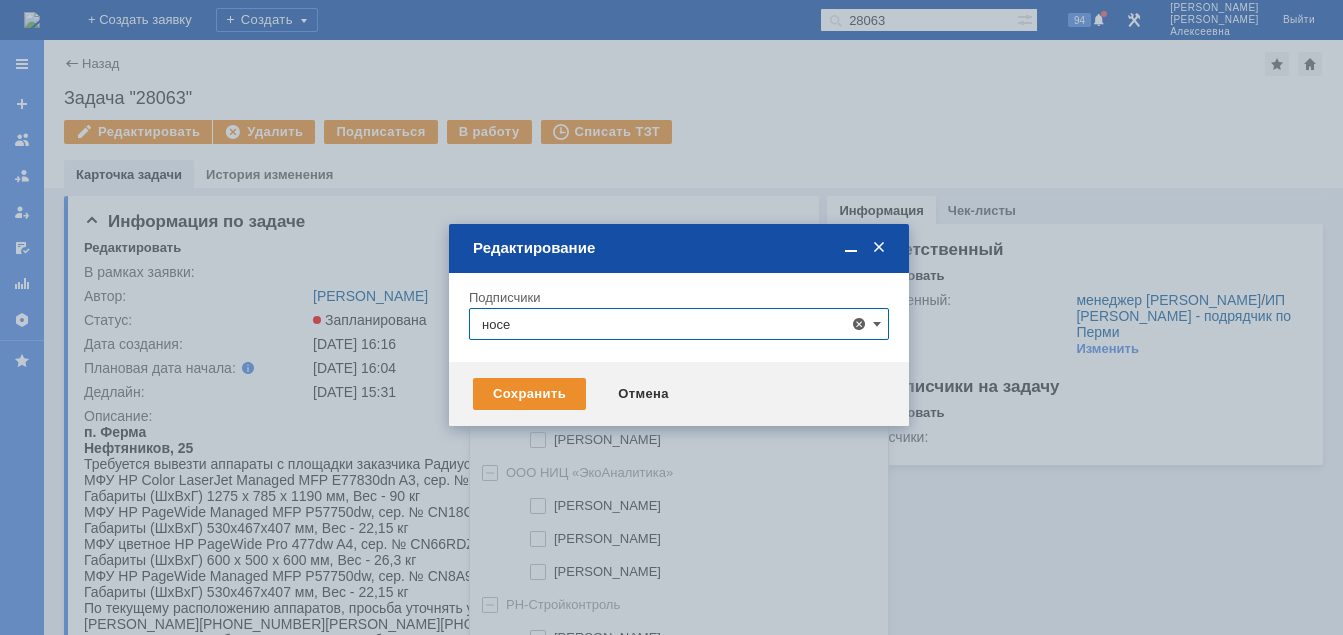 scroll, scrollTop: 41, scrollLeft: 0, axis: vertical 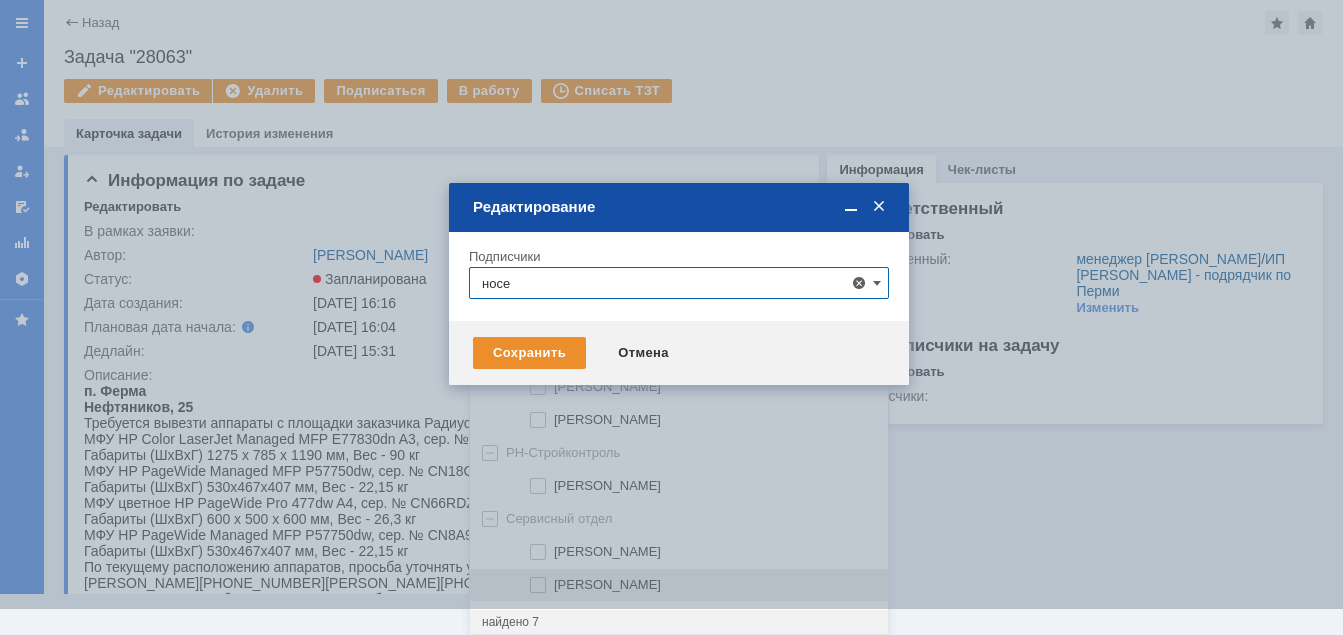 click on "[PERSON_NAME]" at bounding box center (607, 584) 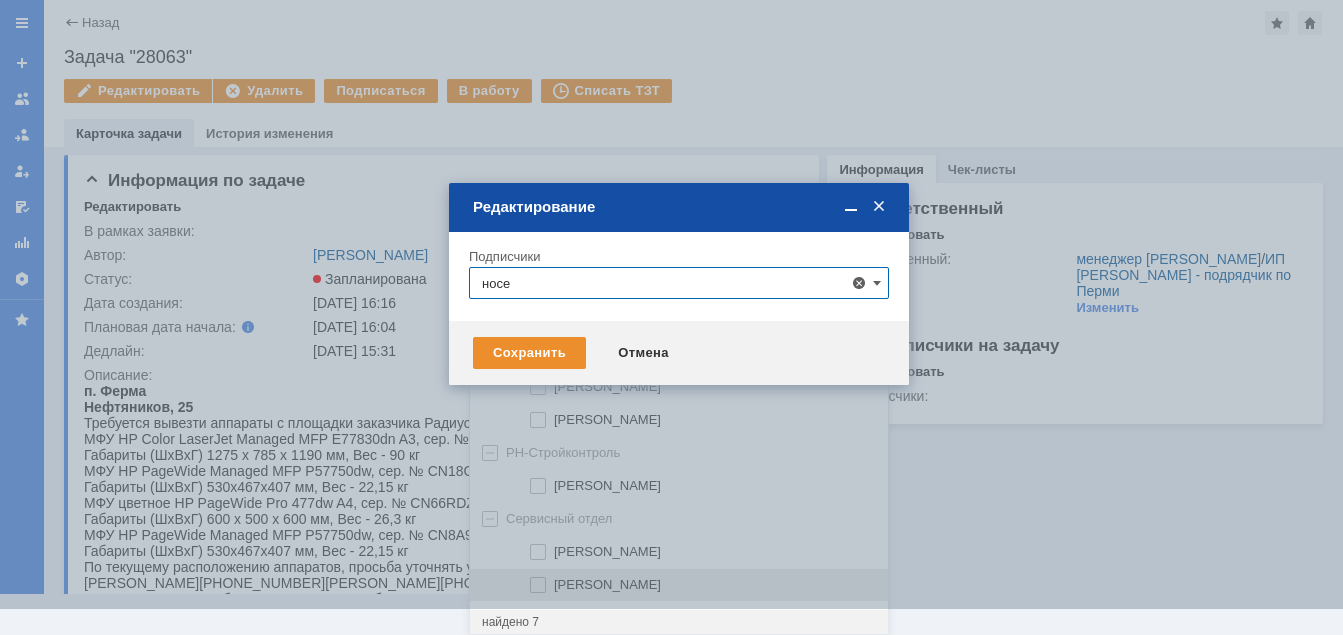 click on "[PERSON_NAME]" at bounding box center [607, 584] 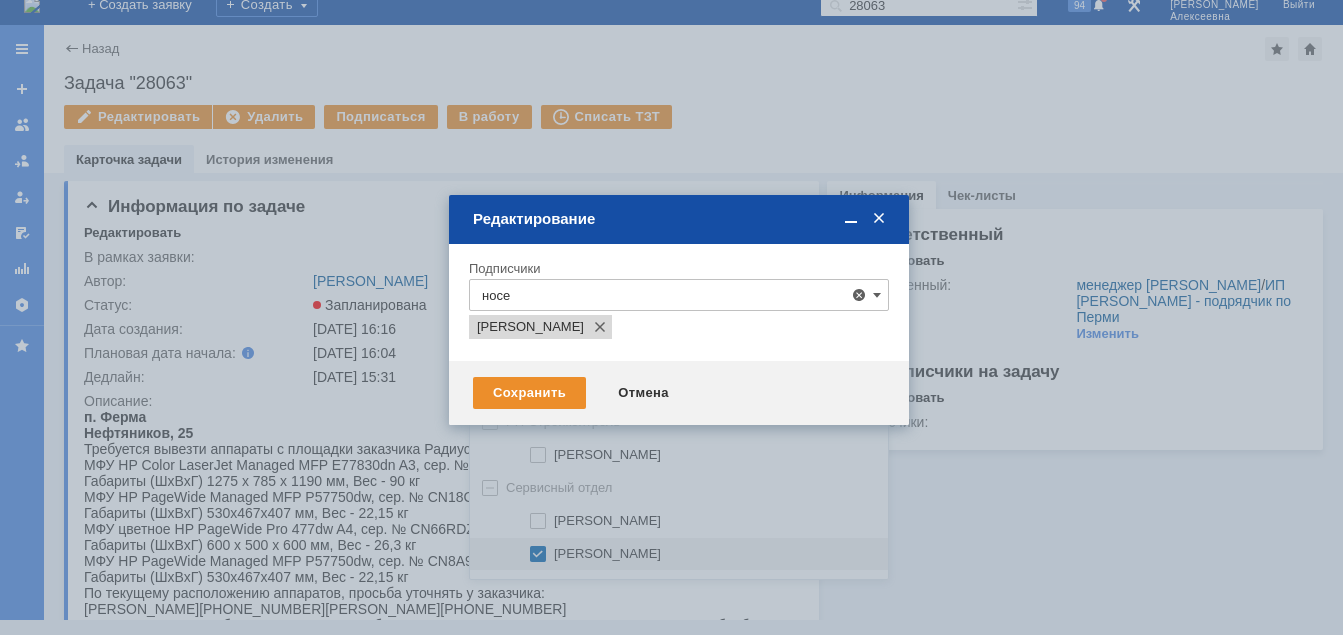 type on "[PERSON_NAME]" 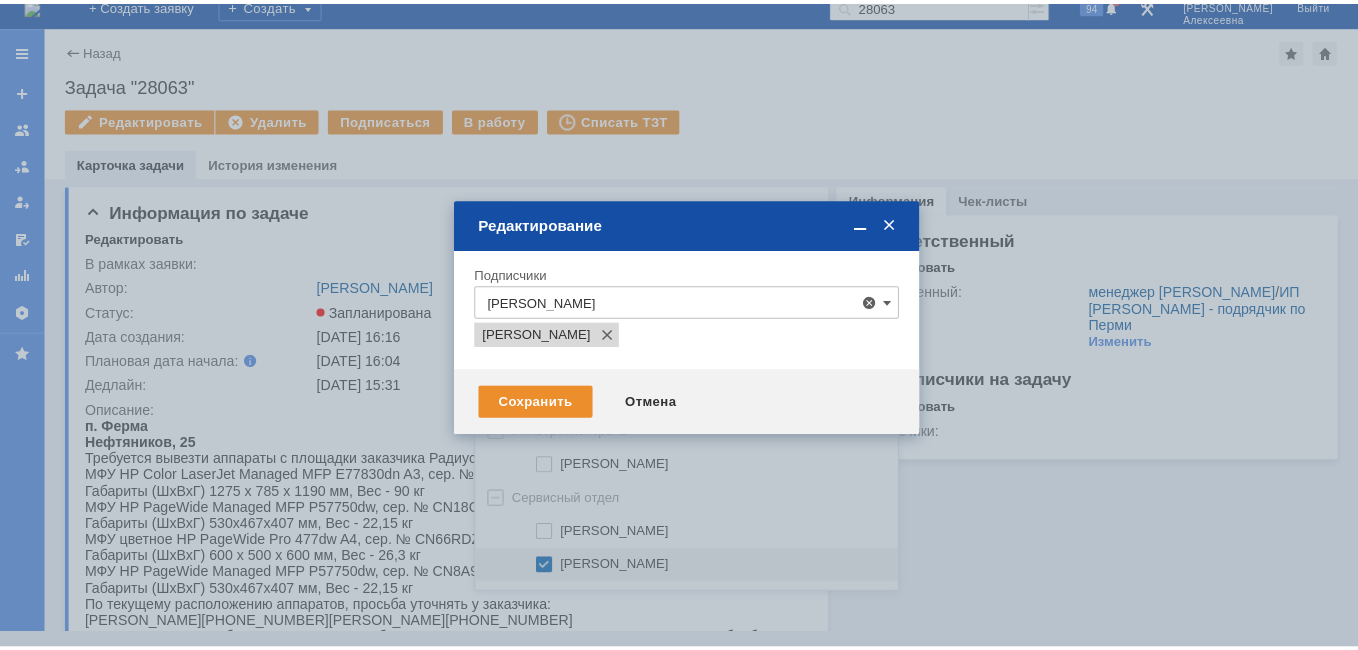 scroll, scrollTop: 0, scrollLeft: 0, axis: both 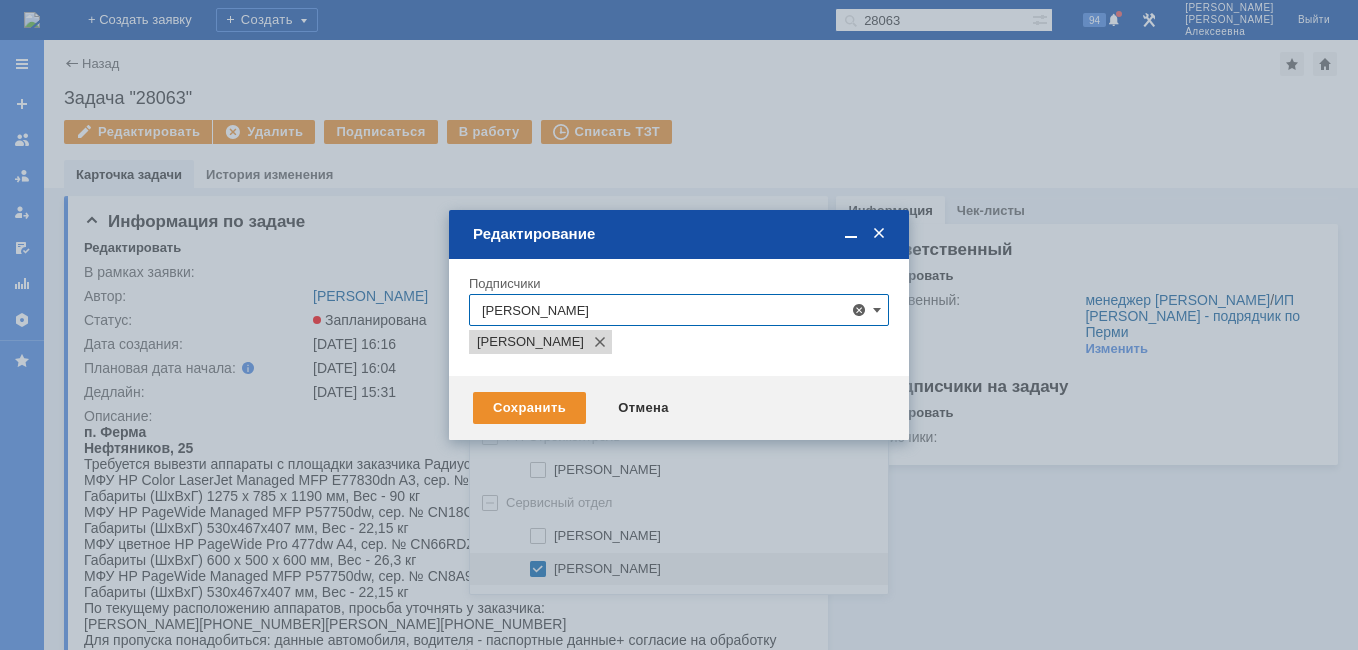 click at bounding box center (679, 325) 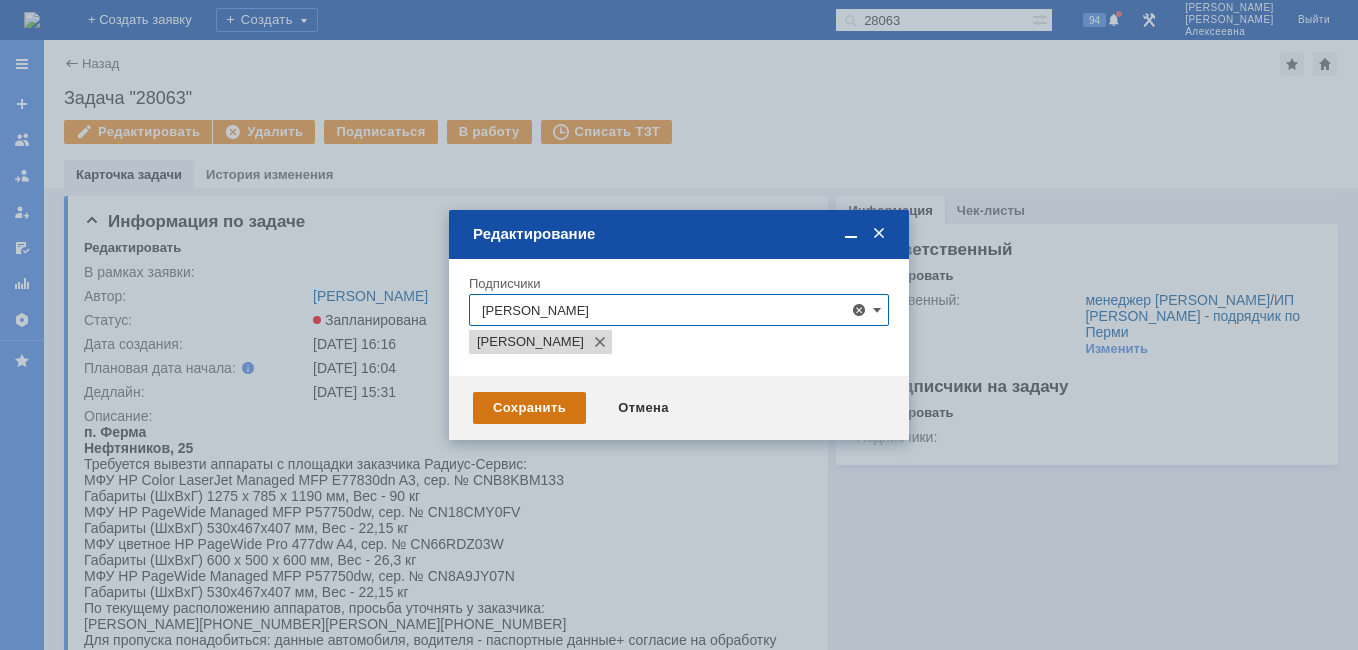 click on "Сохранить" at bounding box center [529, 408] 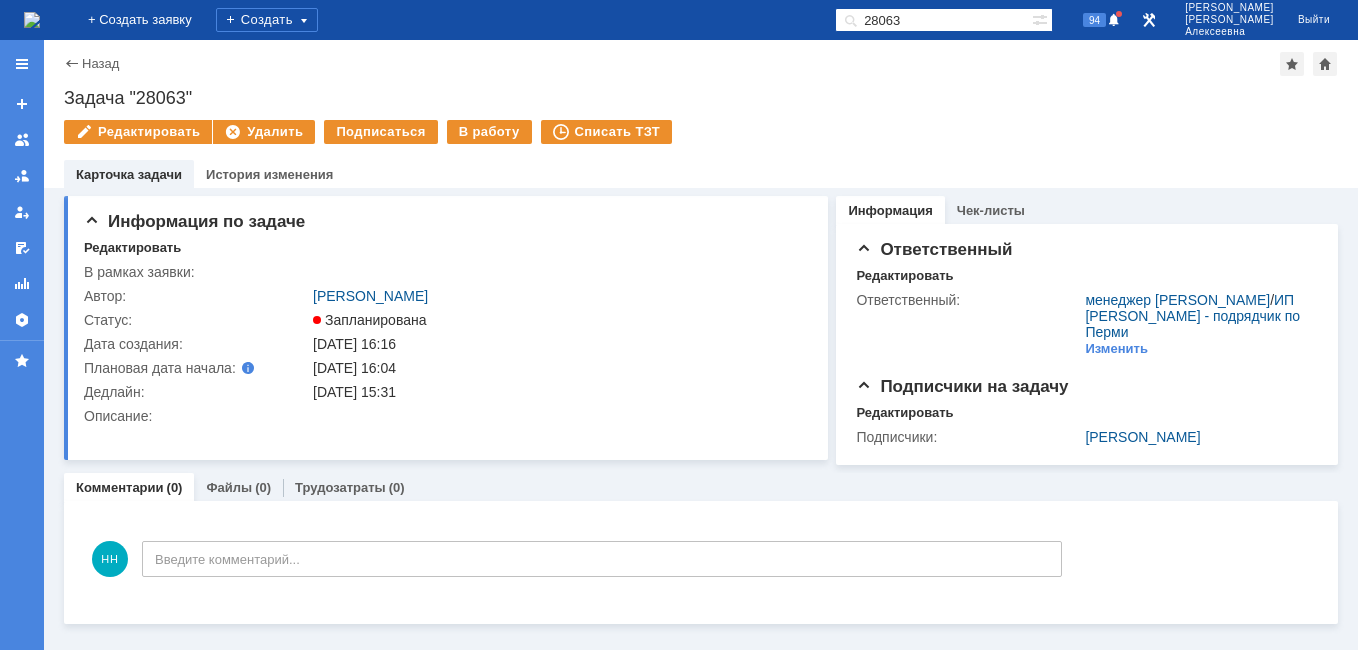 scroll, scrollTop: 0, scrollLeft: 0, axis: both 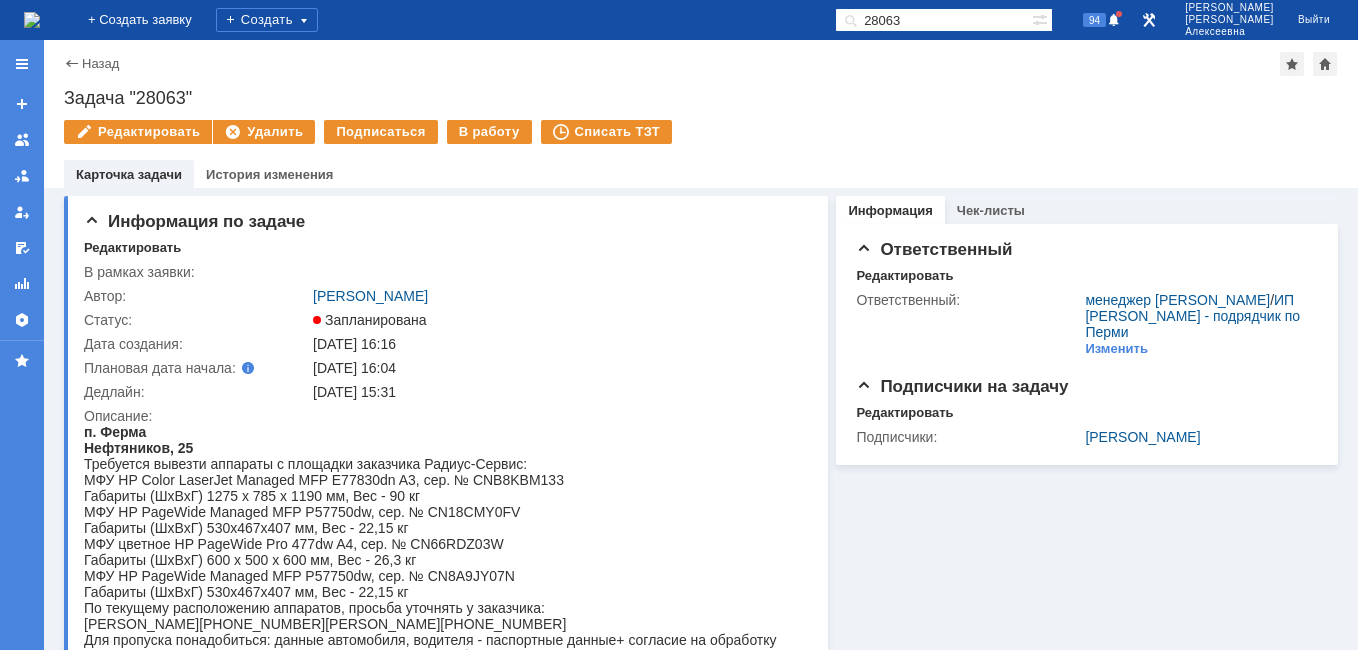 click at bounding box center (32, 20) 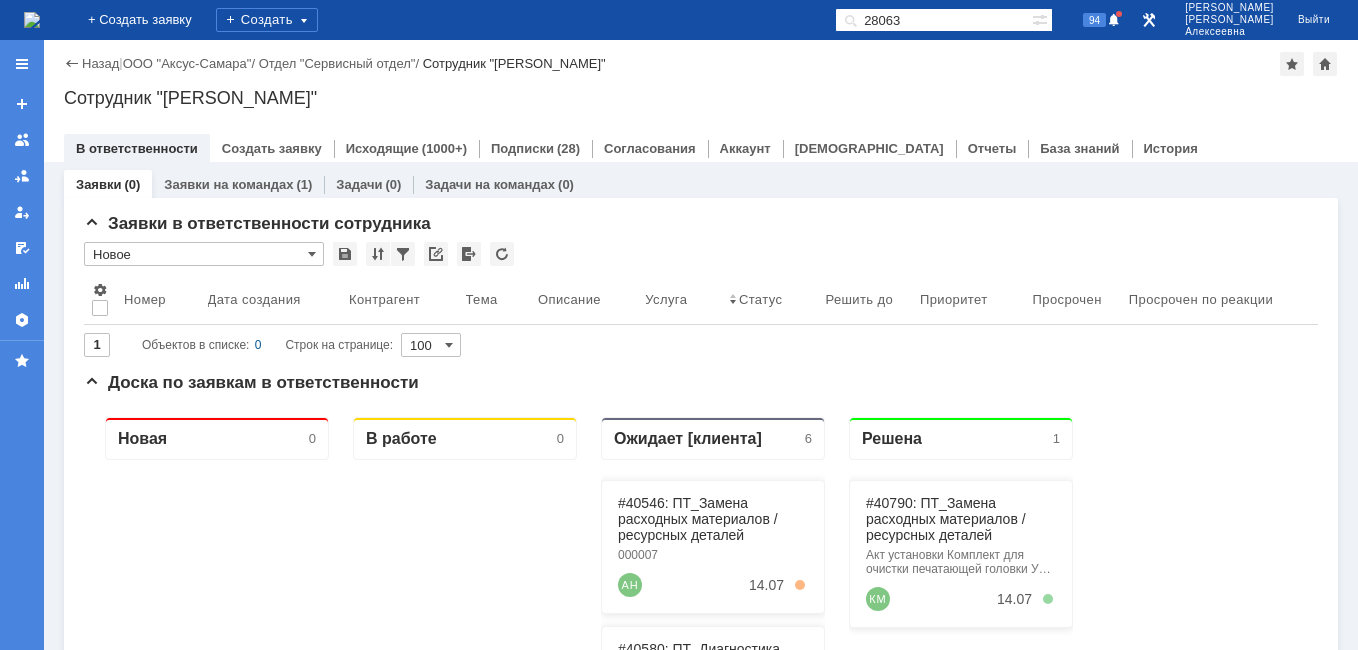 scroll, scrollTop: 0, scrollLeft: 0, axis: both 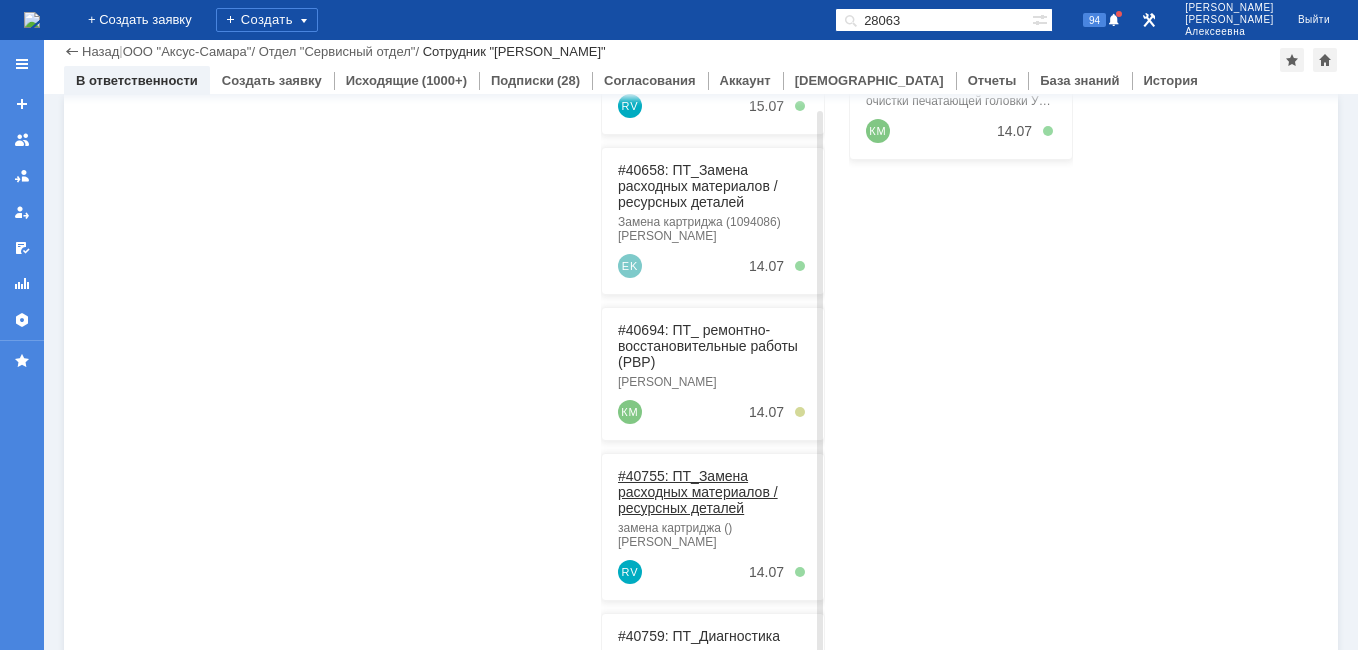 click on "#40755: ПТ_Замена расходных материалов / ресурсных деталей" at bounding box center (698, 492) 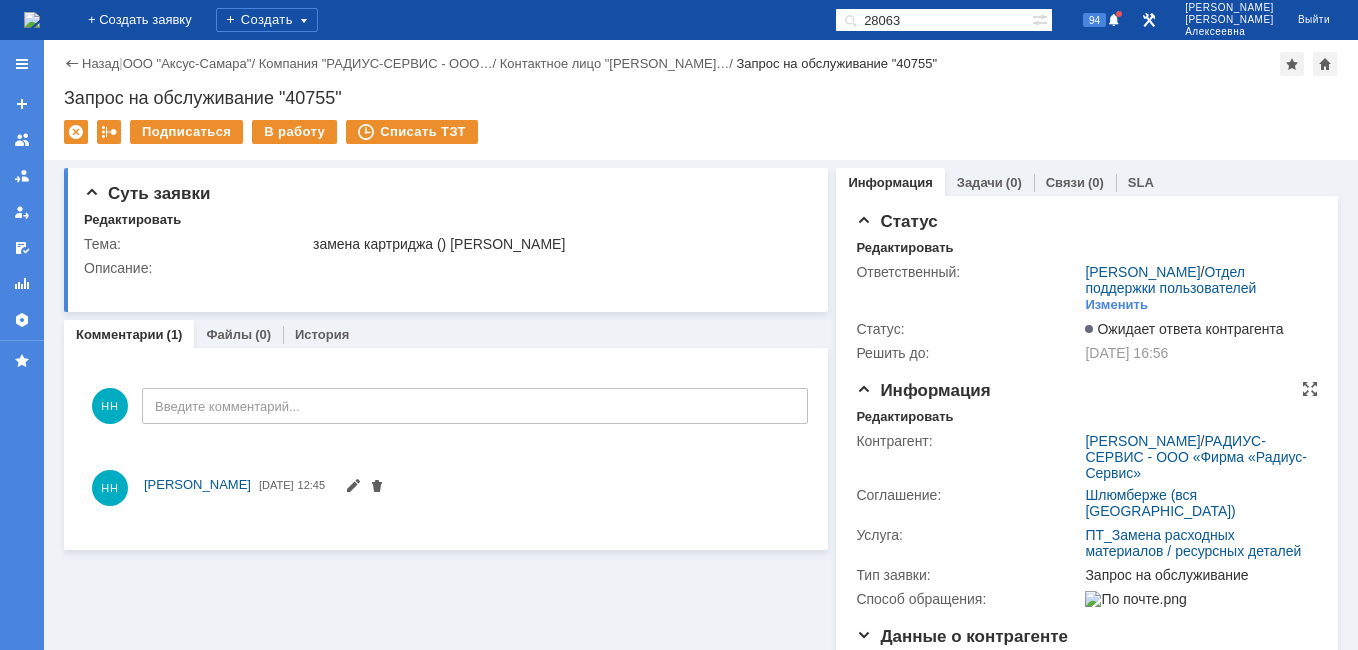 scroll, scrollTop: 0, scrollLeft: 0, axis: both 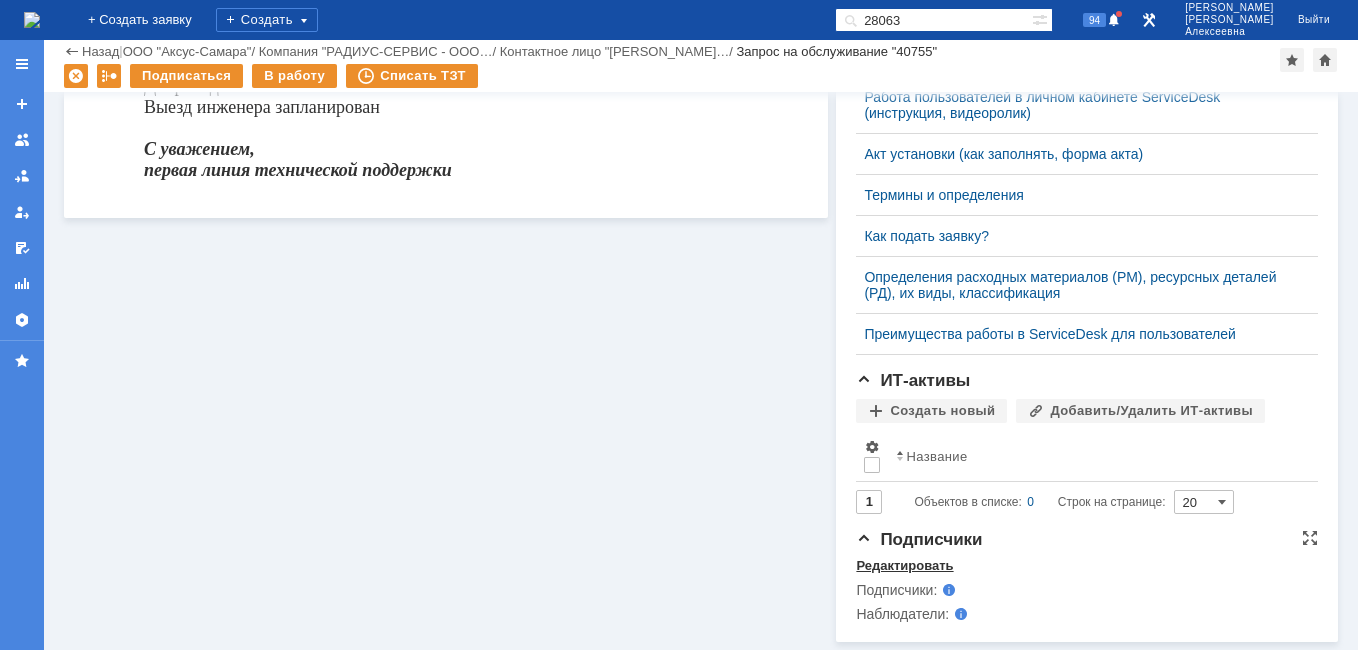 click on "Редактировать" at bounding box center (904, 566) 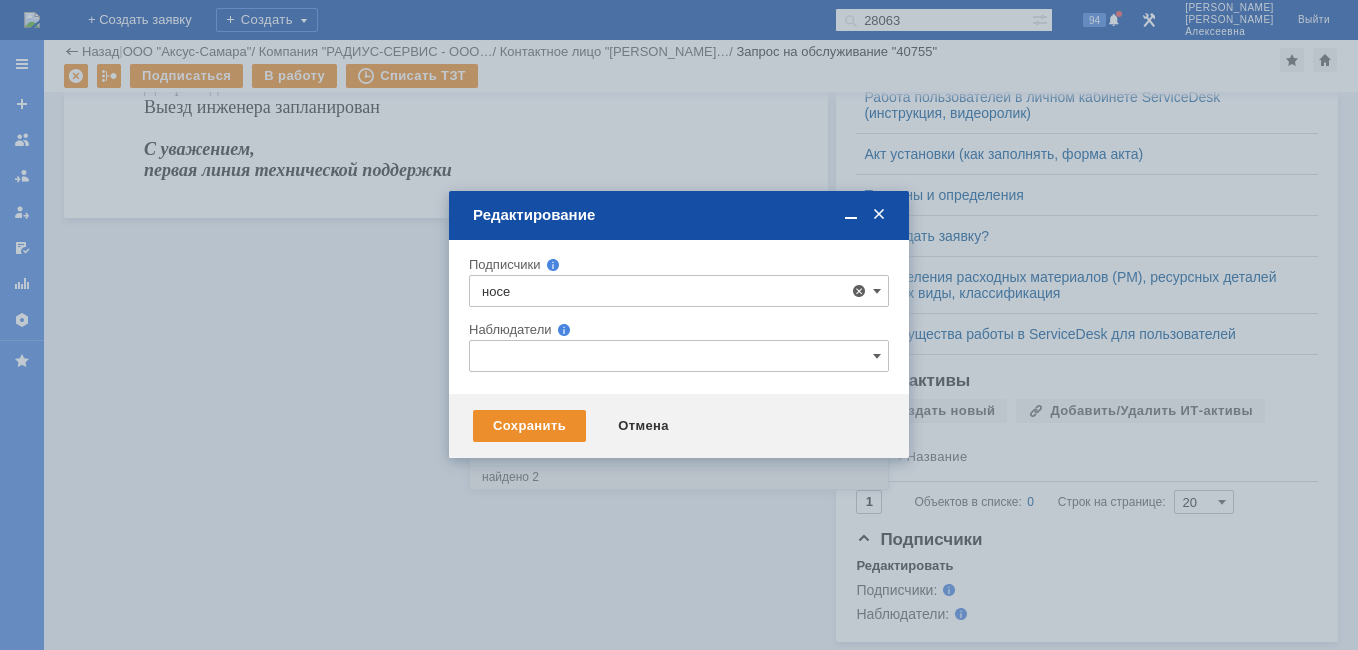 click on "[PERSON_NAME]" at bounding box center (607, 439) 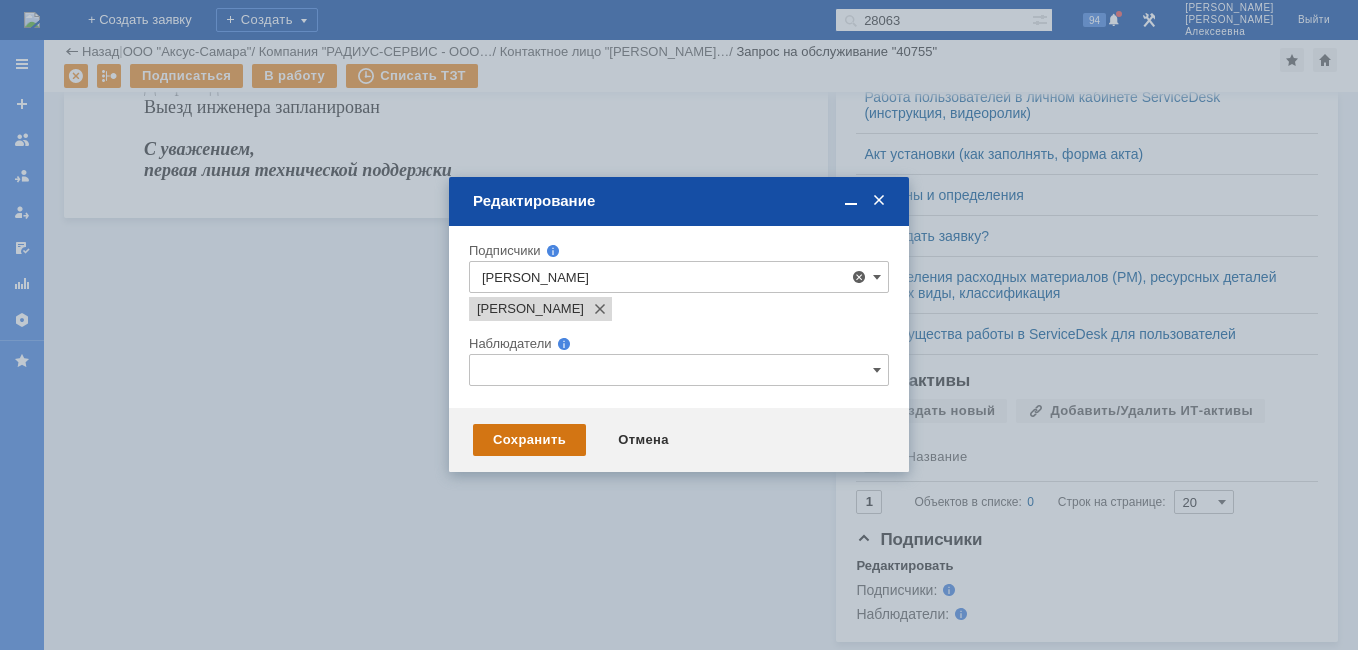 click on "Сохранить" at bounding box center [529, 440] 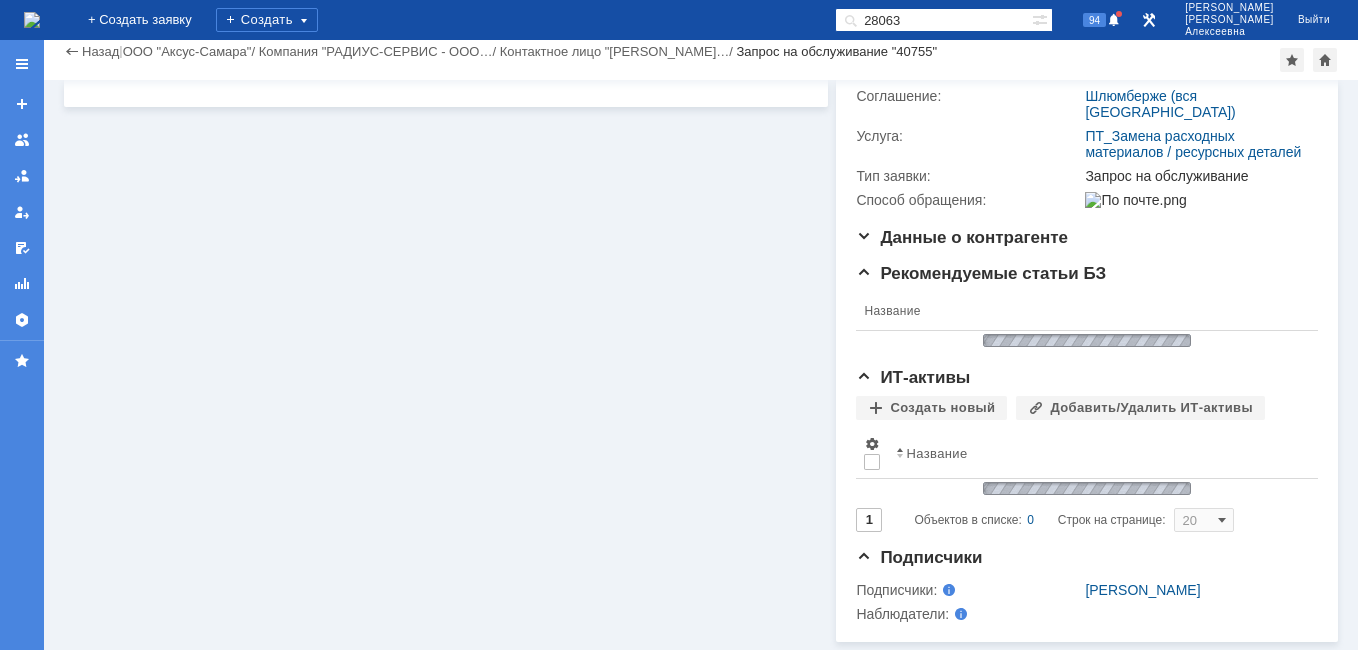scroll, scrollTop: 366, scrollLeft: 0, axis: vertical 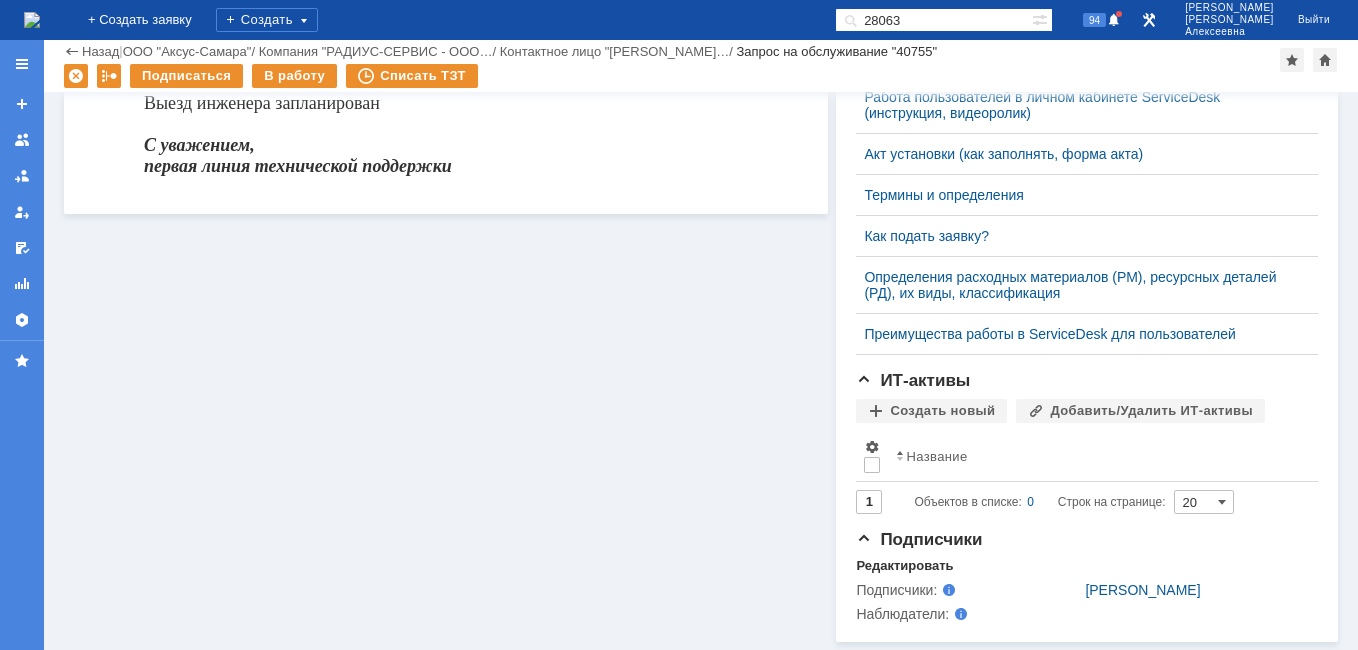 click at bounding box center (32, 20) 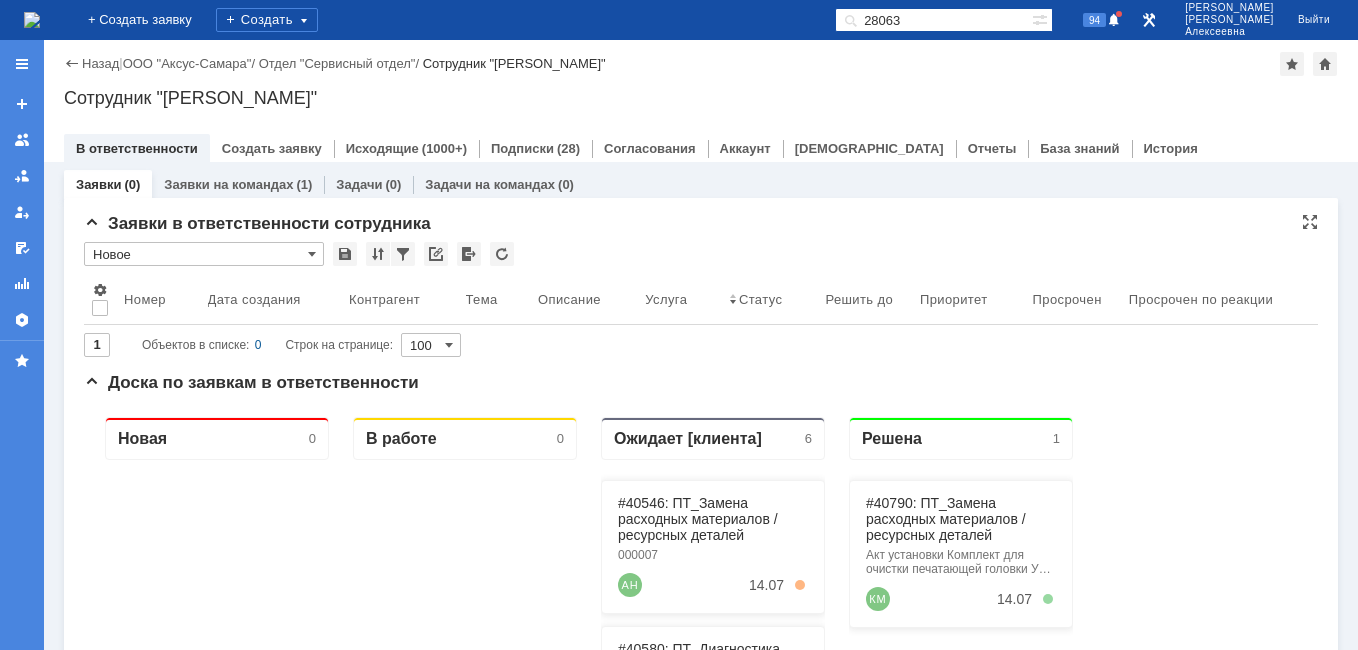 scroll, scrollTop: 0, scrollLeft: 0, axis: both 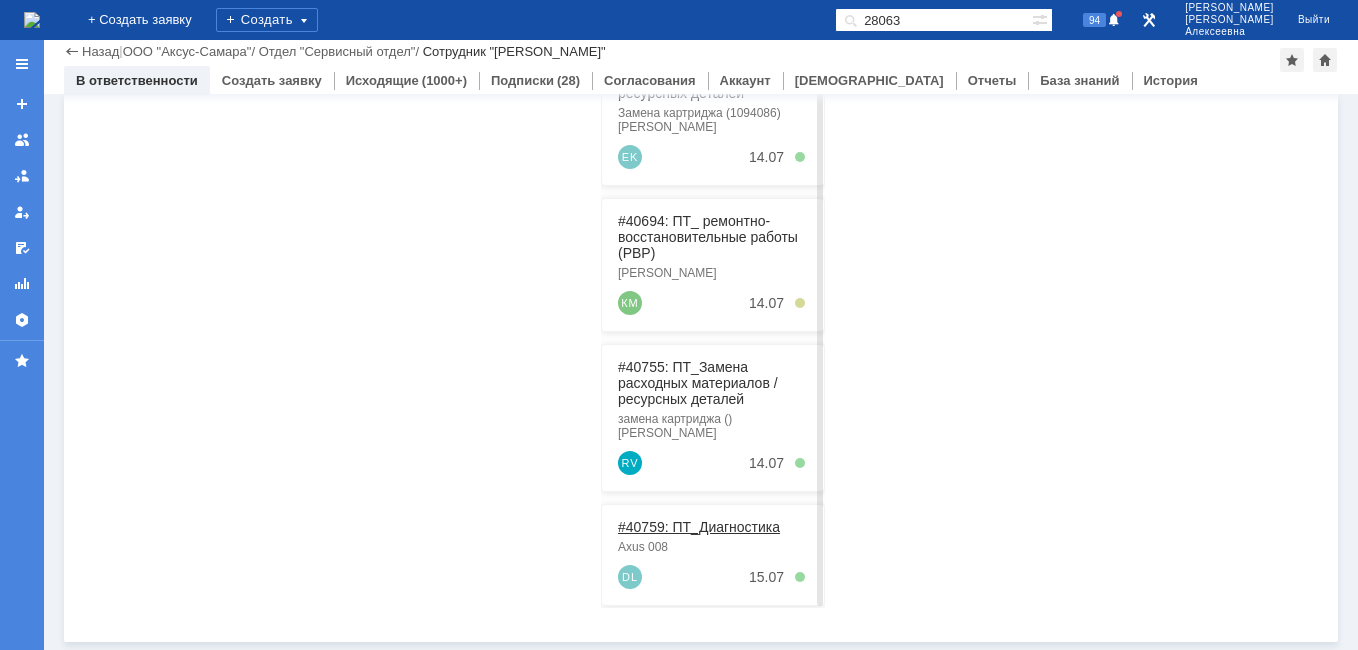 click on "#40759: ПТ_Диагностика" at bounding box center [699, 527] 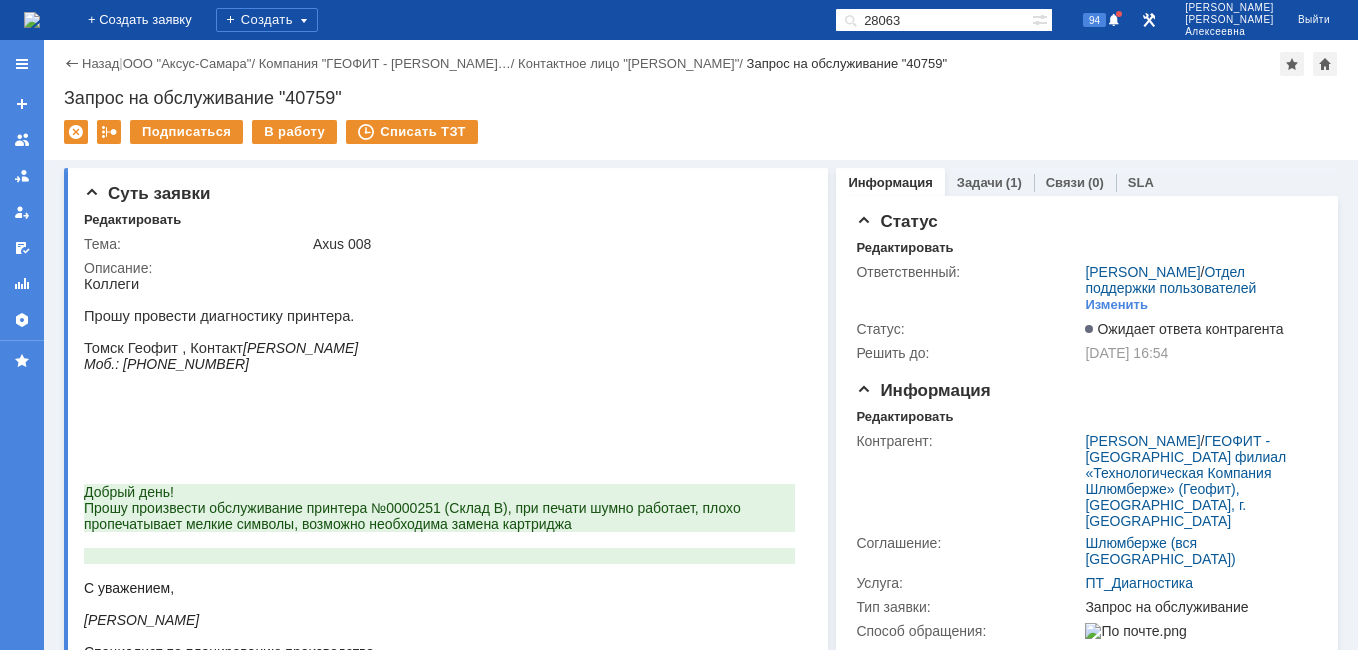 scroll, scrollTop: 0, scrollLeft: 0, axis: both 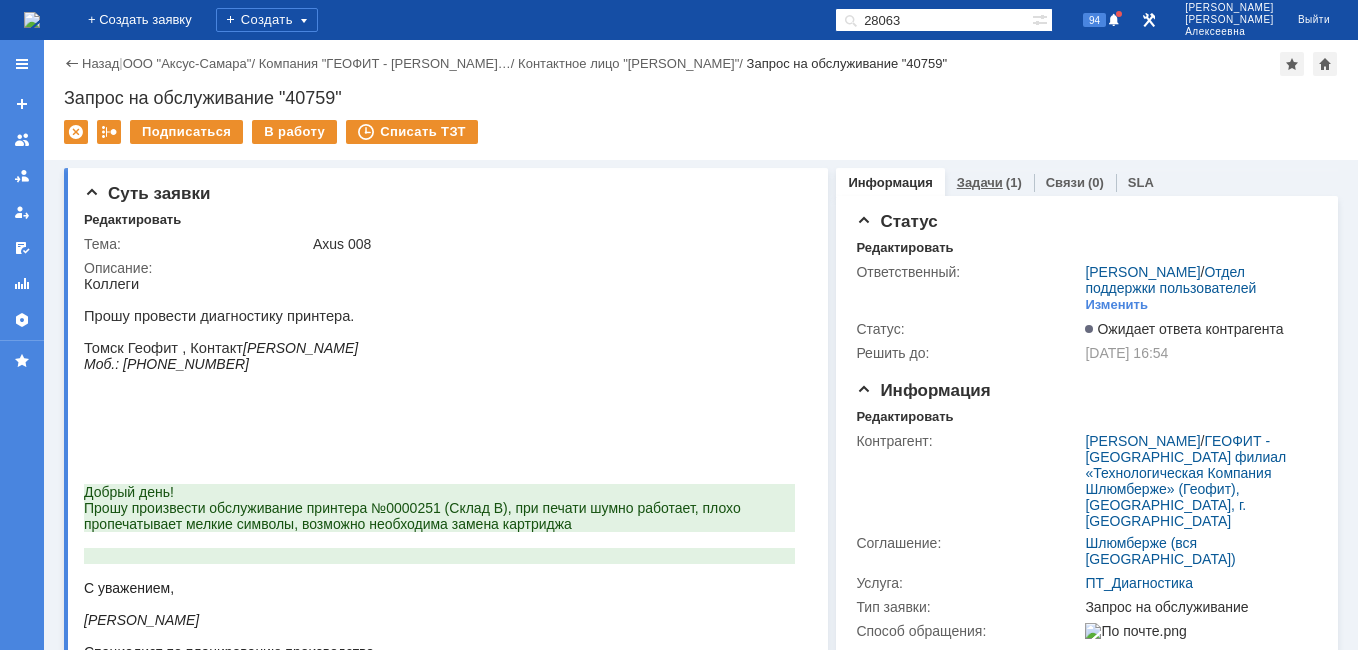 click on "Задачи" at bounding box center (980, 182) 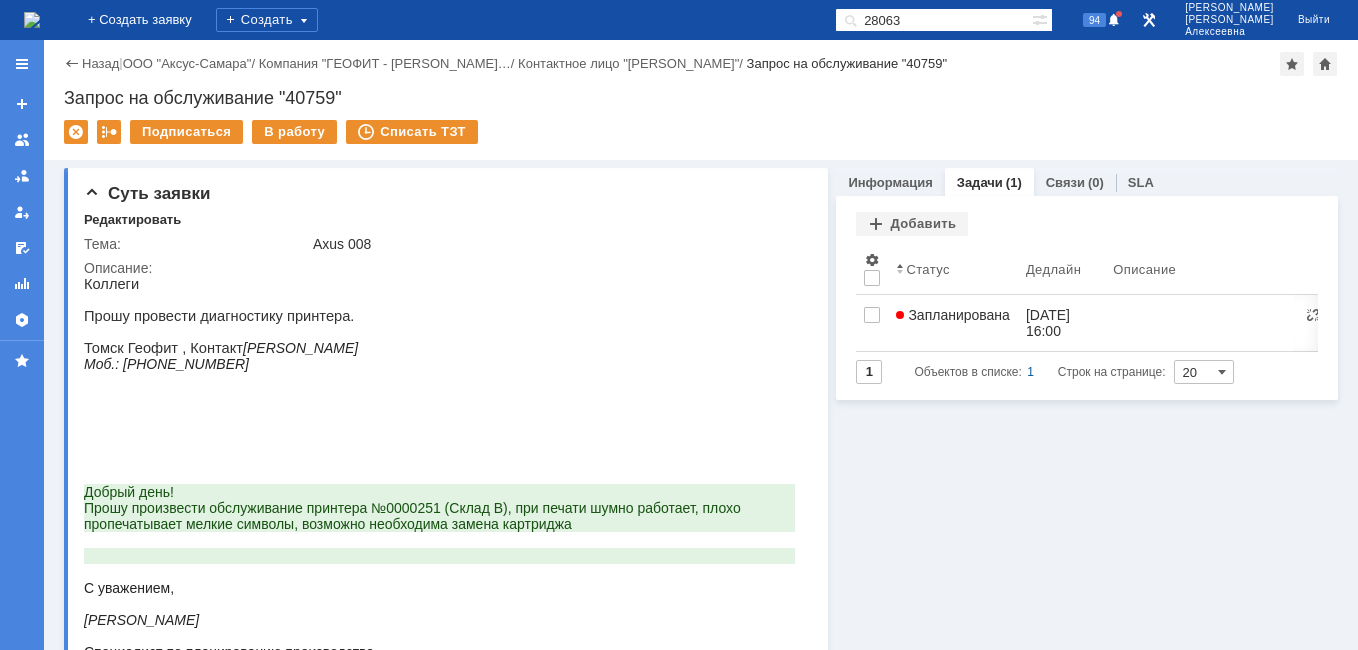scroll, scrollTop: 0, scrollLeft: 0, axis: both 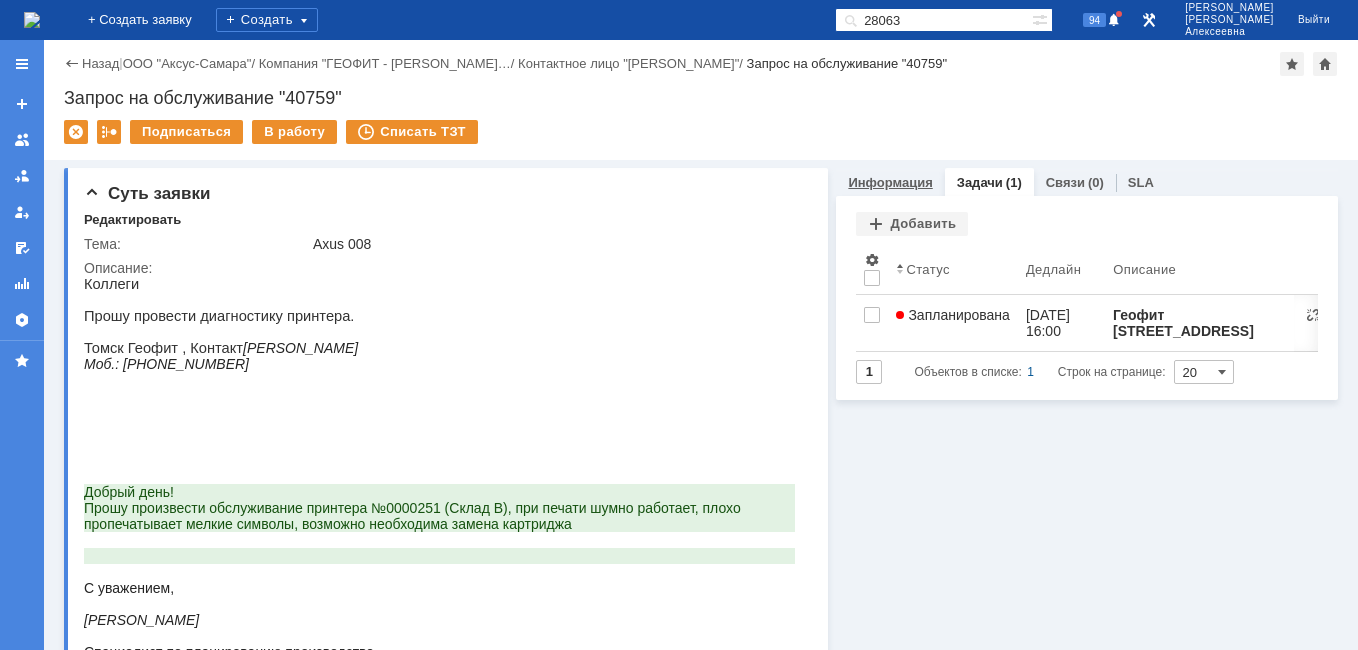 click on "Информация" at bounding box center [890, 182] 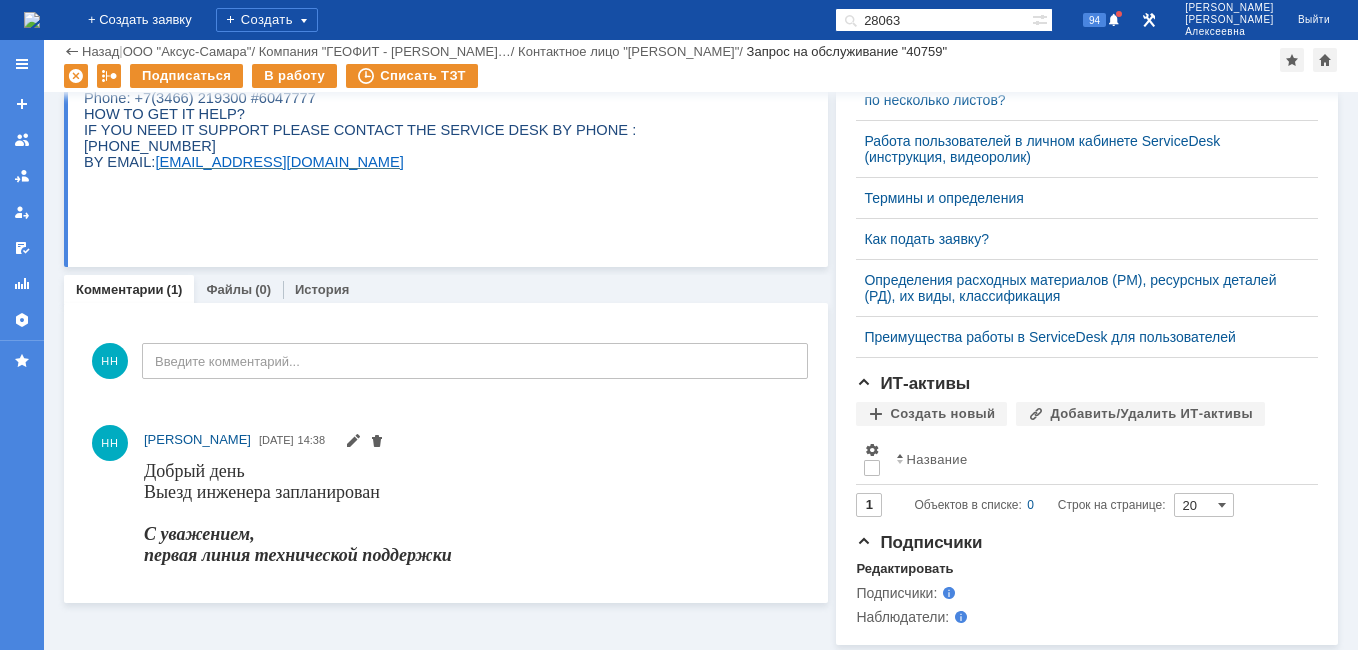 scroll, scrollTop: 326, scrollLeft: 0, axis: vertical 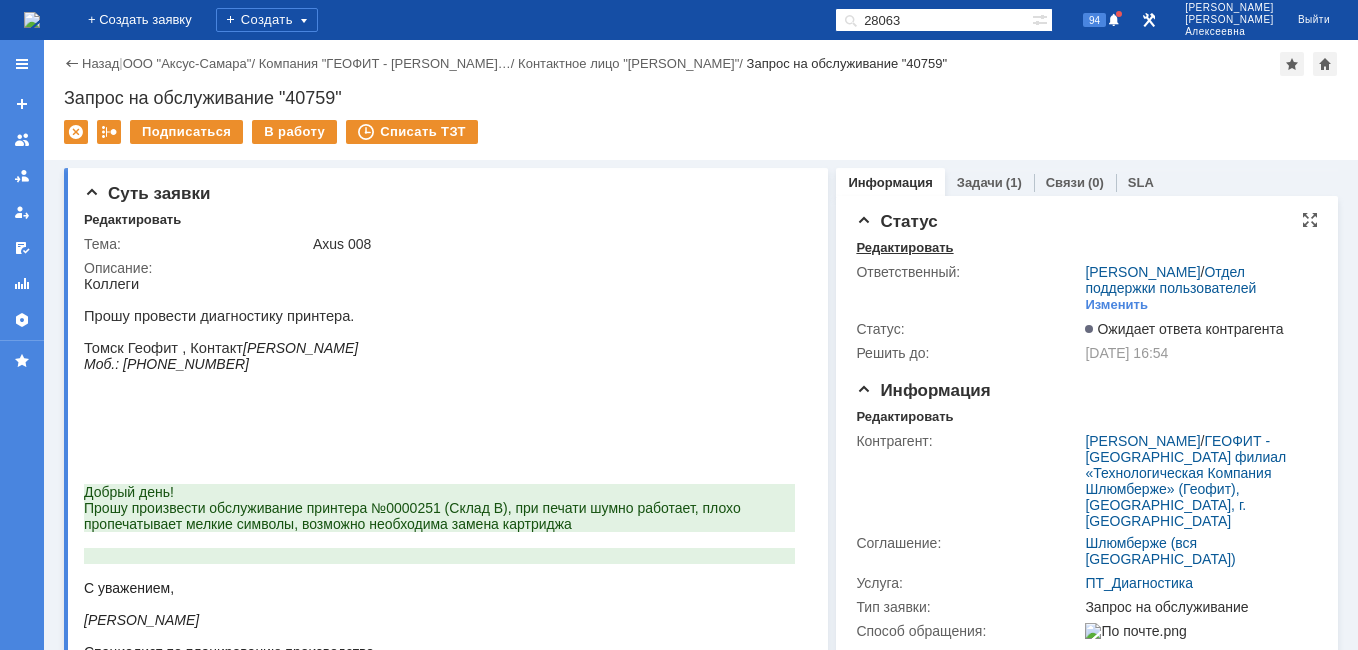 click on "Редактировать" at bounding box center (904, 248) 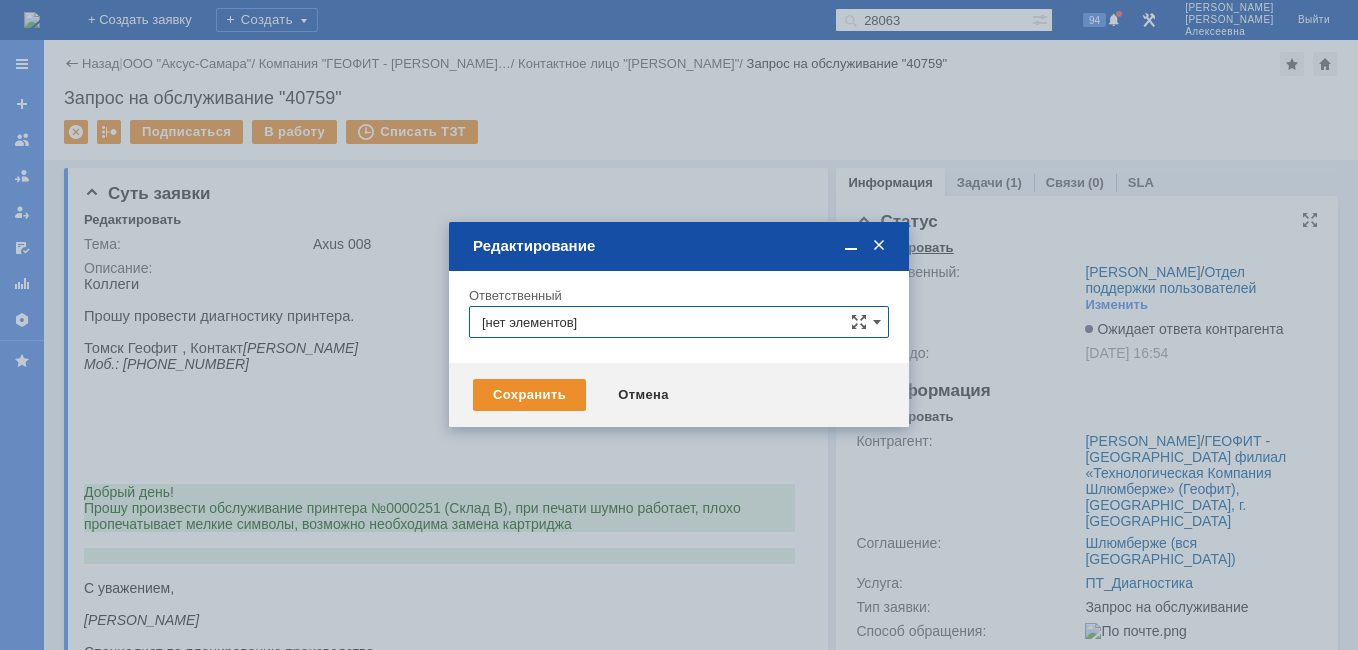 type on "[PERSON_NAME]" 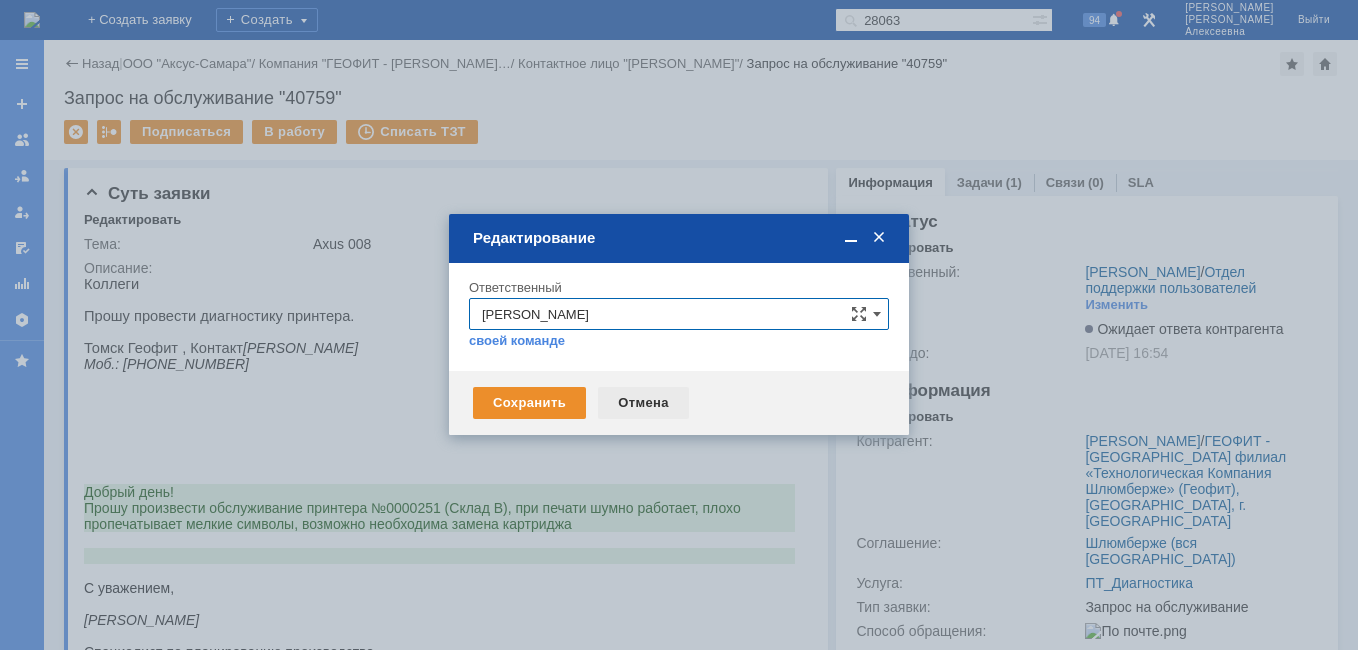 click on "Отмена" at bounding box center [643, 403] 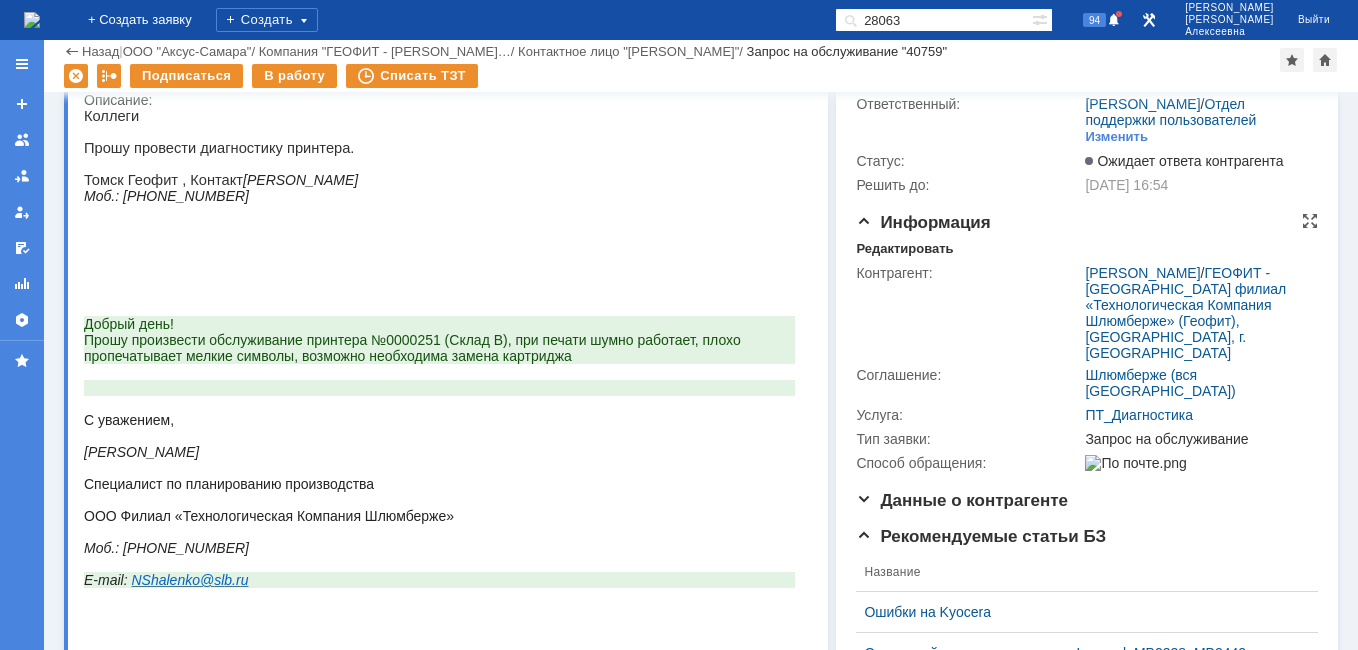 scroll, scrollTop: 0, scrollLeft: 0, axis: both 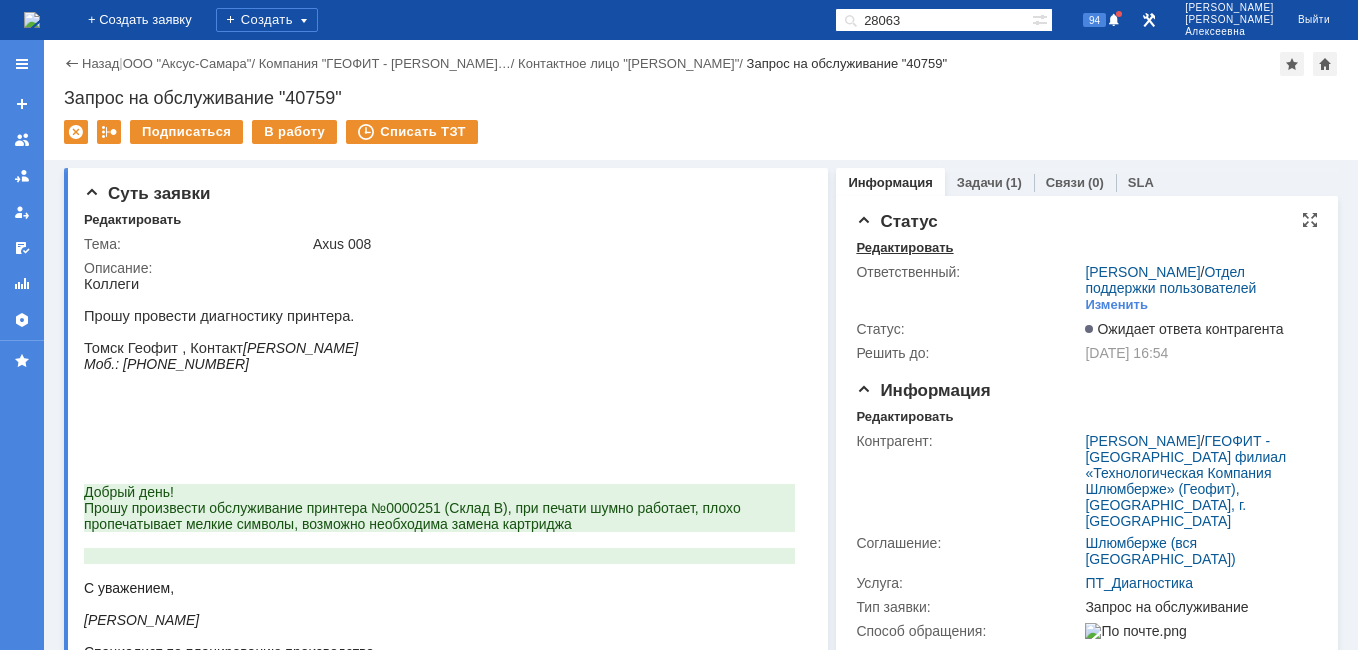 click on "Редактировать" at bounding box center [904, 248] 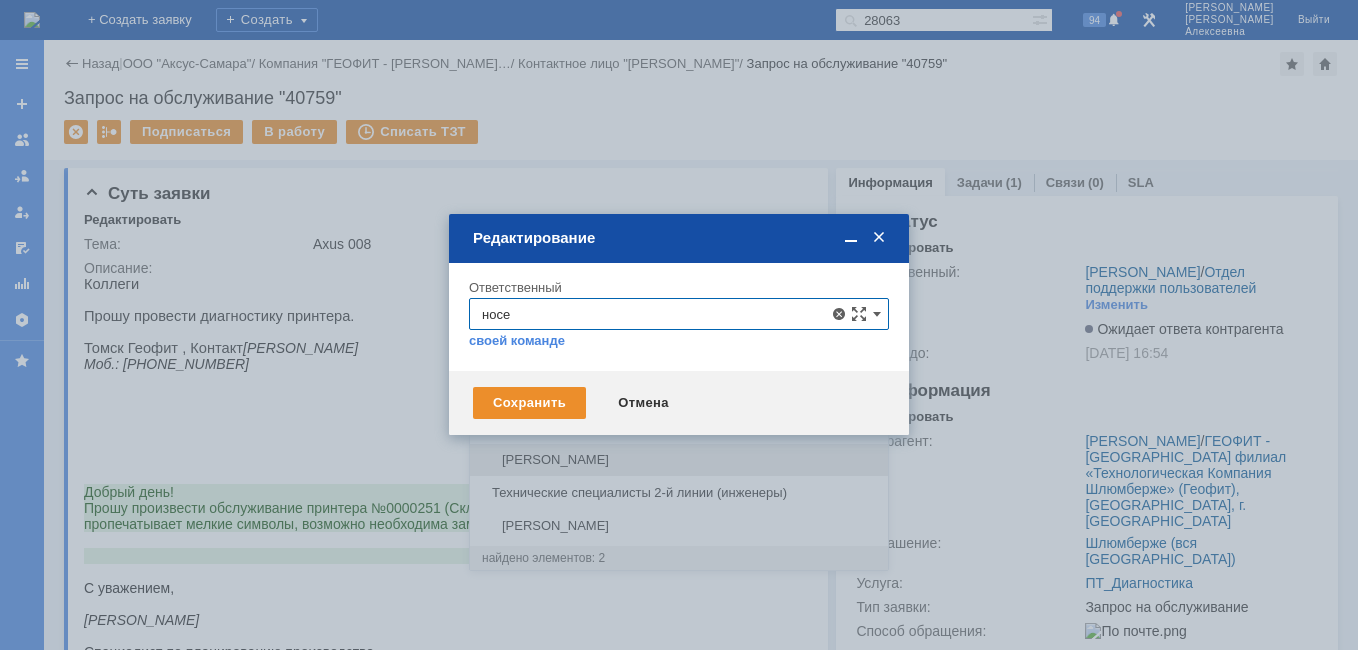 click on "[PERSON_NAME]" at bounding box center [679, 460] 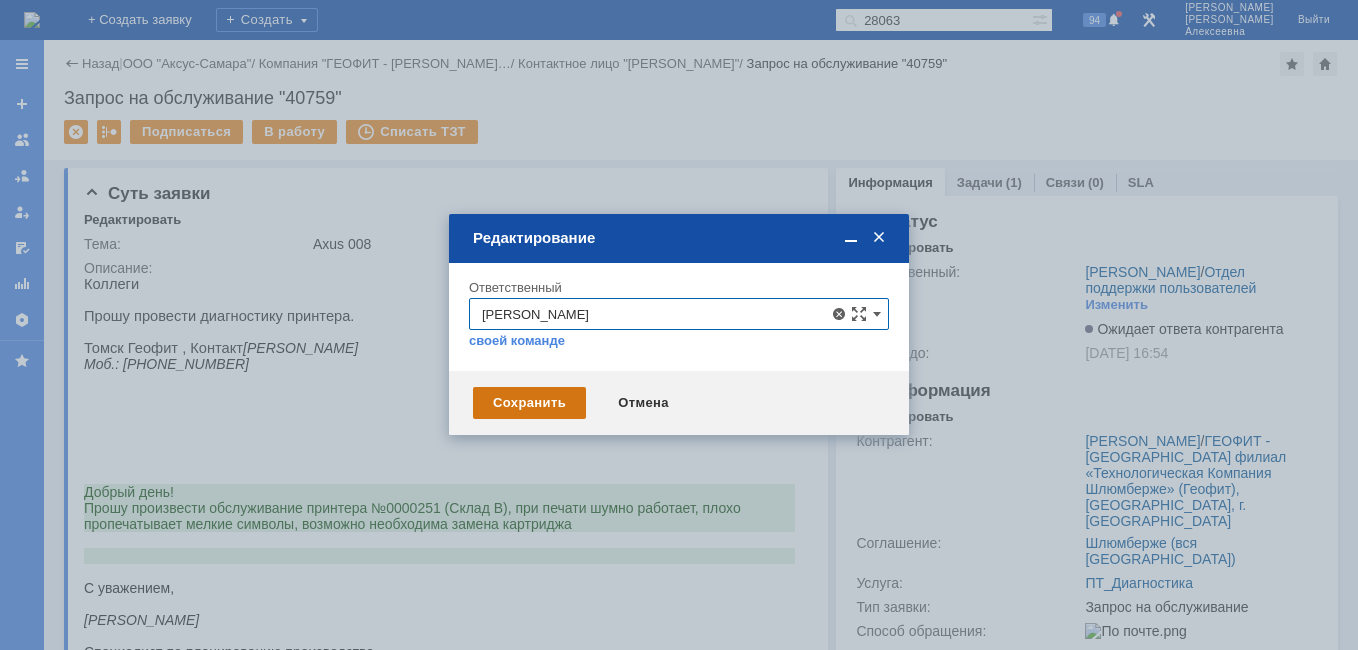 type on "[PERSON_NAME]" 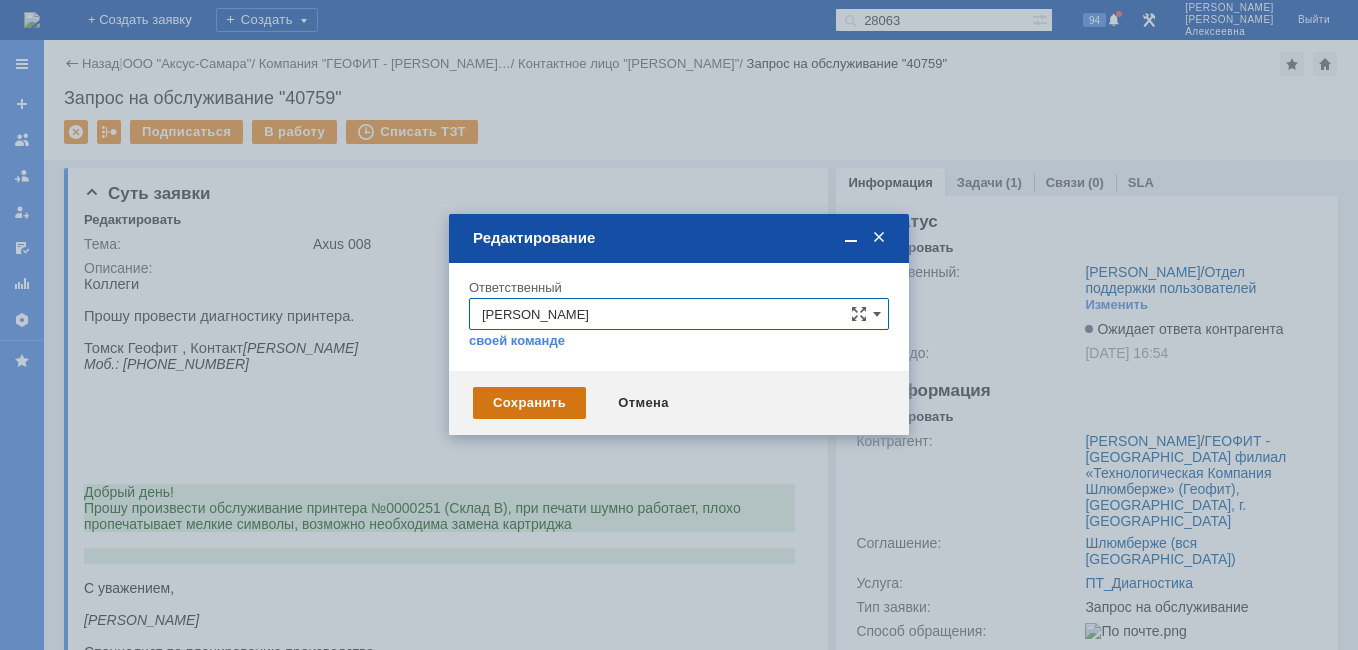 click on "Сохранить" at bounding box center (529, 403) 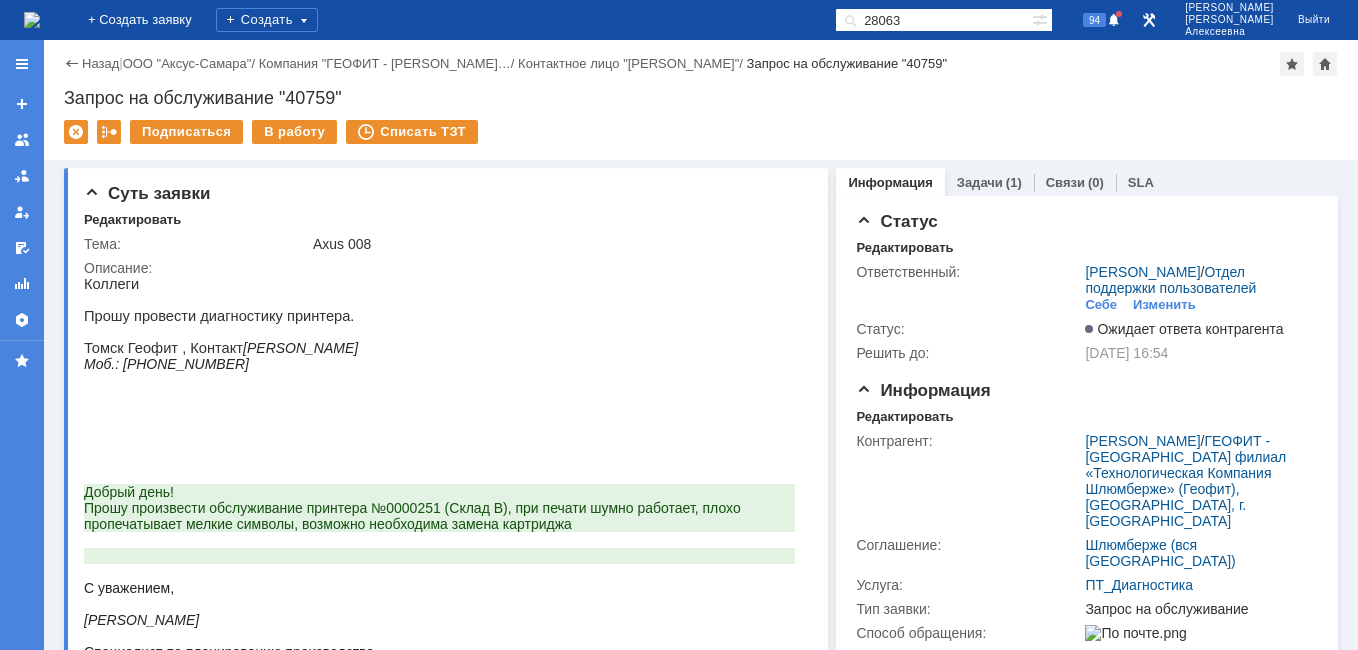 scroll, scrollTop: 0, scrollLeft: 0, axis: both 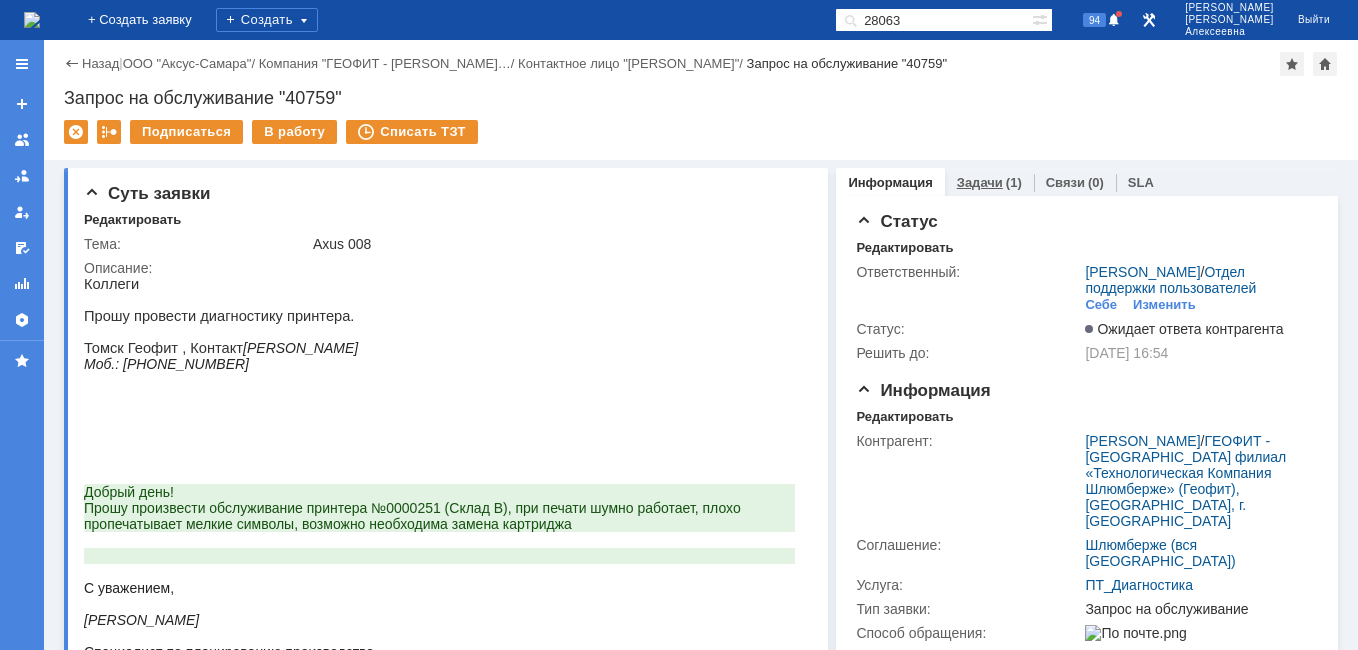 click on "Задачи" at bounding box center [980, 182] 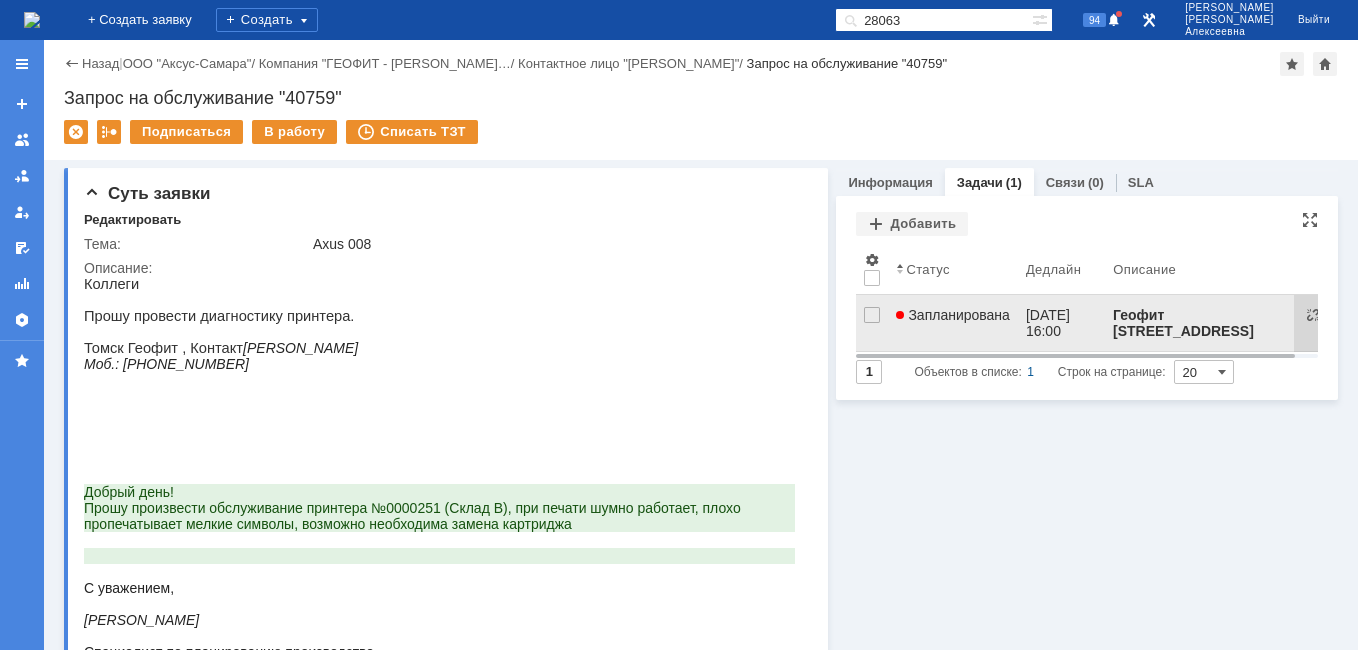 click on "Запланирована" at bounding box center [953, 315] 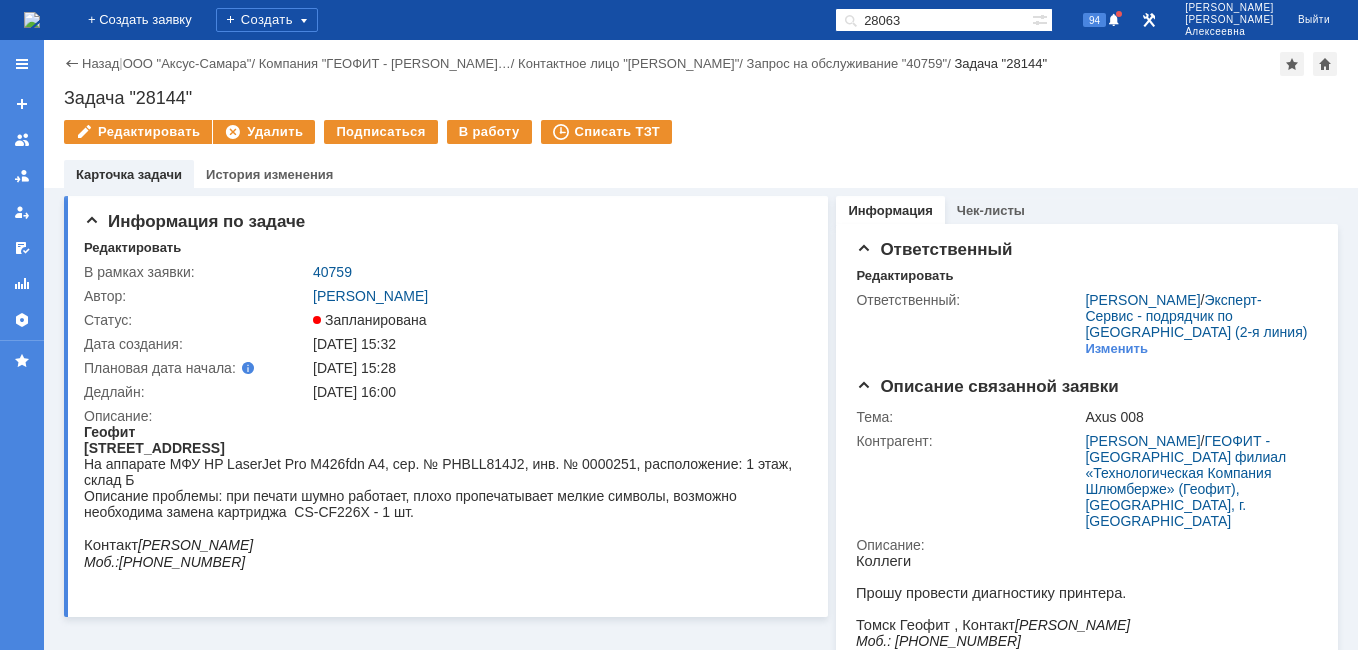 scroll, scrollTop: 0, scrollLeft: 0, axis: both 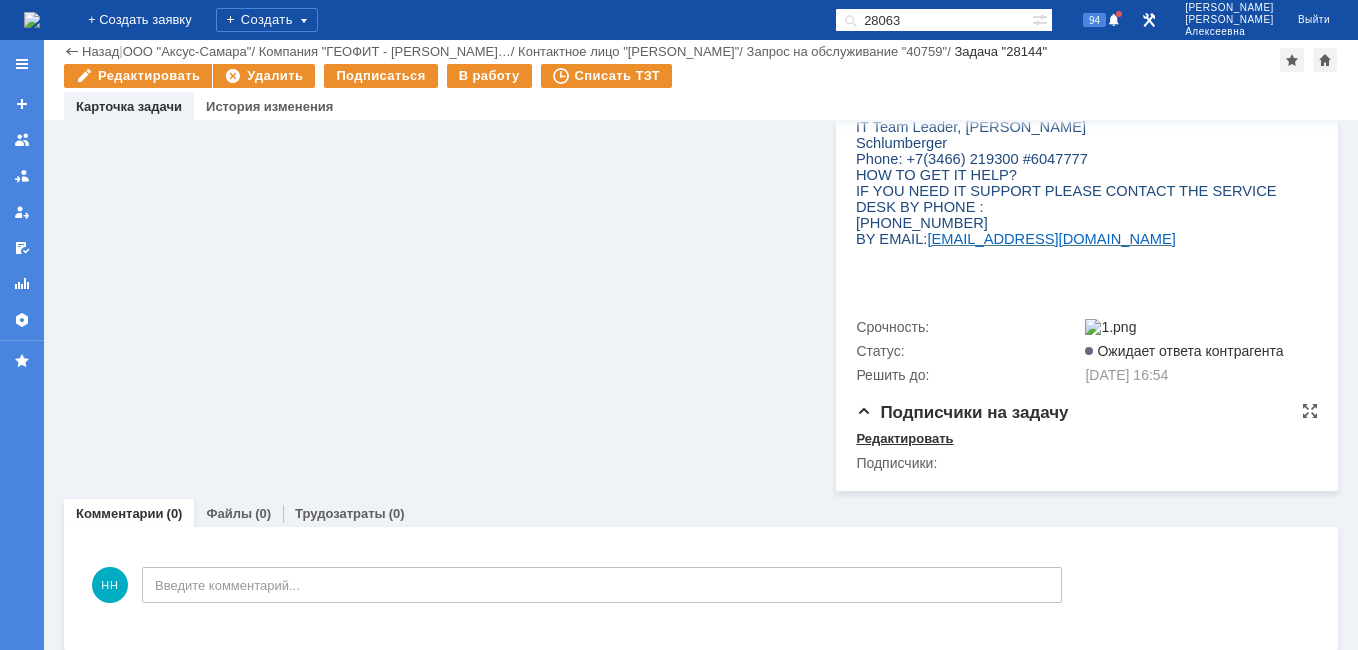 click on "Редактировать" at bounding box center [904, 439] 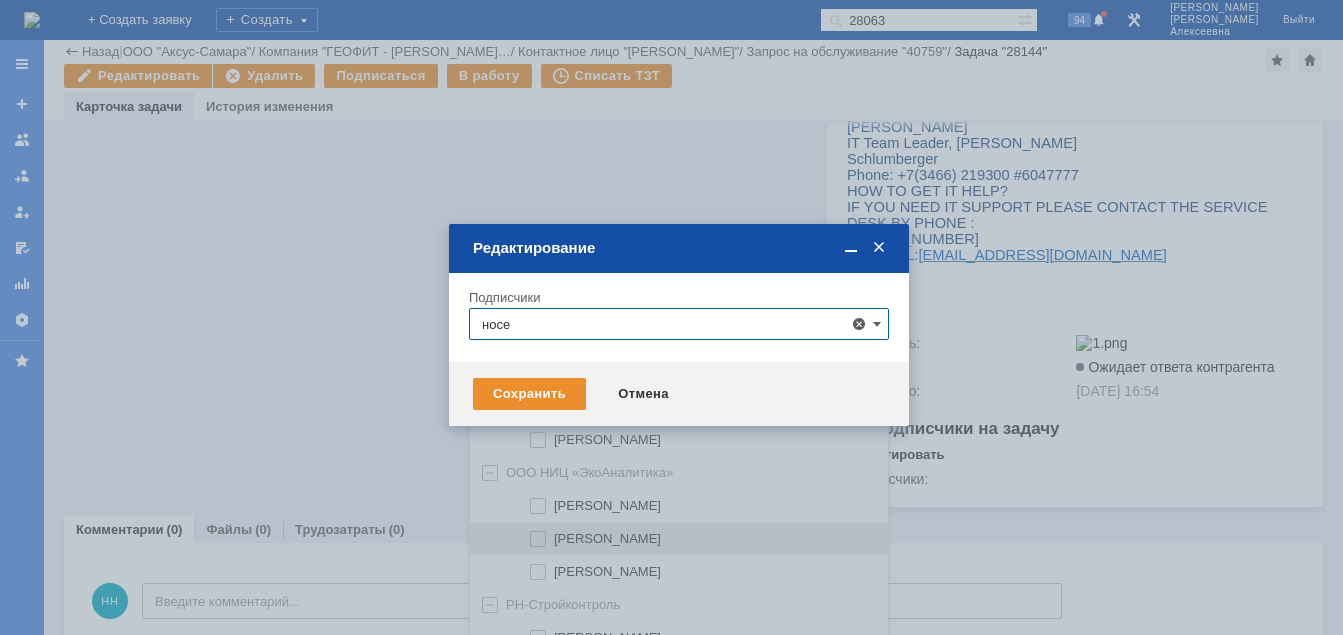 scroll, scrollTop: 41, scrollLeft: 0, axis: vertical 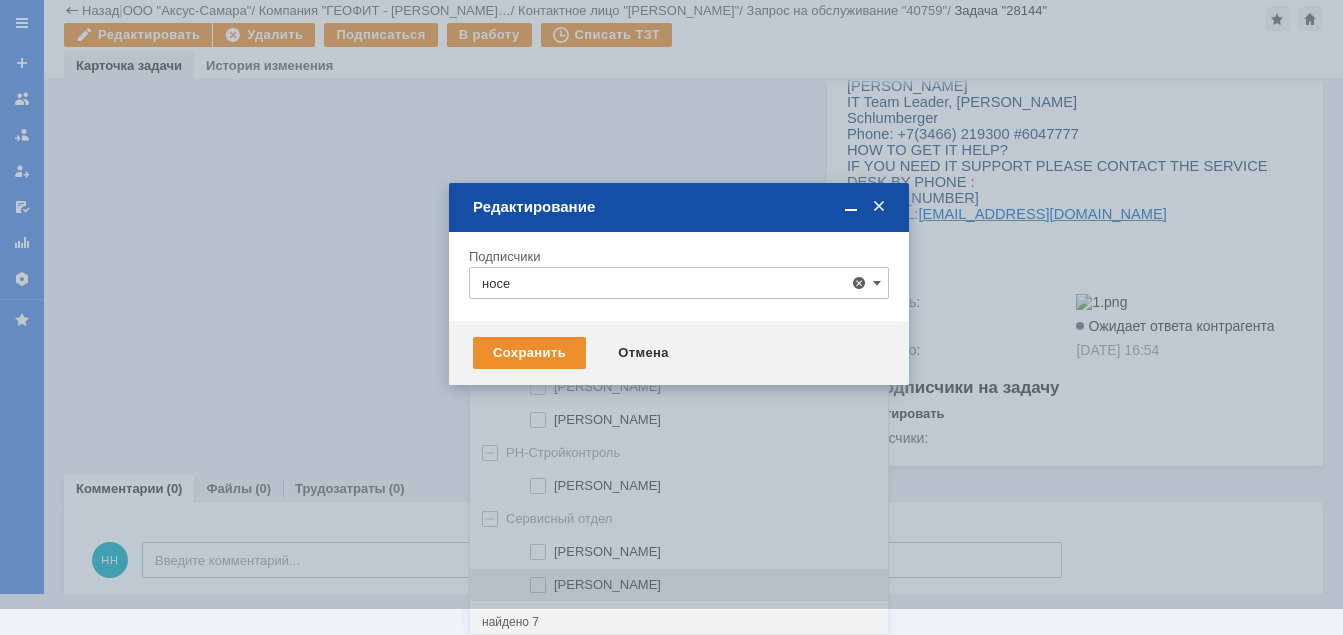click on "[PERSON_NAME]" at bounding box center [607, 584] 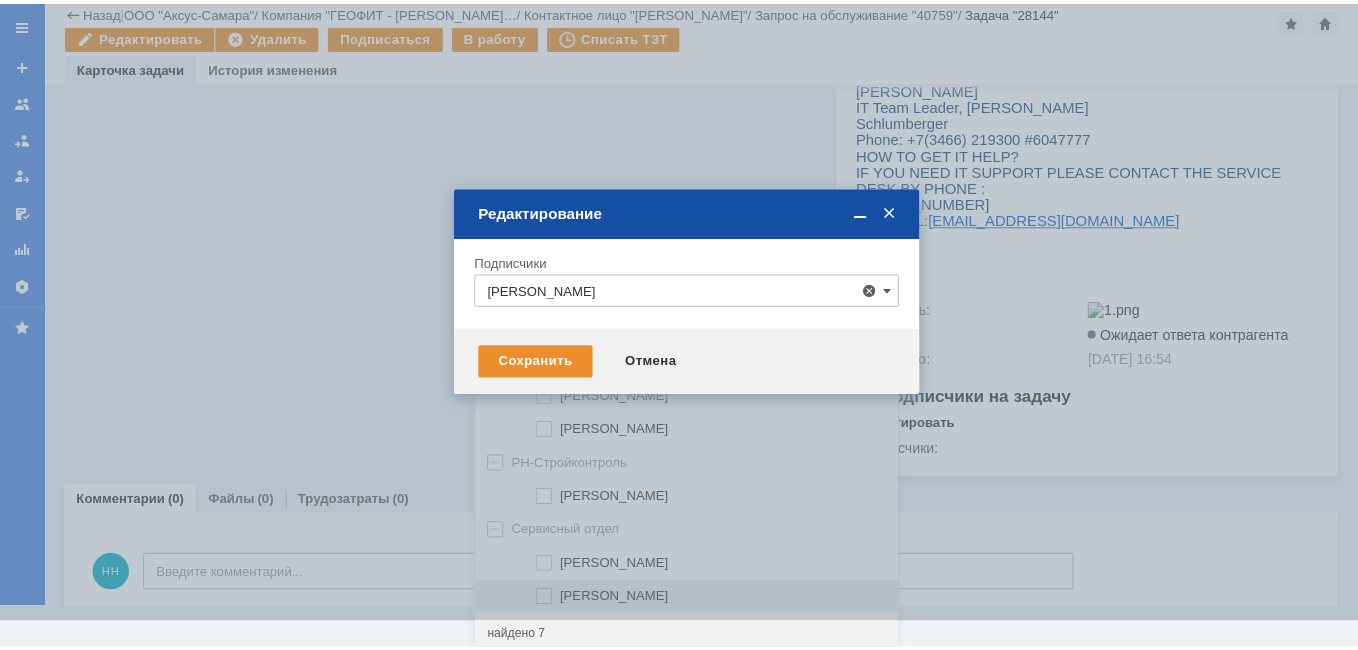 scroll, scrollTop: 0, scrollLeft: 0, axis: both 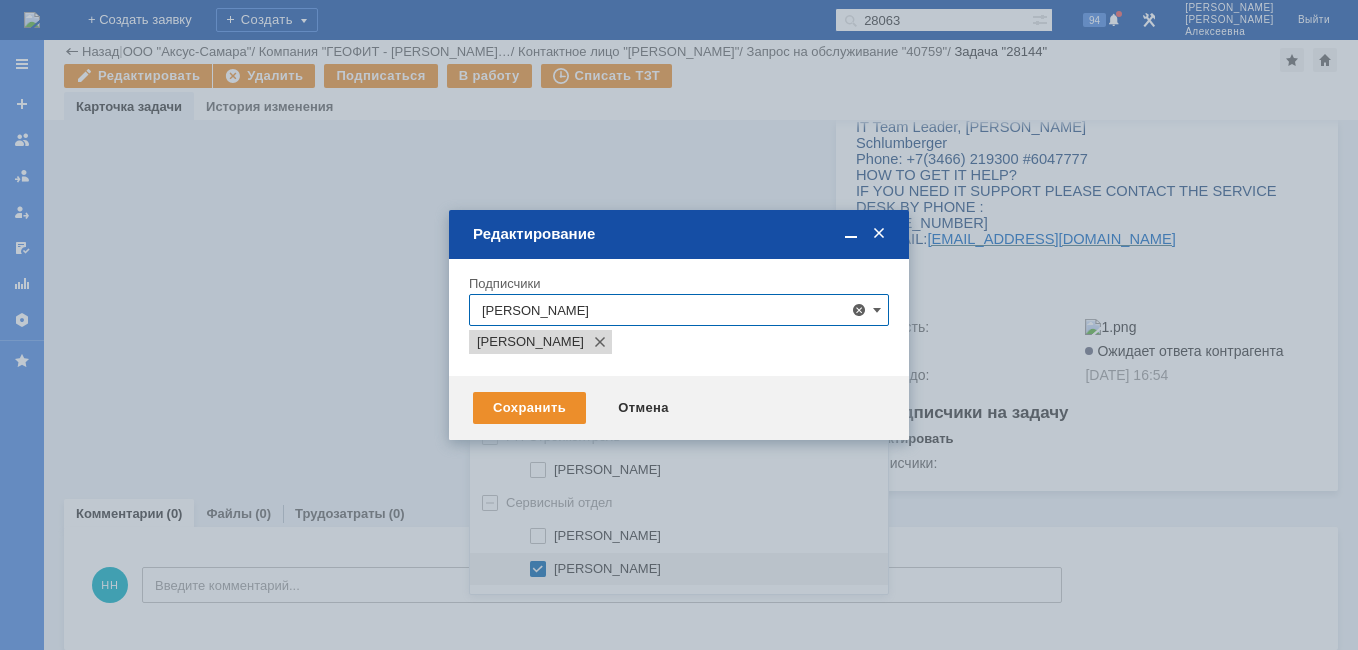 click at bounding box center (679, 325) 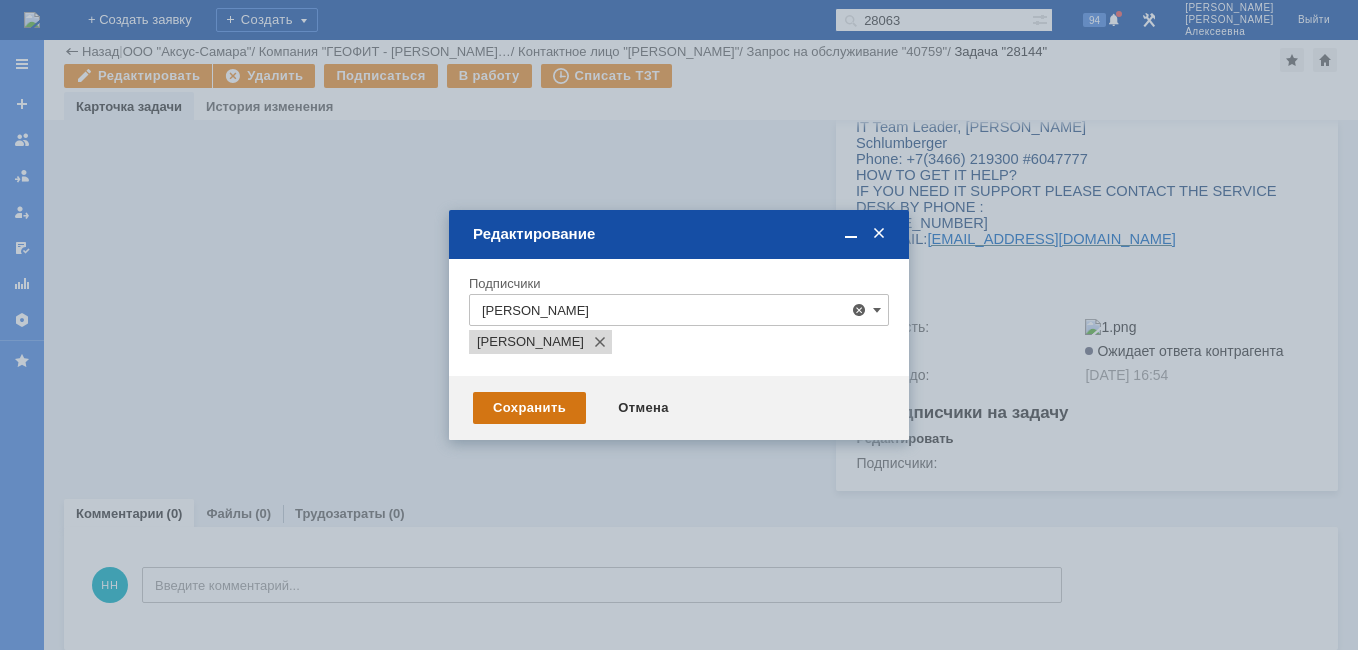 click on "Сохранить" at bounding box center (529, 408) 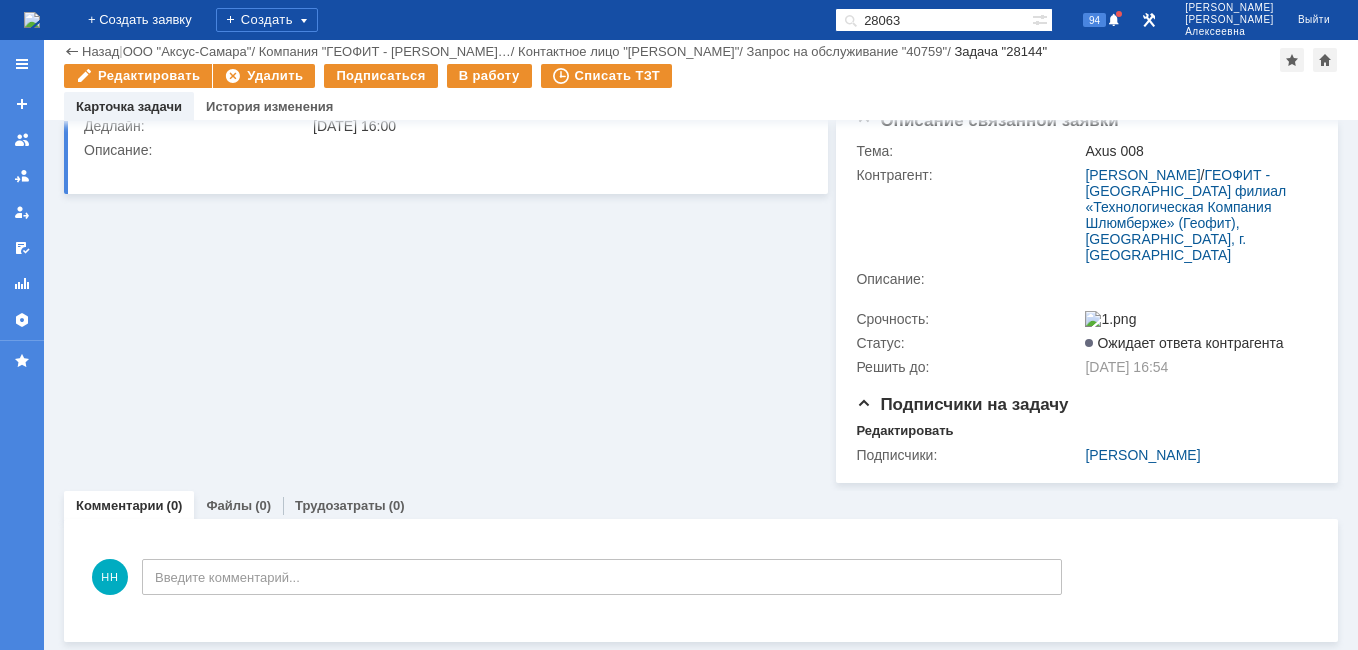 scroll, scrollTop: 0, scrollLeft: 0, axis: both 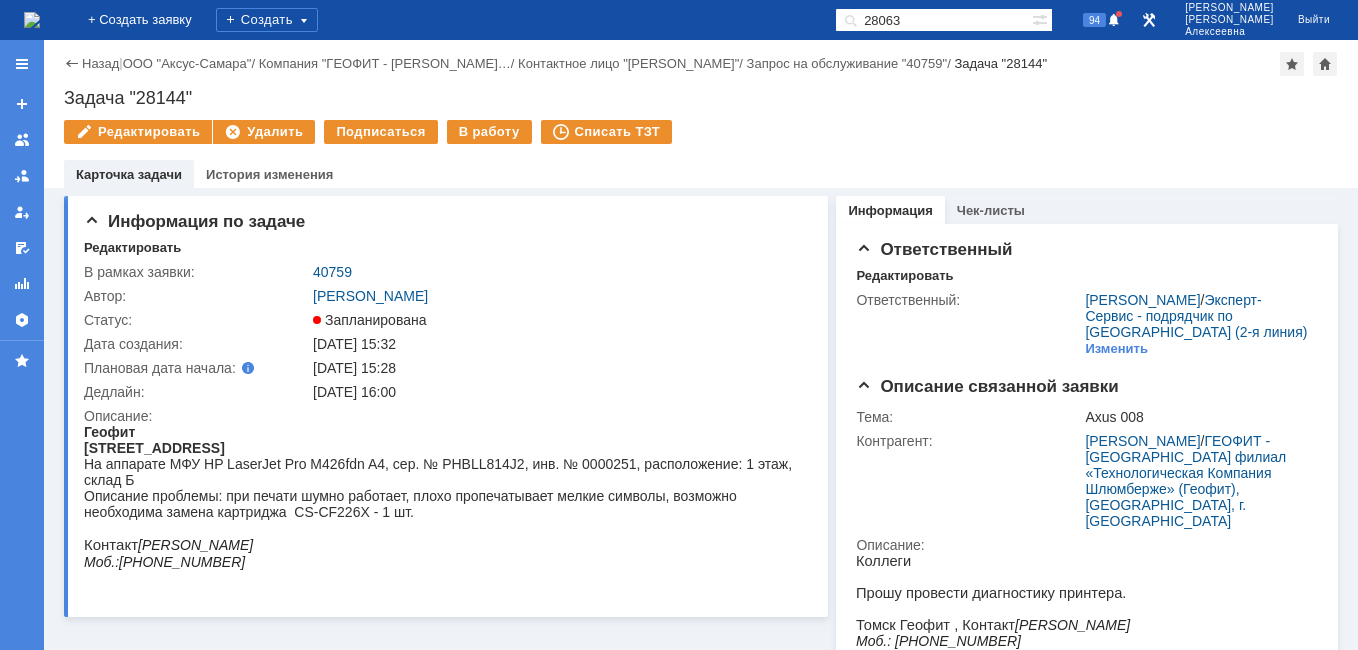 click at bounding box center [32, 20] 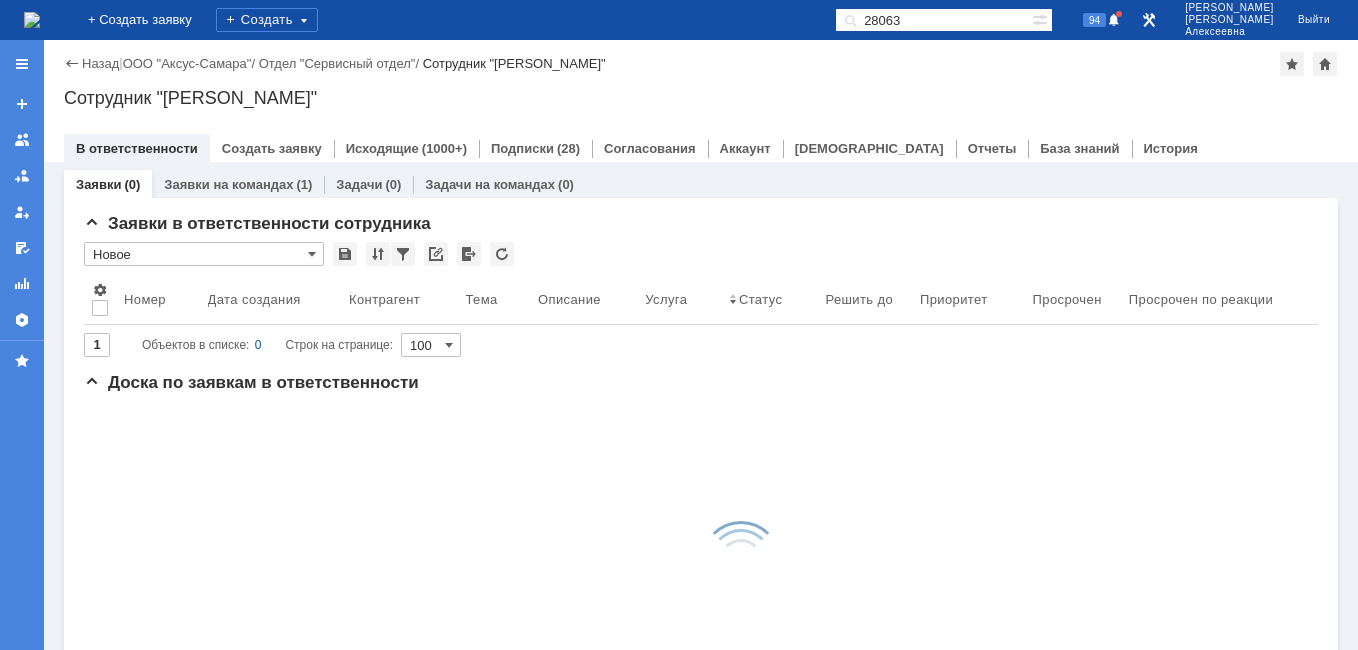 scroll, scrollTop: 0, scrollLeft: 0, axis: both 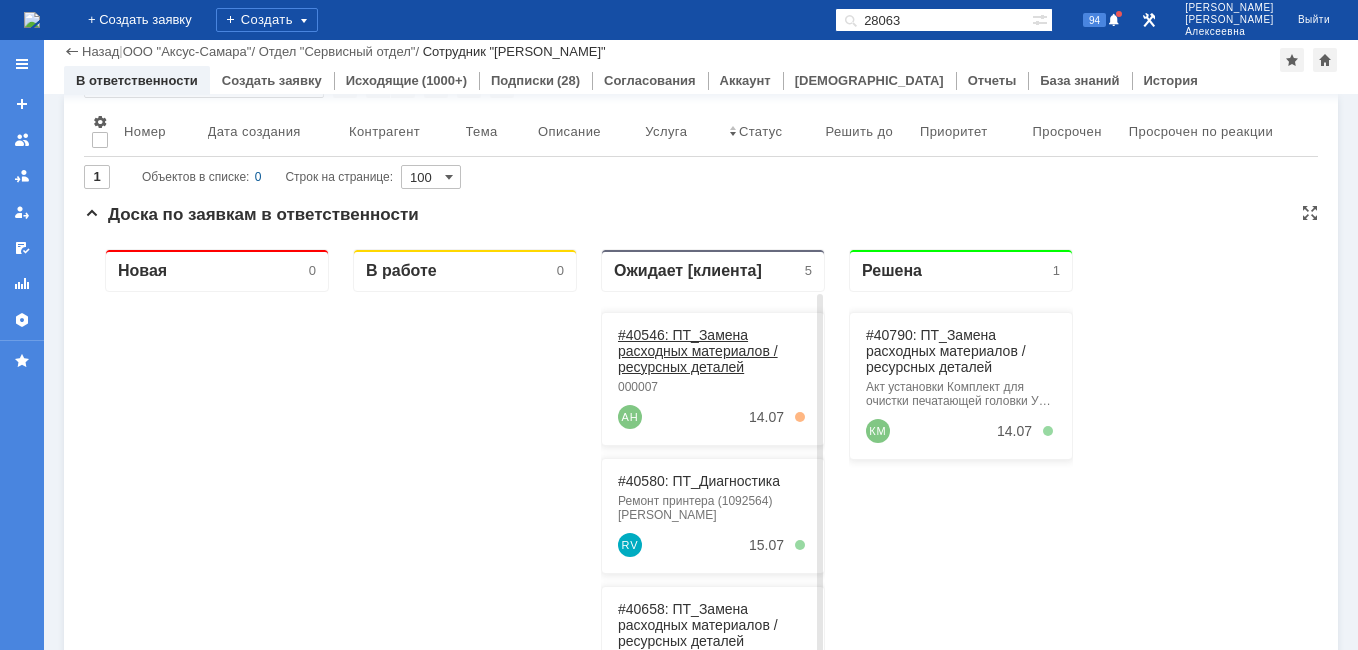 click on "#40546: ПТ_Замена расходных материалов / ресурсных деталей" at bounding box center (698, 351) 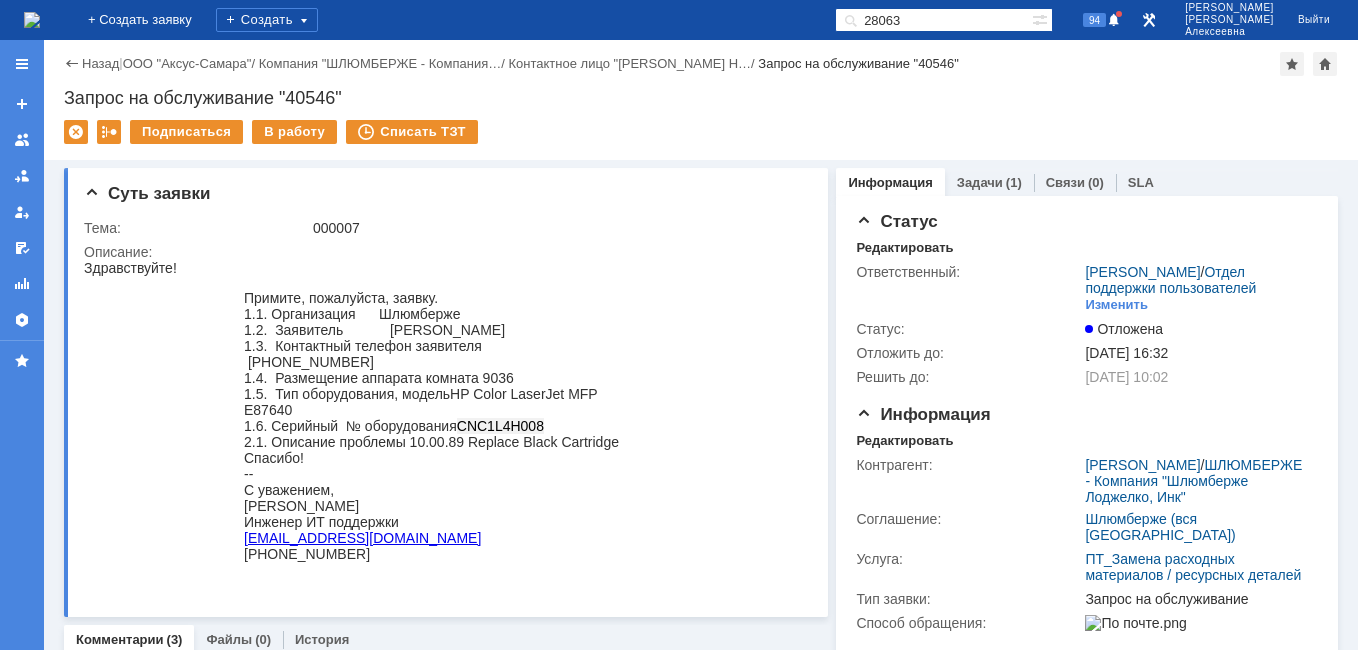 scroll, scrollTop: 0, scrollLeft: 0, axis: both 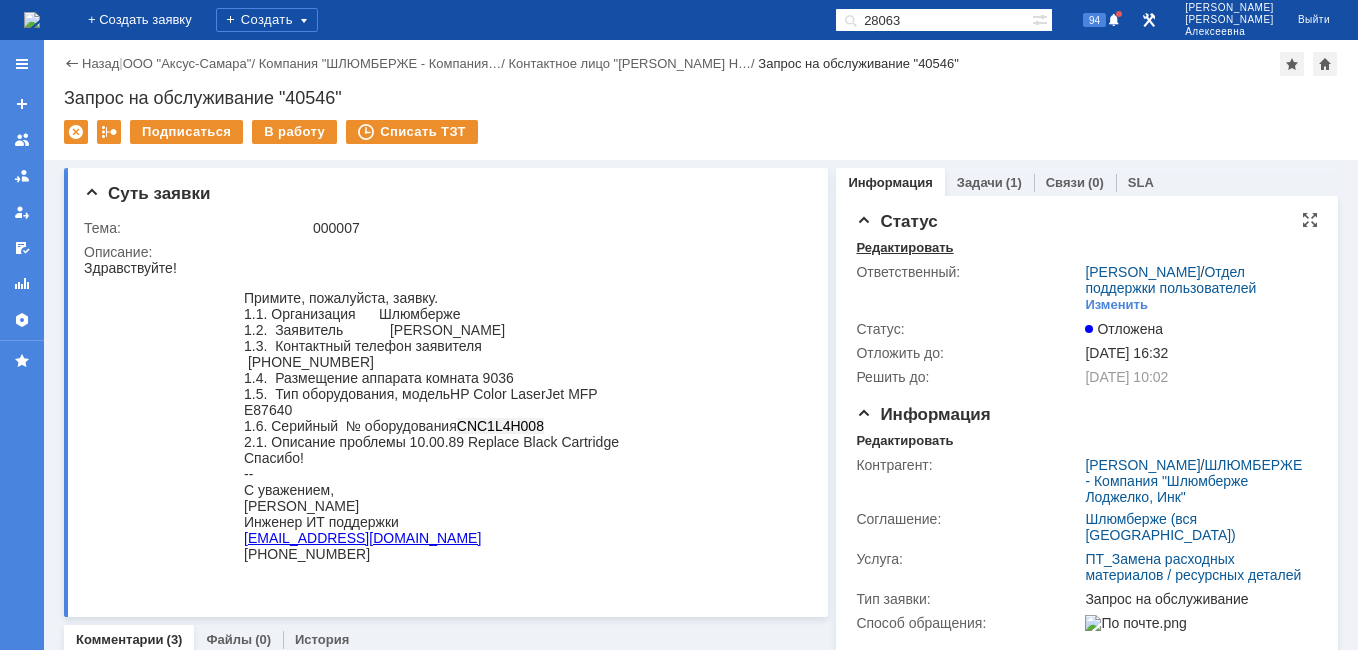 click on "Редактировать" at bounding box center [904, 248] 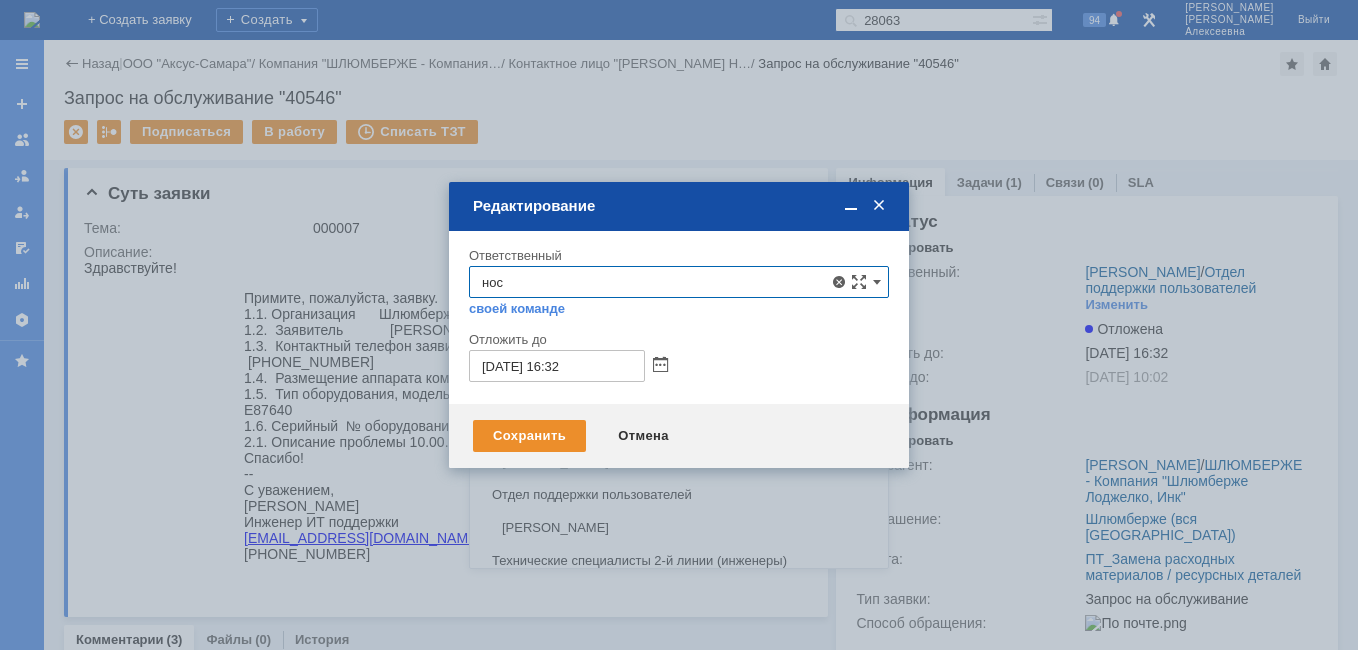 scroll, scrollTop: 135, scrollLeft: 0, axis: vertical 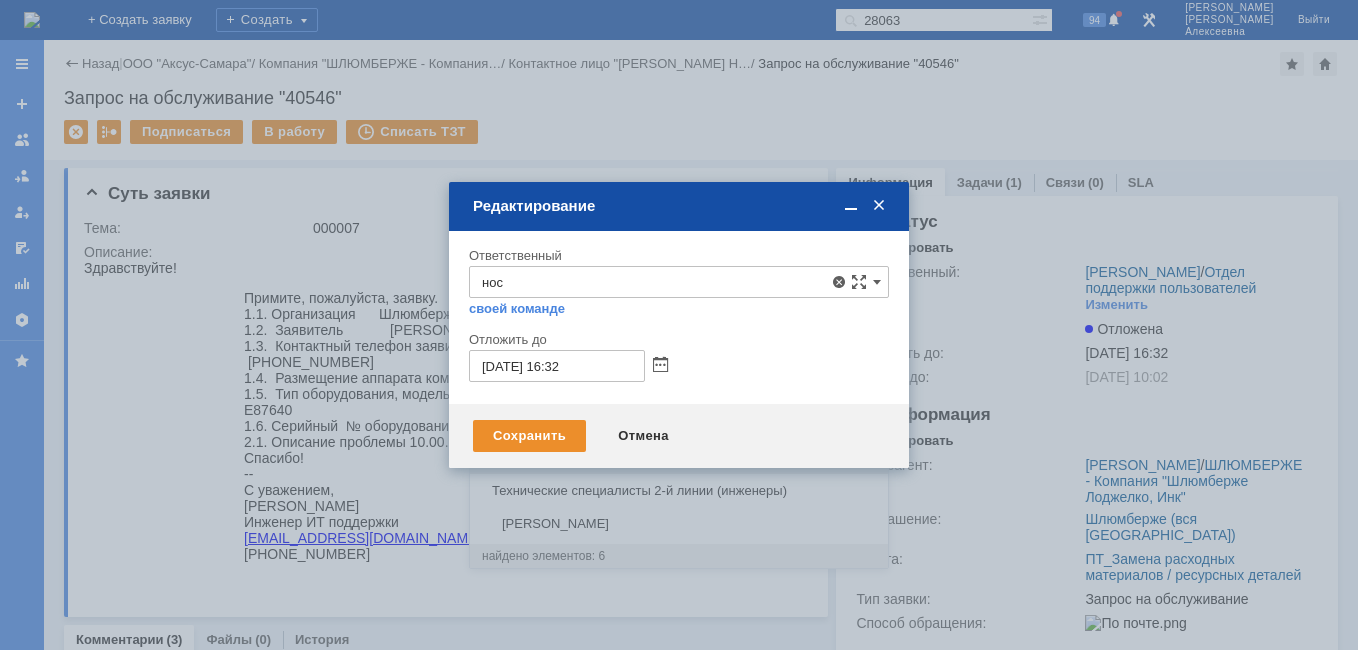 click on "[PERSON_NAME]" at bounding box center (679, 458) 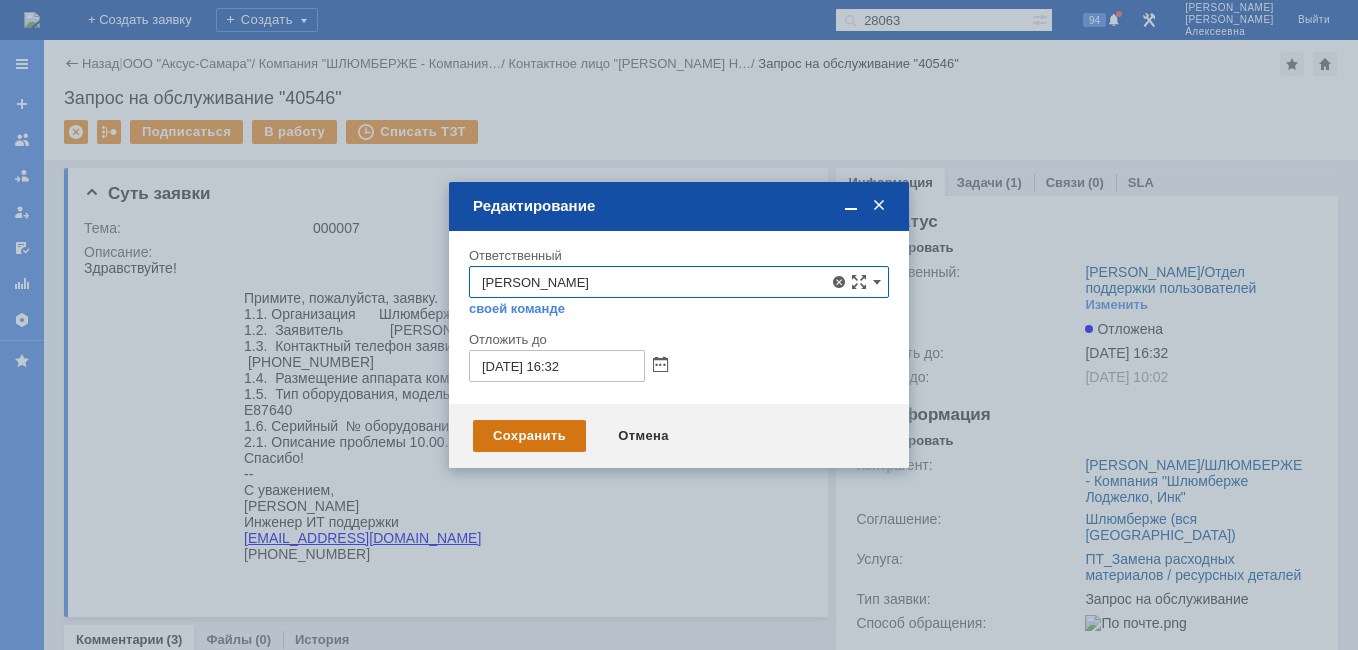 type on "[PERSON_NAME]" 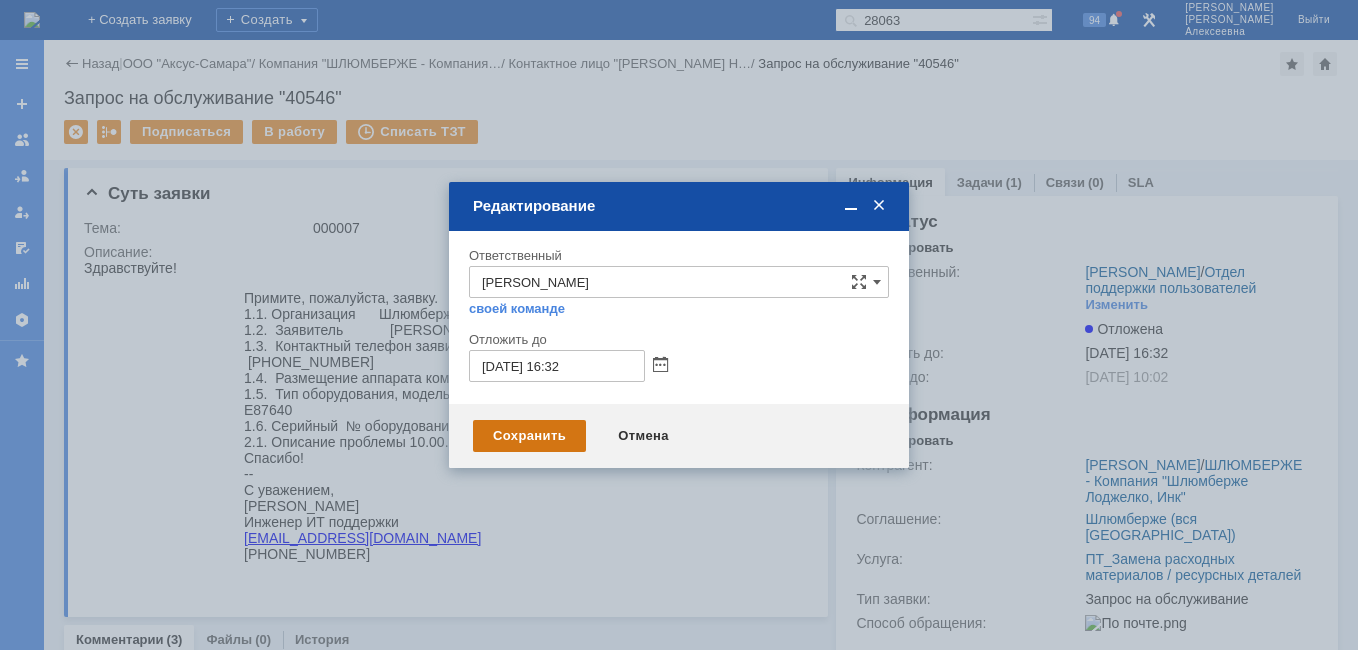 click on "Сохранить" at bounding box center (529, 436) 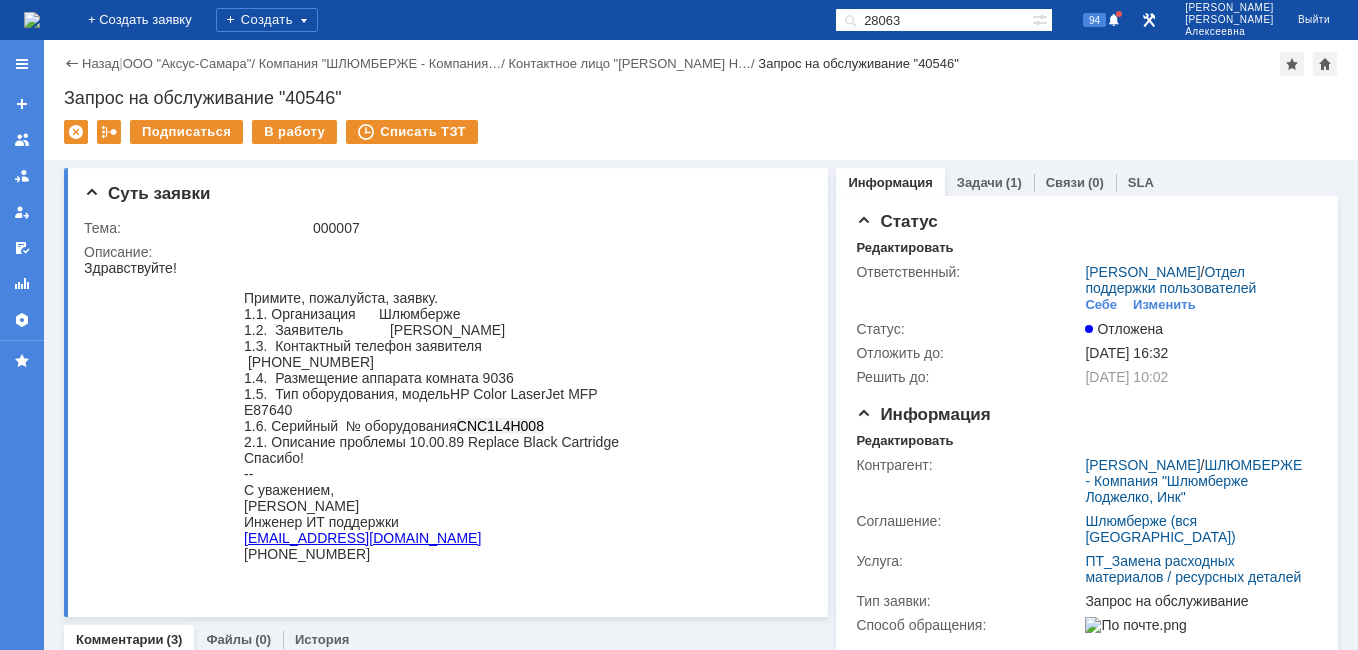 scroll, scrollTop: 0, scrollLeft: 0, axis: both 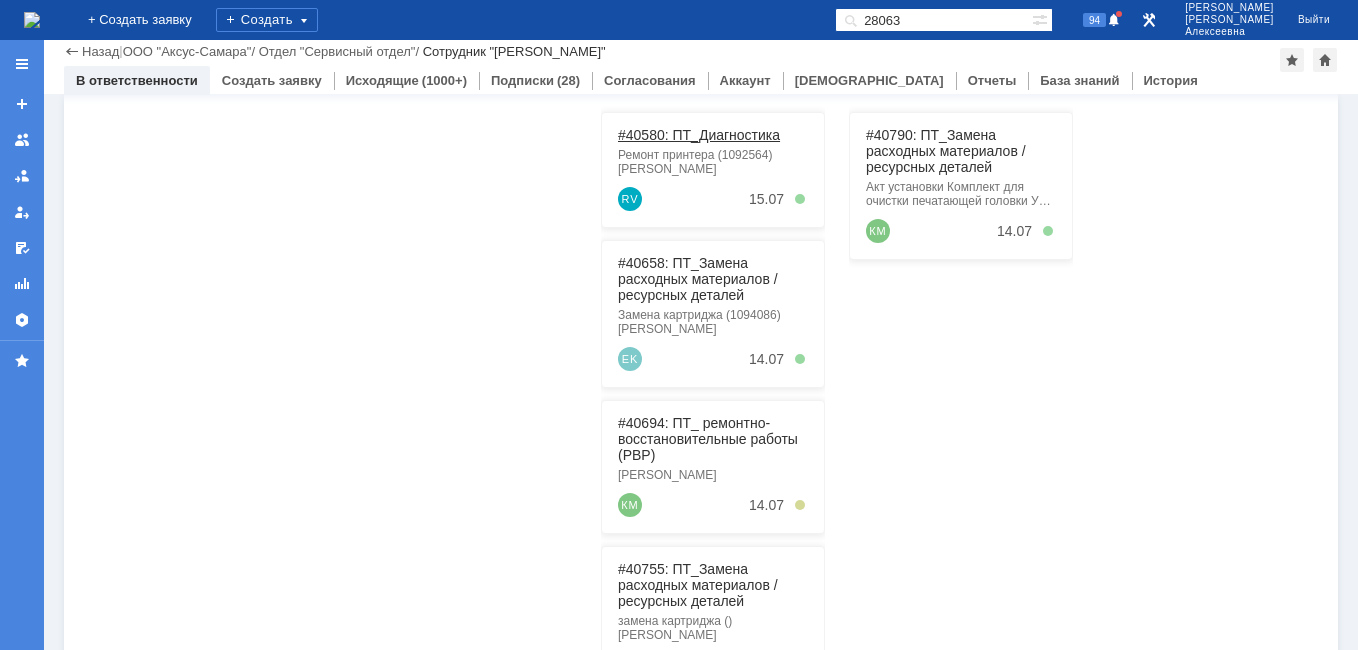 click on "#40580: ПТ_Диагностика" at bounding box center (699, 135) 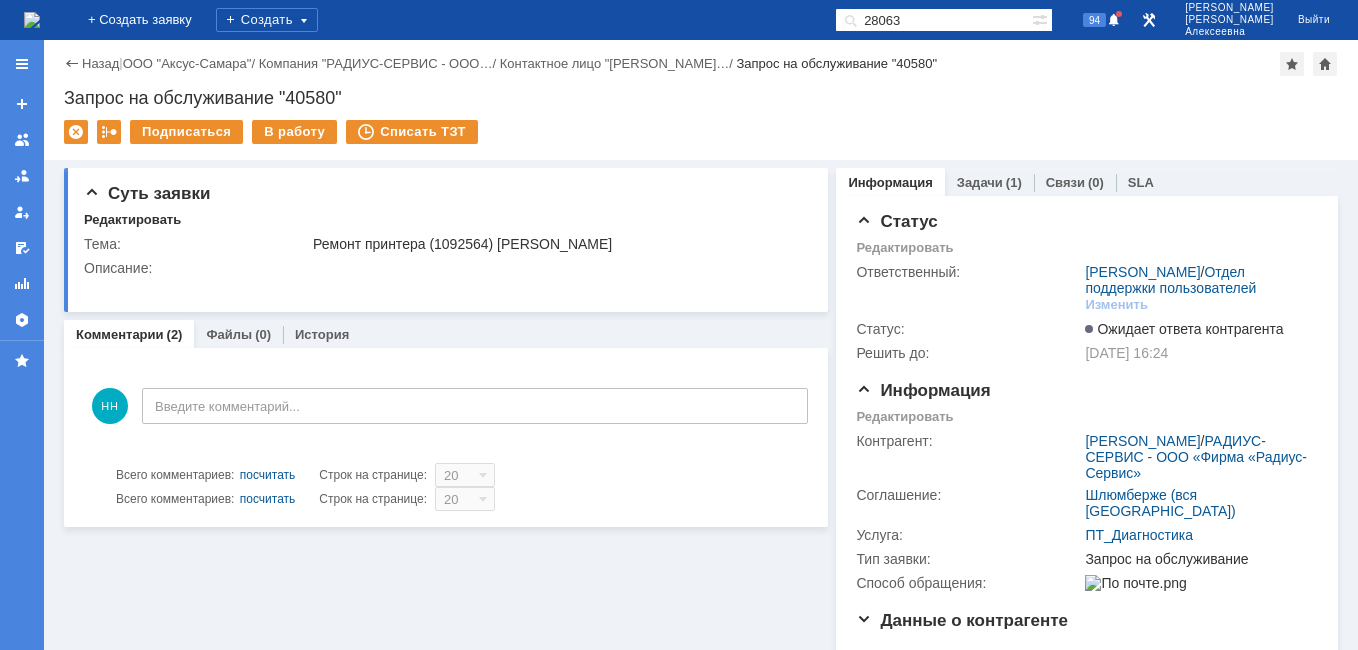 scroll, scrollTop: 0, scrollLeft: 0, axis: both 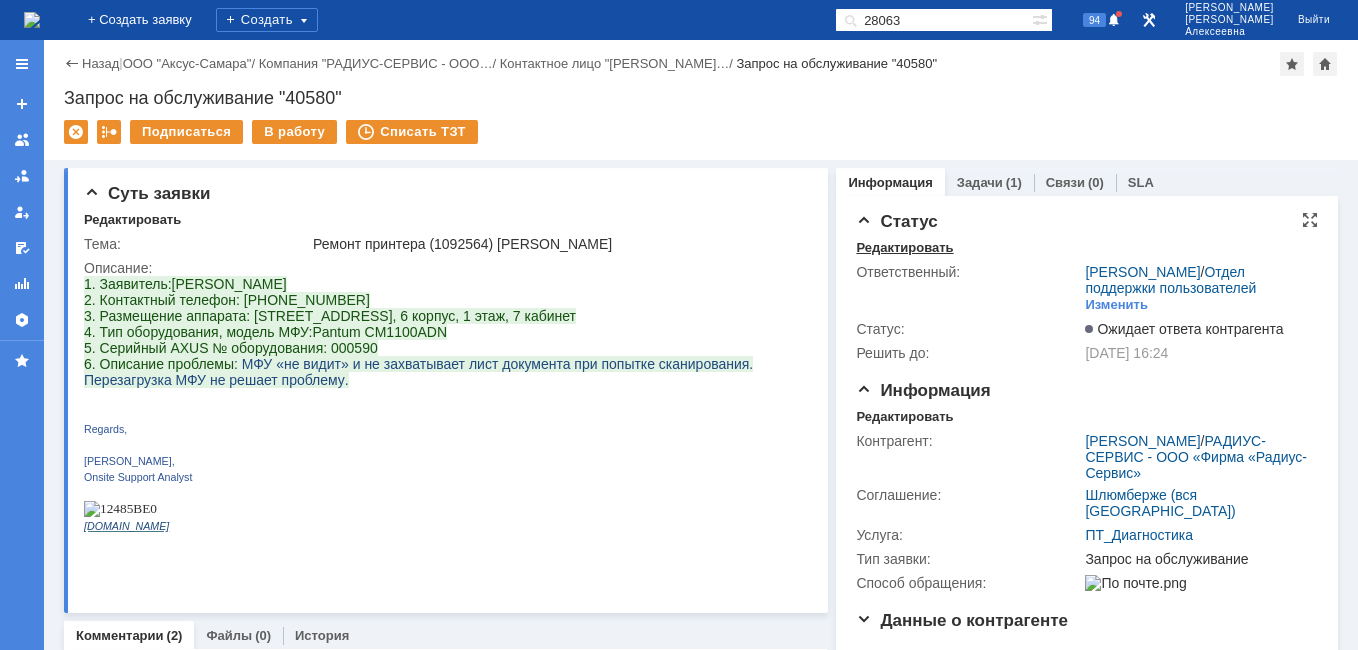 click on "Редактировать" at bounding box center [904, 248] 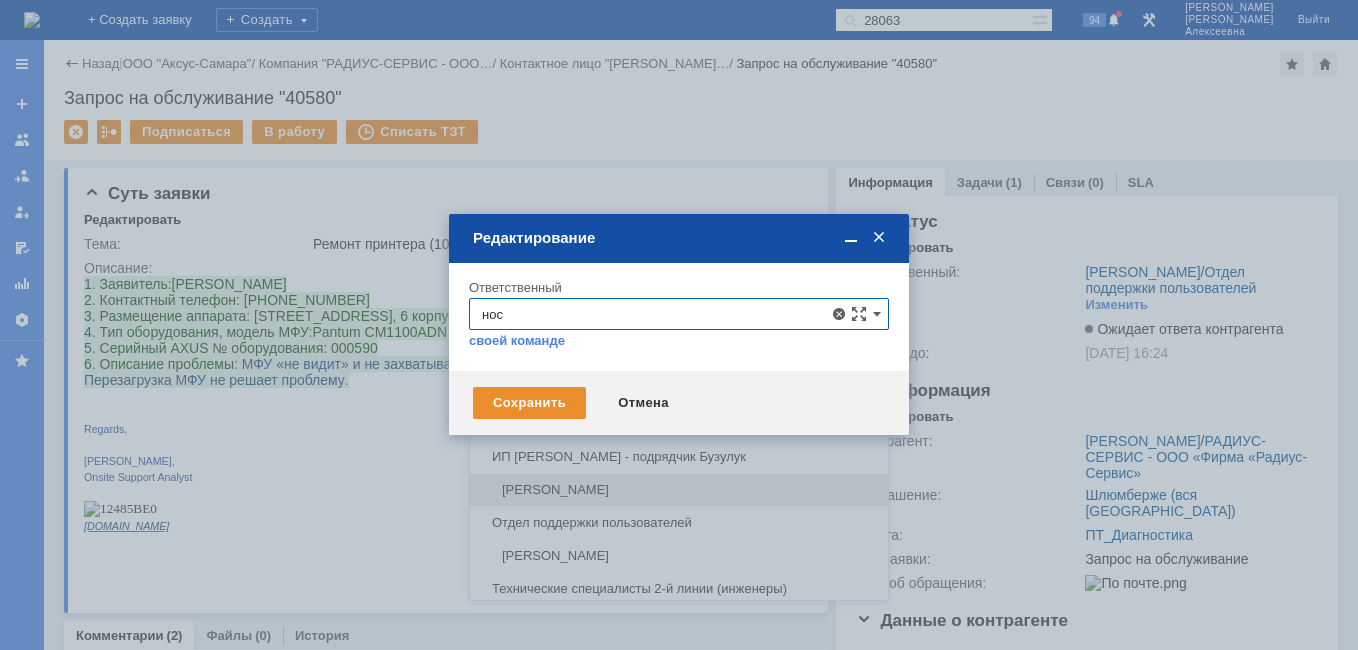 scroll, scrollTop: 135, scrollLeft: 0, axis: vertical 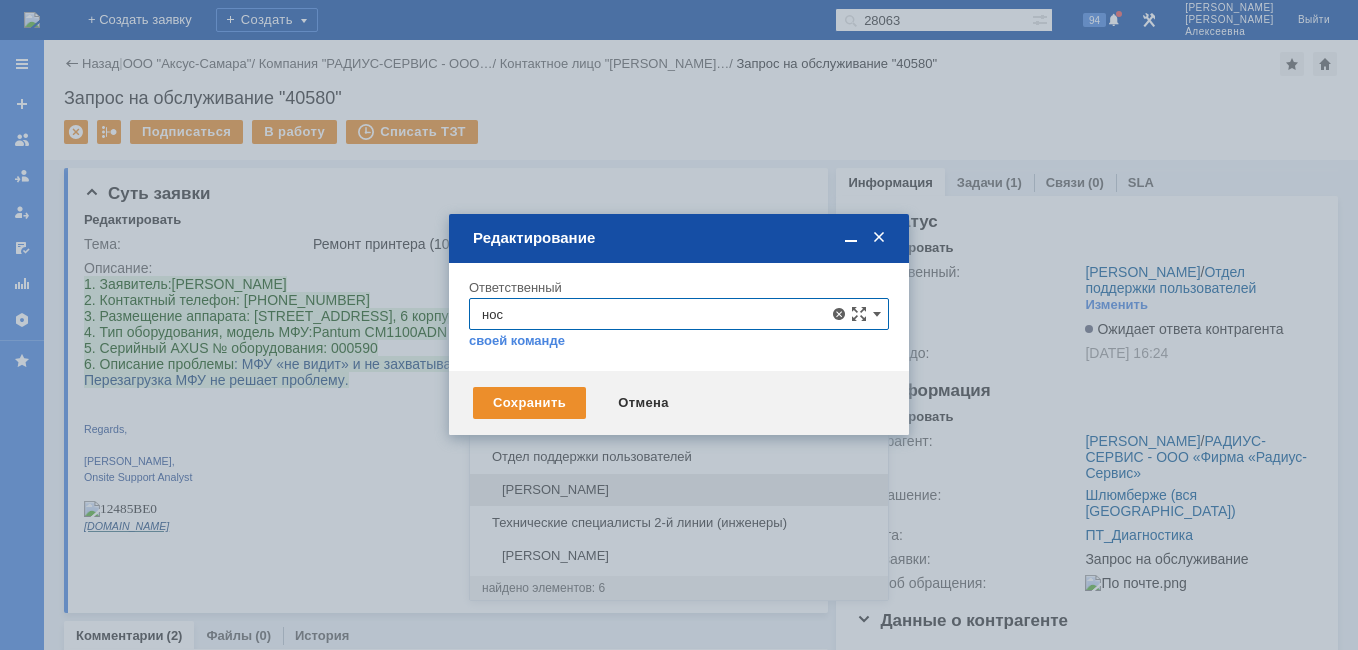 click on "[PERSON_NAME]" at bounding box center [679, 490] 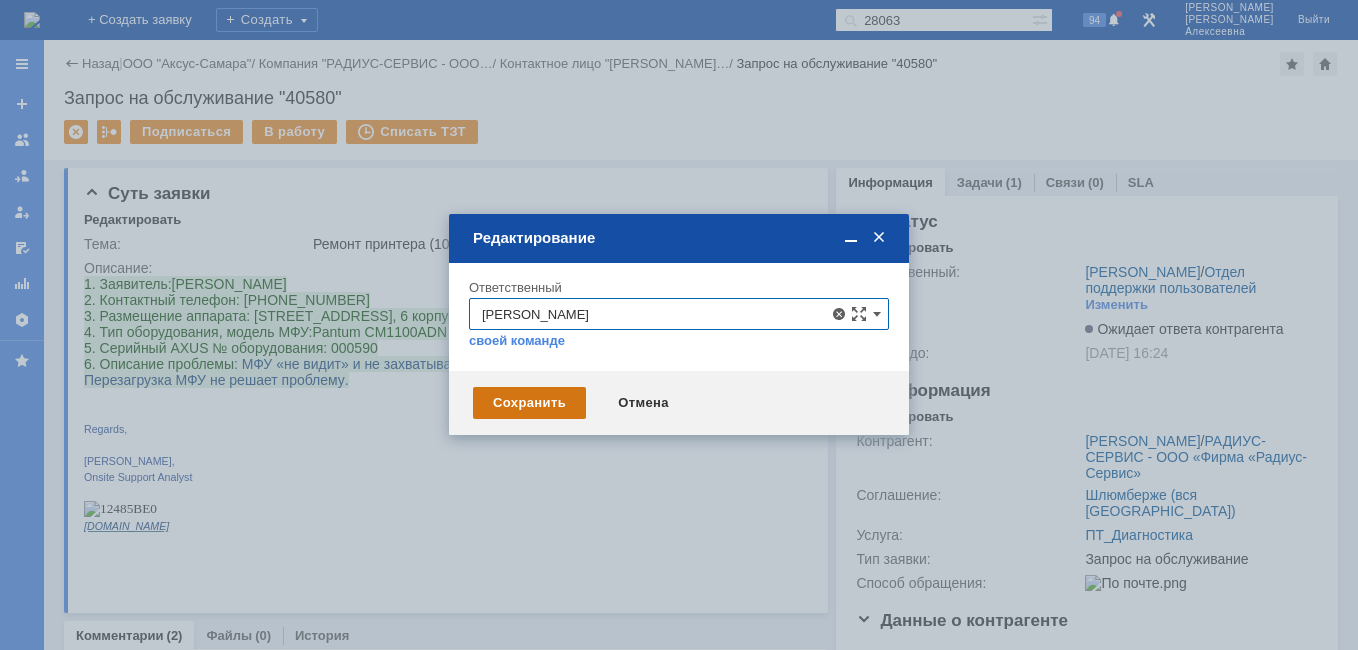 type on "[PERSON_NAME]" 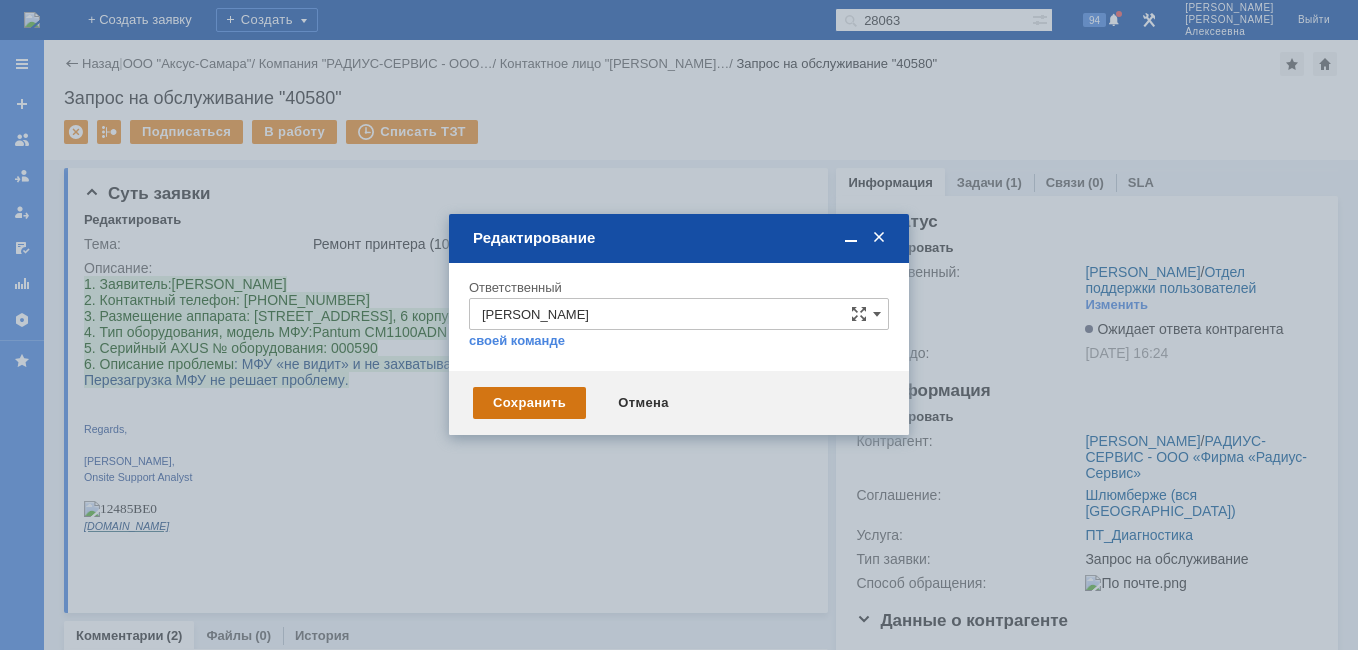 click on "Сохранить" at bounding box center (529, 403) 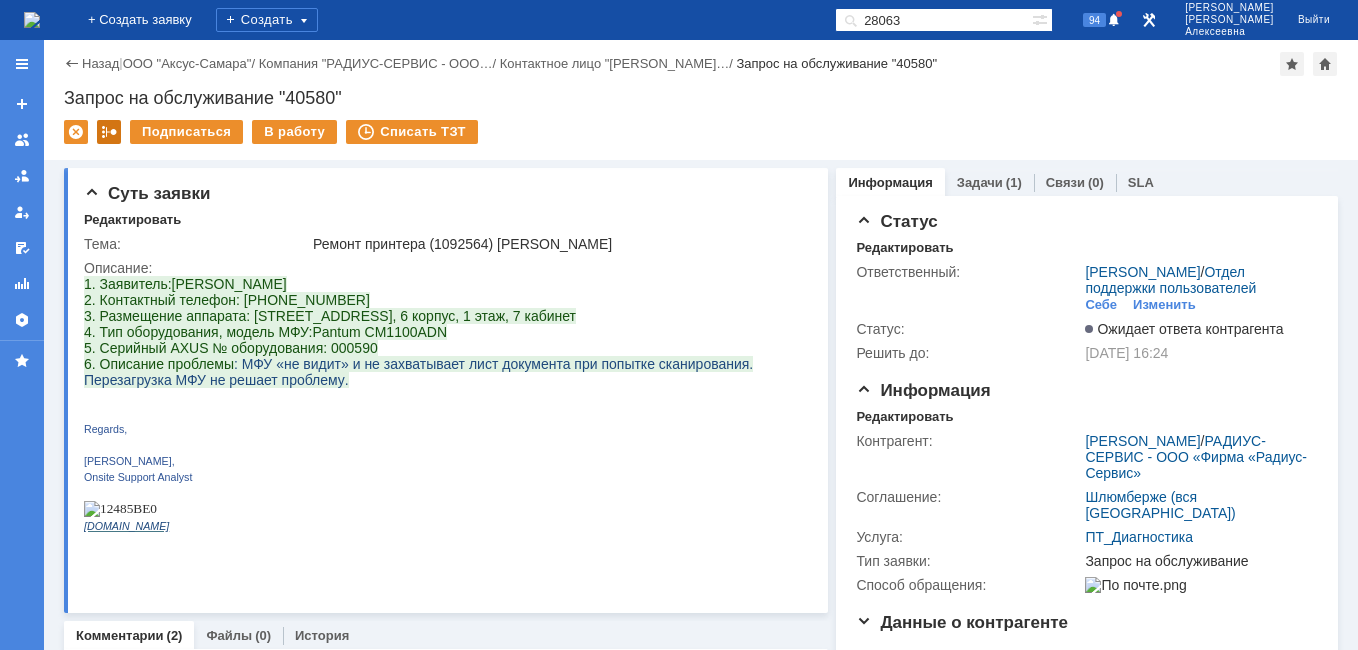 scroll, scrollTop: 0, scrollLeft: 0, axis: both 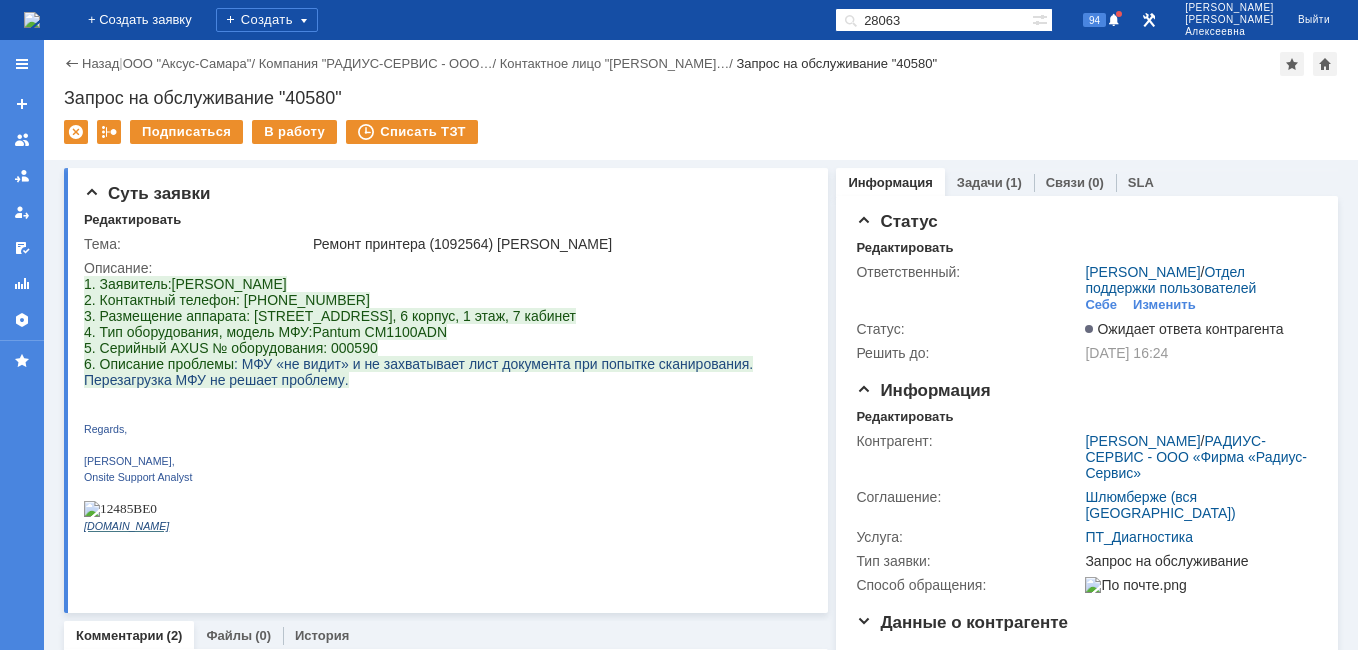 click at bounding box center [32, 20] 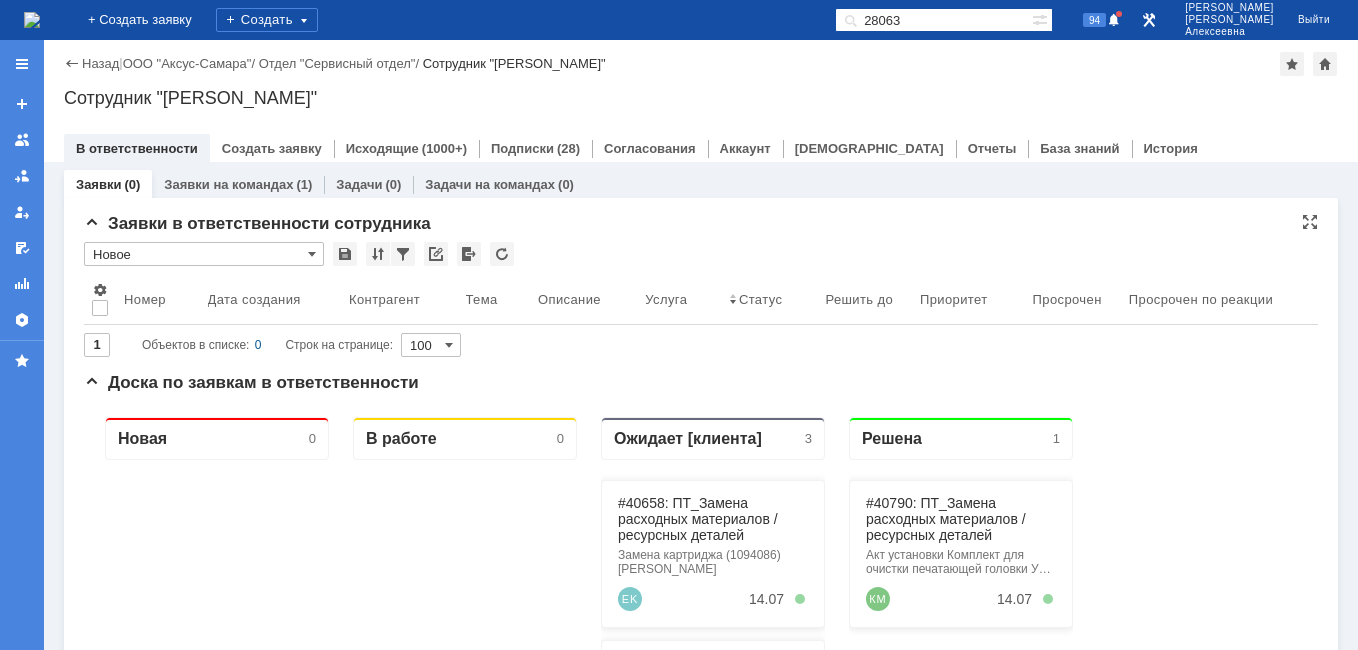 scroll, scrollTop: 0, scrollLeft: 0, axis: both 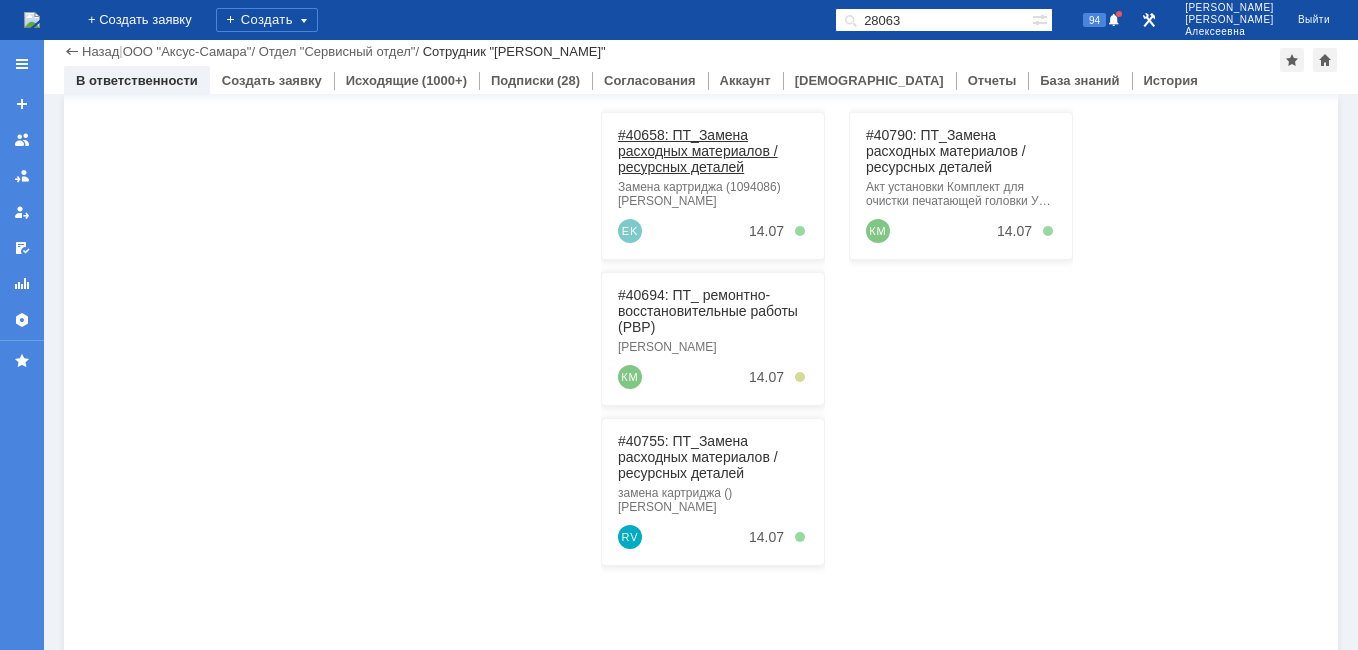 click on "#40658: ПТ_Замена расходных материалов / ресурсных деталей" at bounding box center [698, 151] 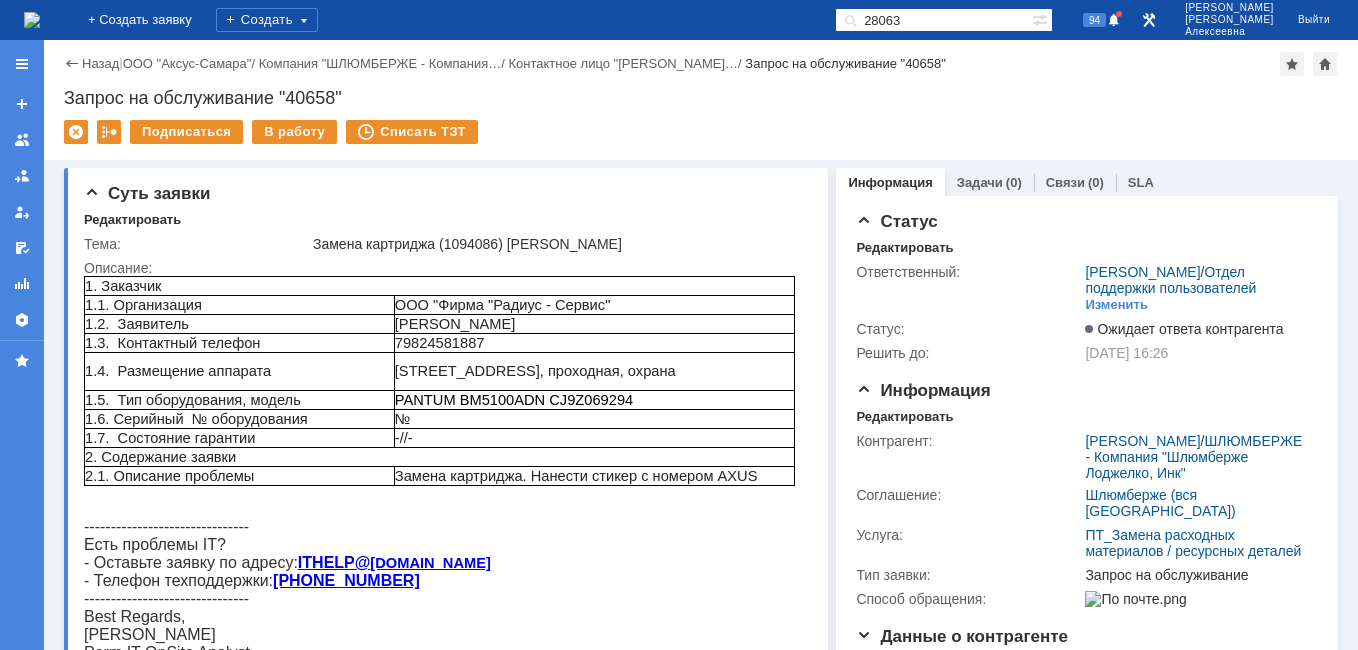 scroll, scrollTop: 0, scrollLeft: 0, axis: both 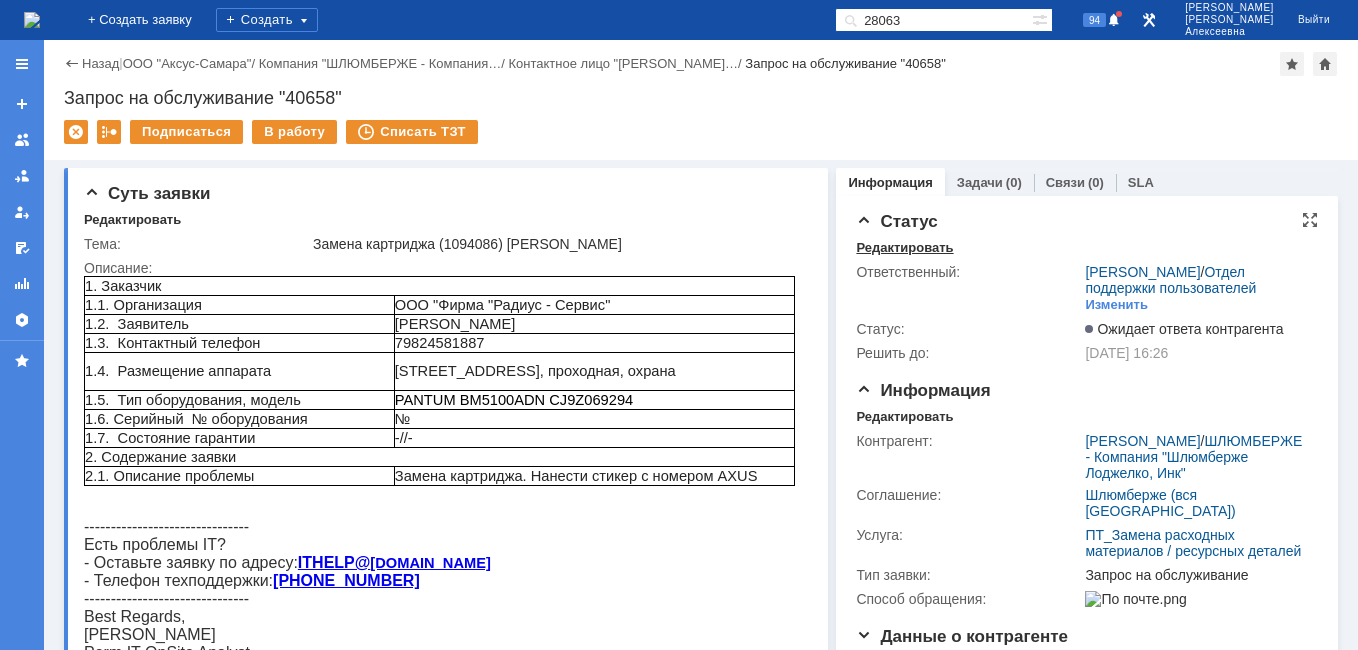 click on "Редактировать" at bounding box center [904, 248] 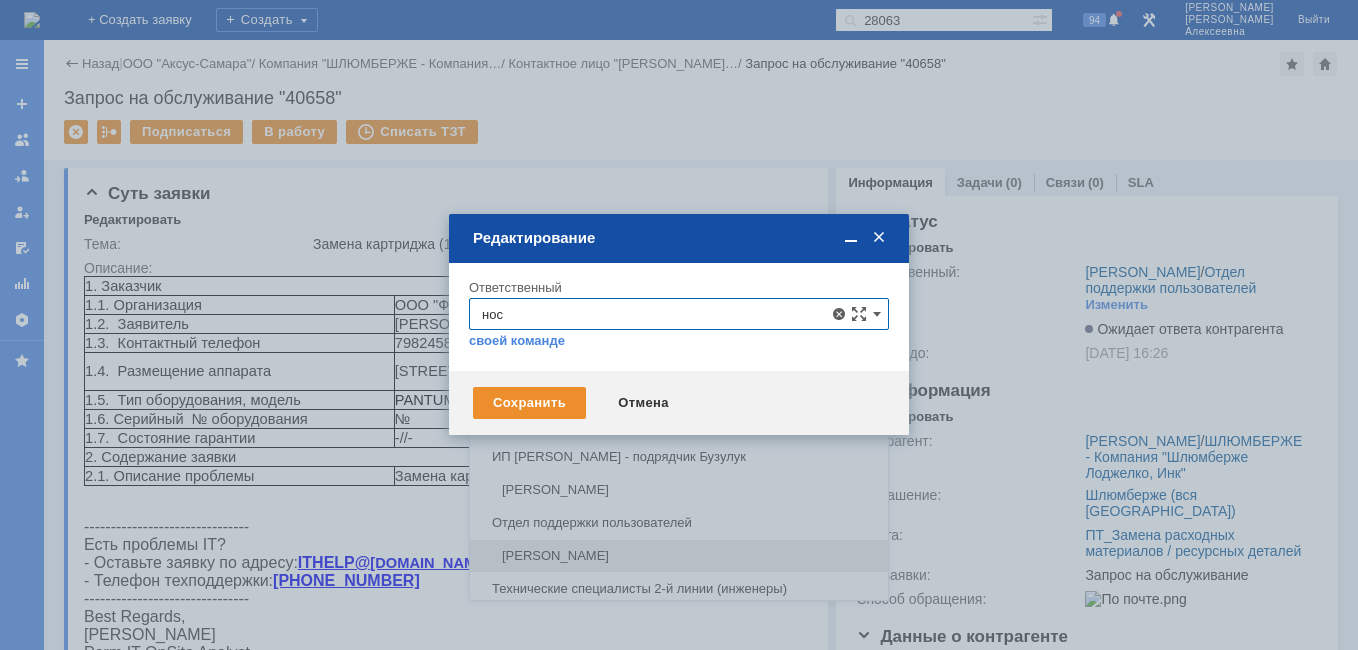scroll, scrollTop: 135, scrollLeft: 0, axis: vertical 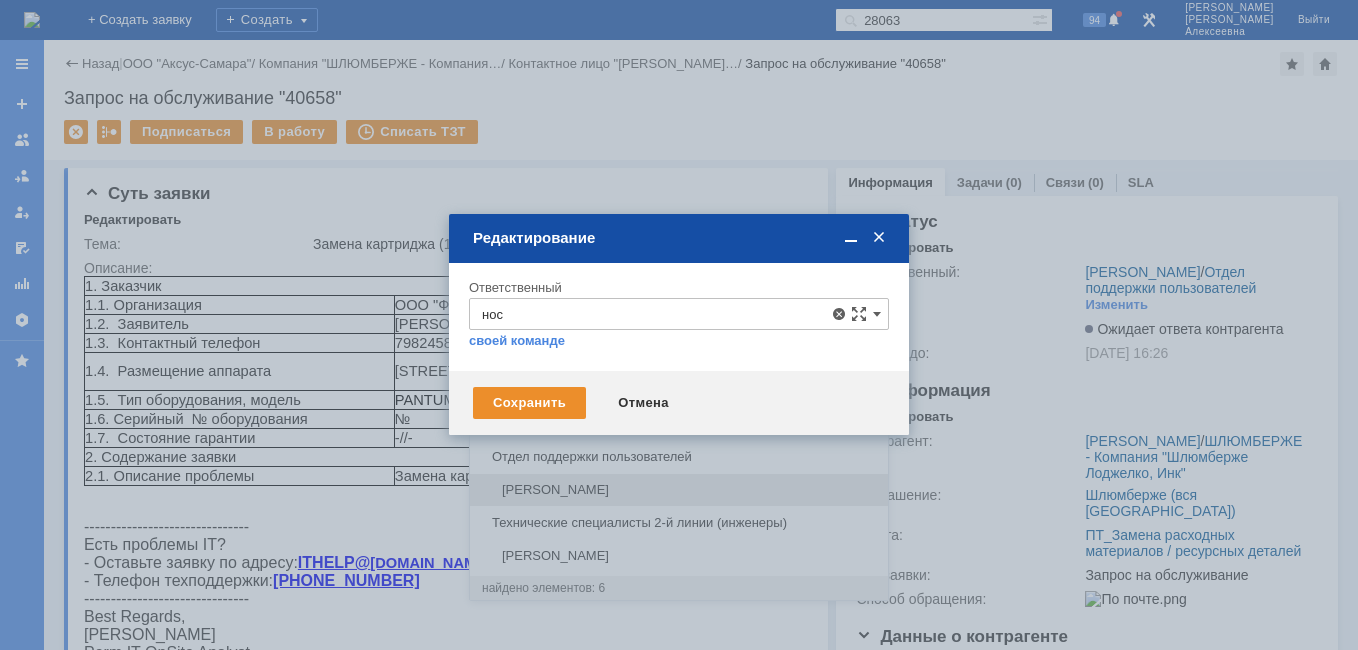 click on "[PERSON_NAME]" at bounding box center [679, 490] 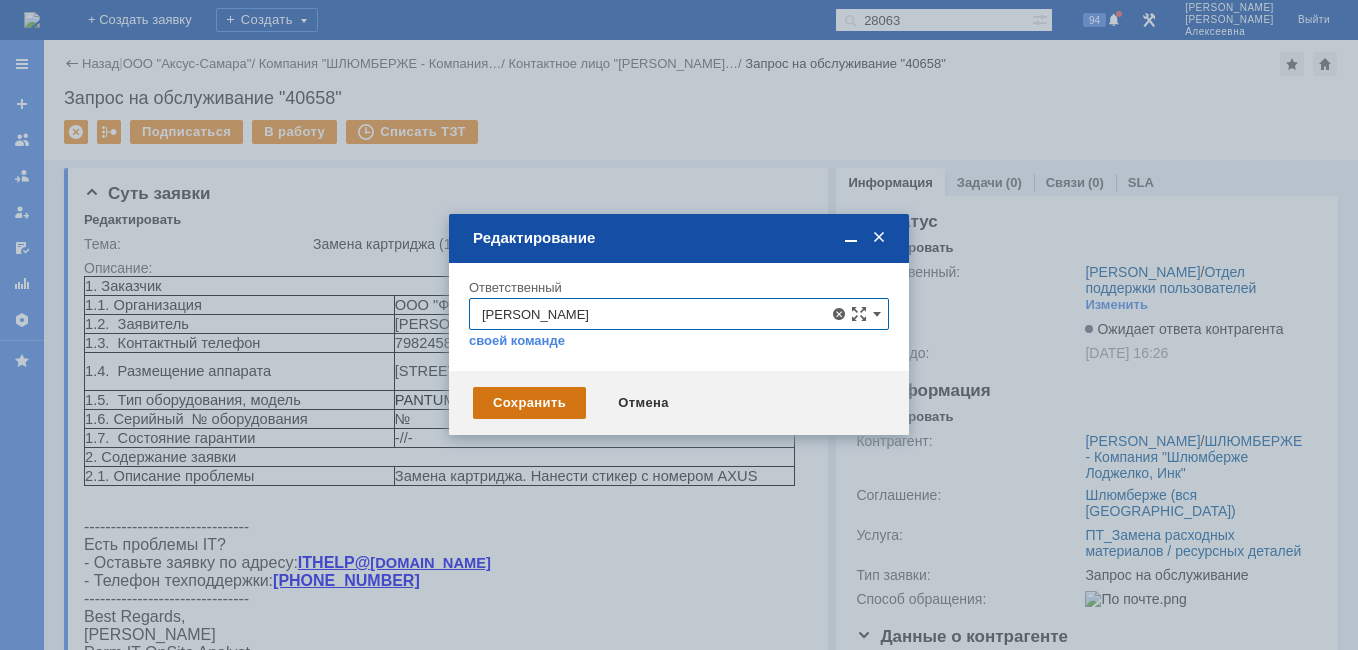 type on "[PERSON_NAME]" 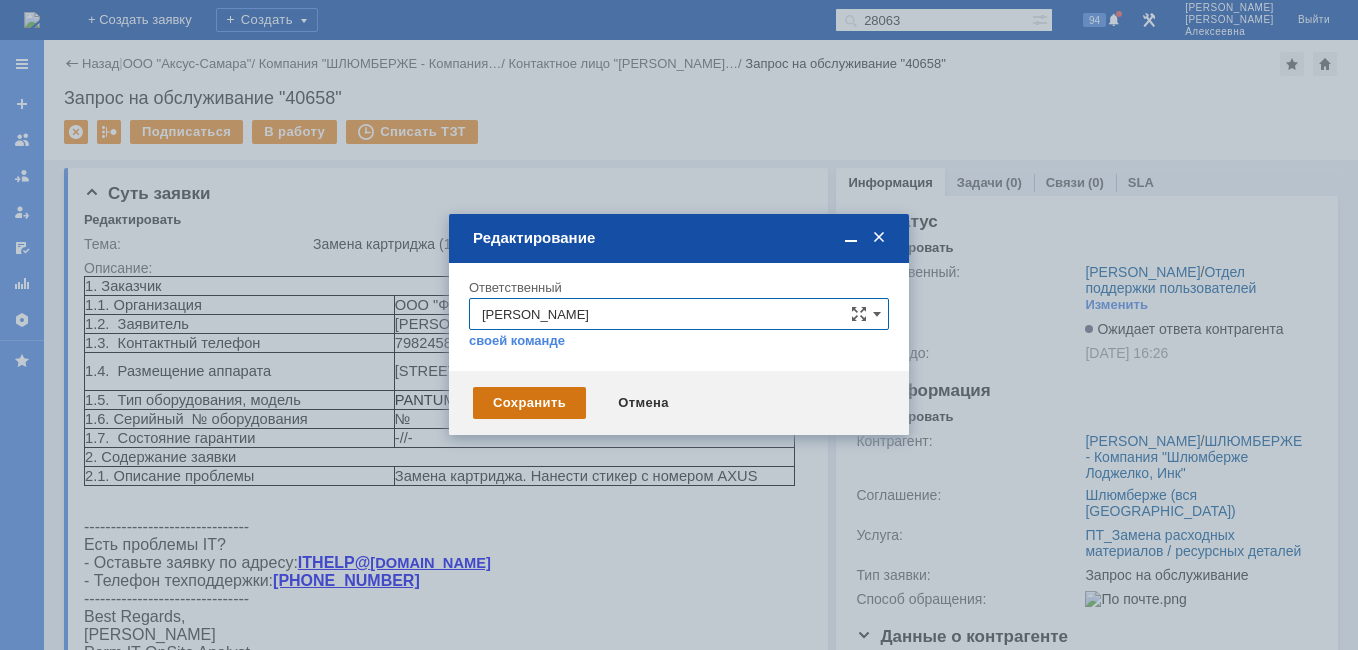 click on "Сохранить" at bounding box center [529, 403] 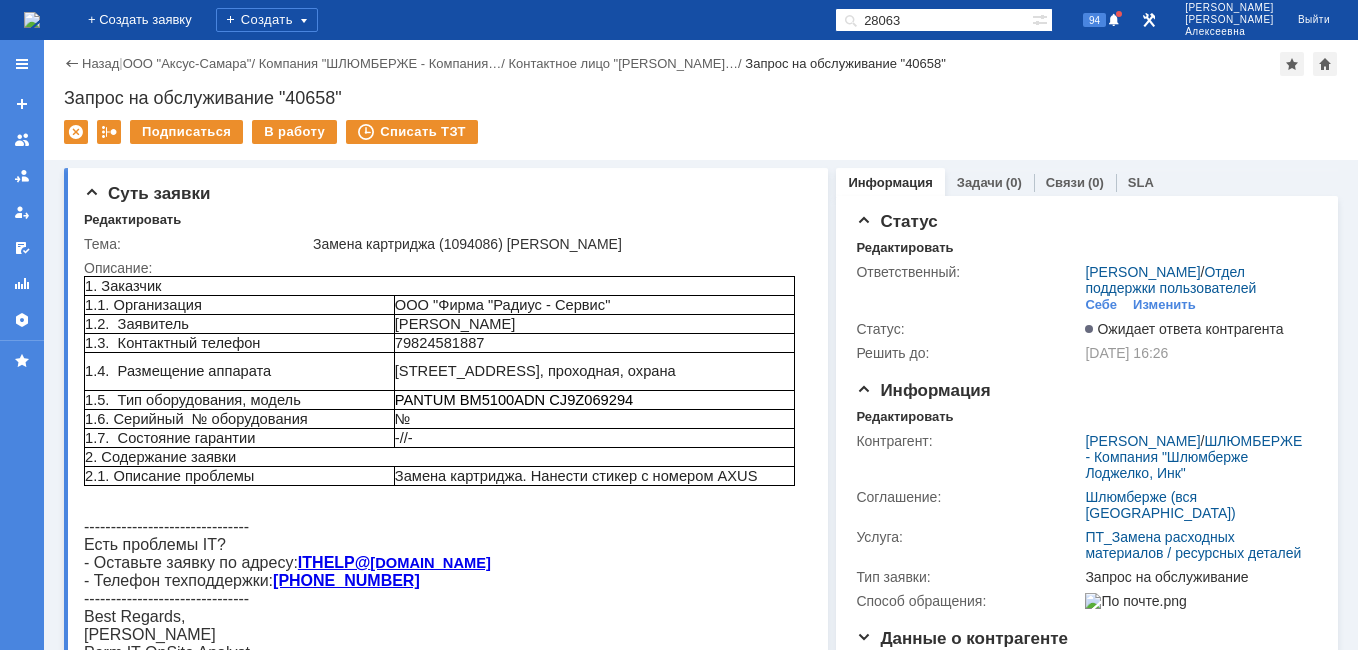 scroll, scrollTop: 0, scrollLeft: 0, axis: both 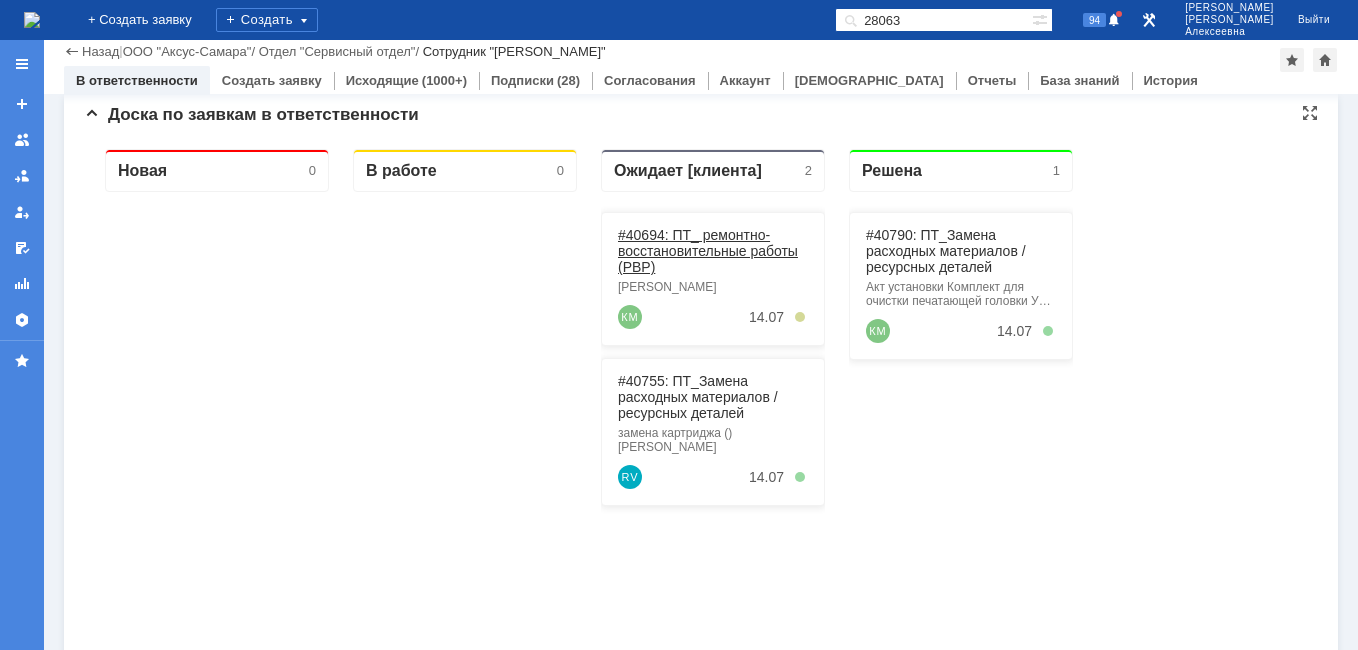 click on "#40694: ПТ_ ремонтно-восстановительные работы (РВР)" at bounding box center [708, 251] 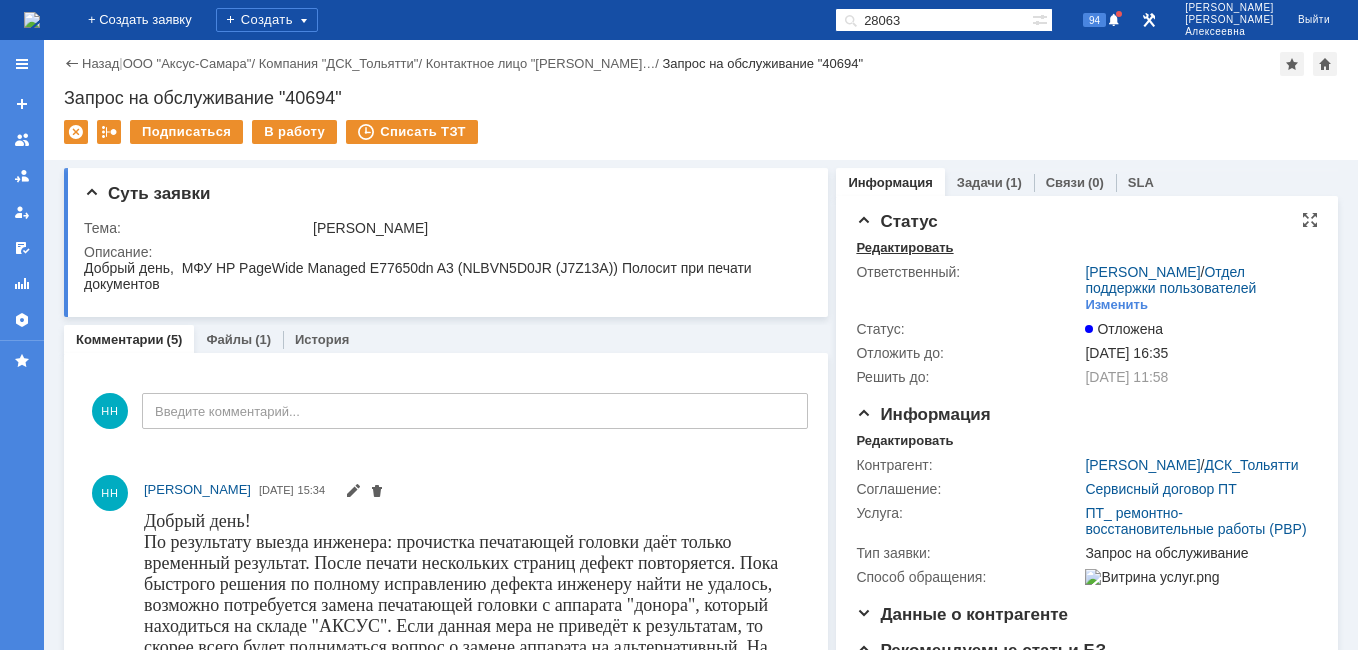 click on "Редактировать" at bounding box center [904, 248] 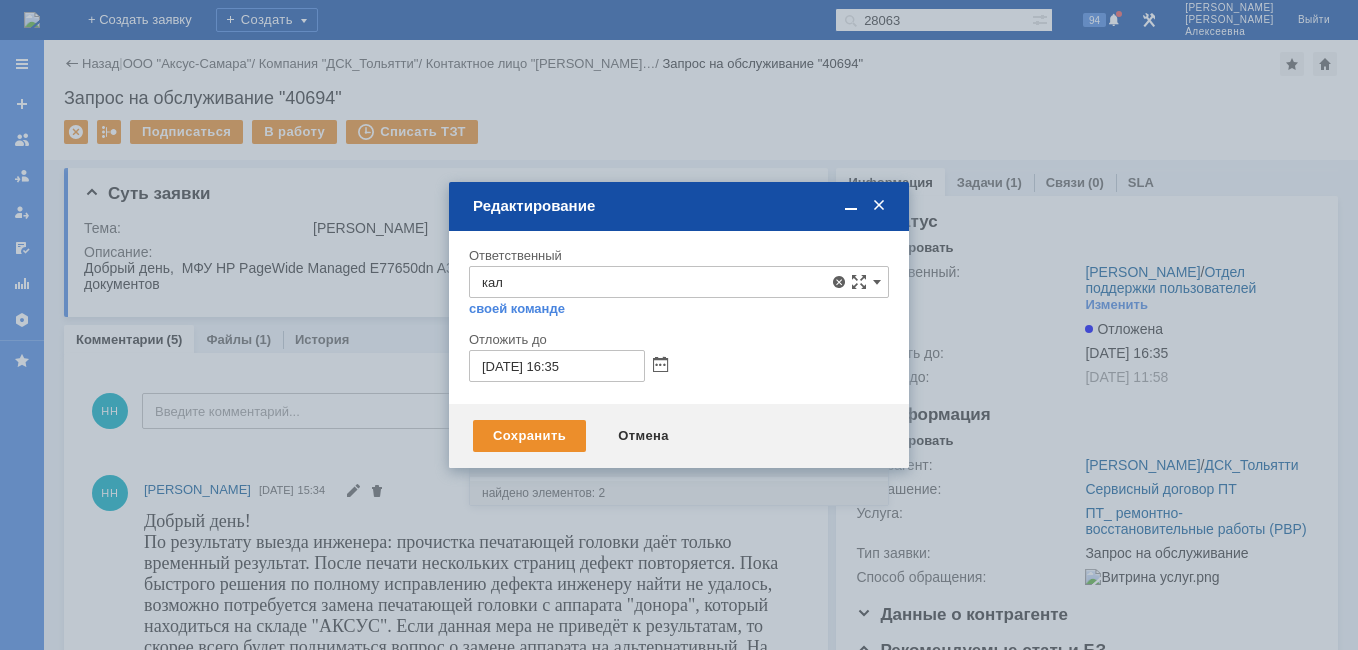 click on "[PERSON_NAME]" at bounding box center [679, 461] 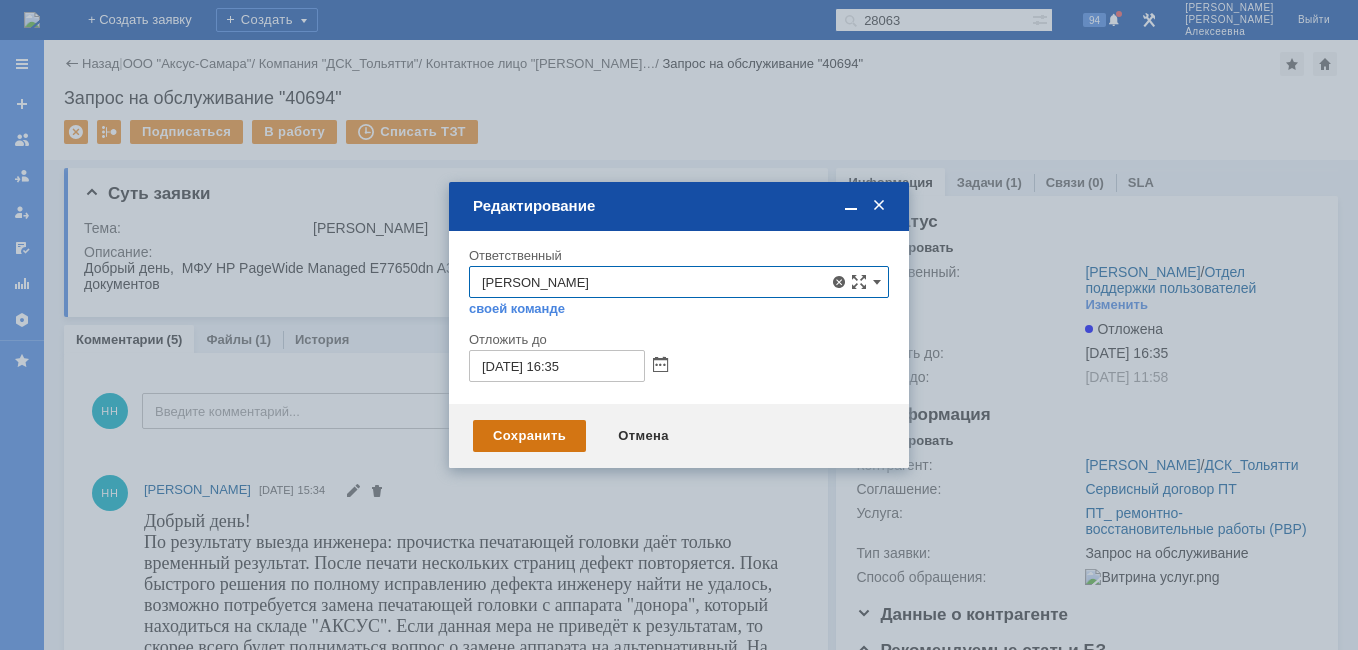 type on "[PERSON_NAME]" 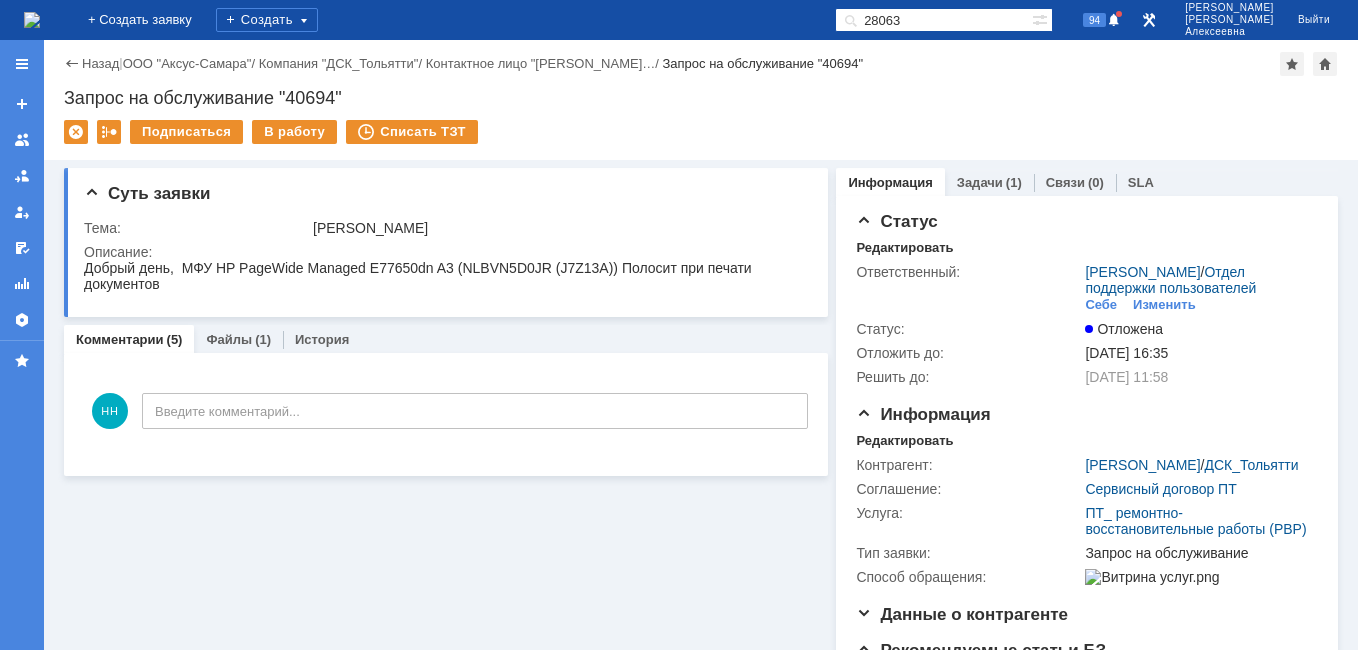 scroll, scrollTop: 0, scrollLeft: 0, axis: both 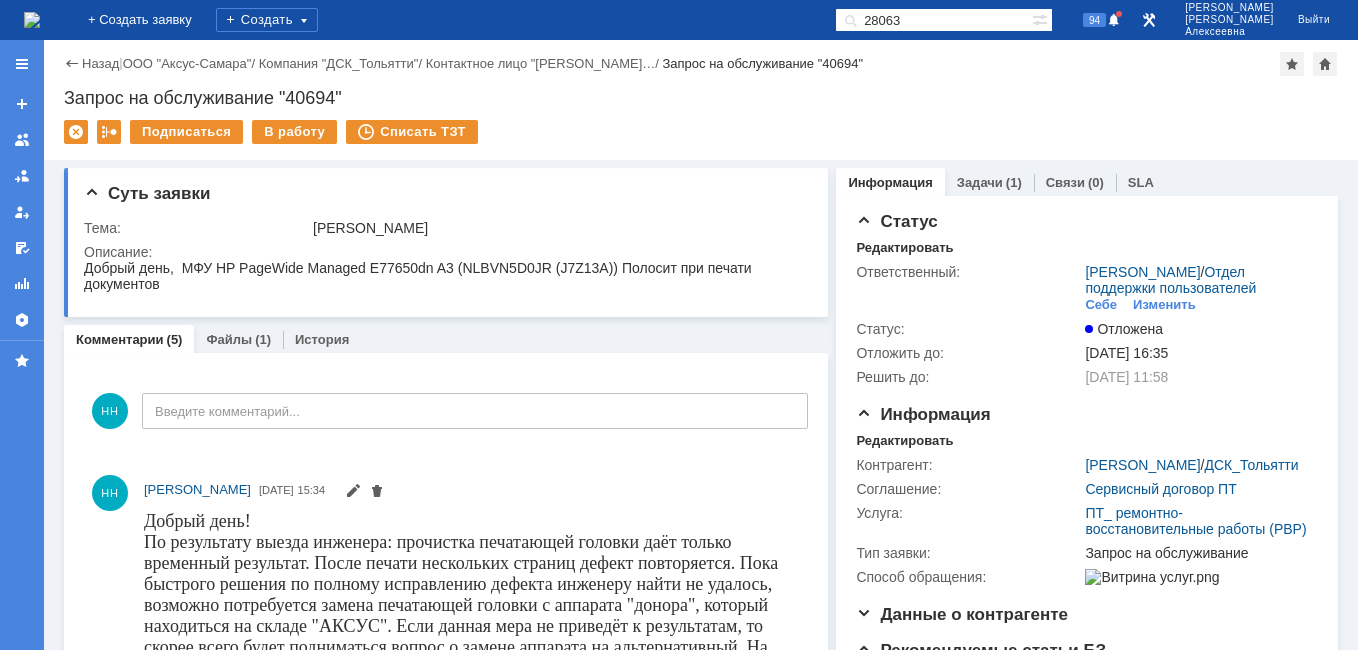 click at bounding box center [32, 20] 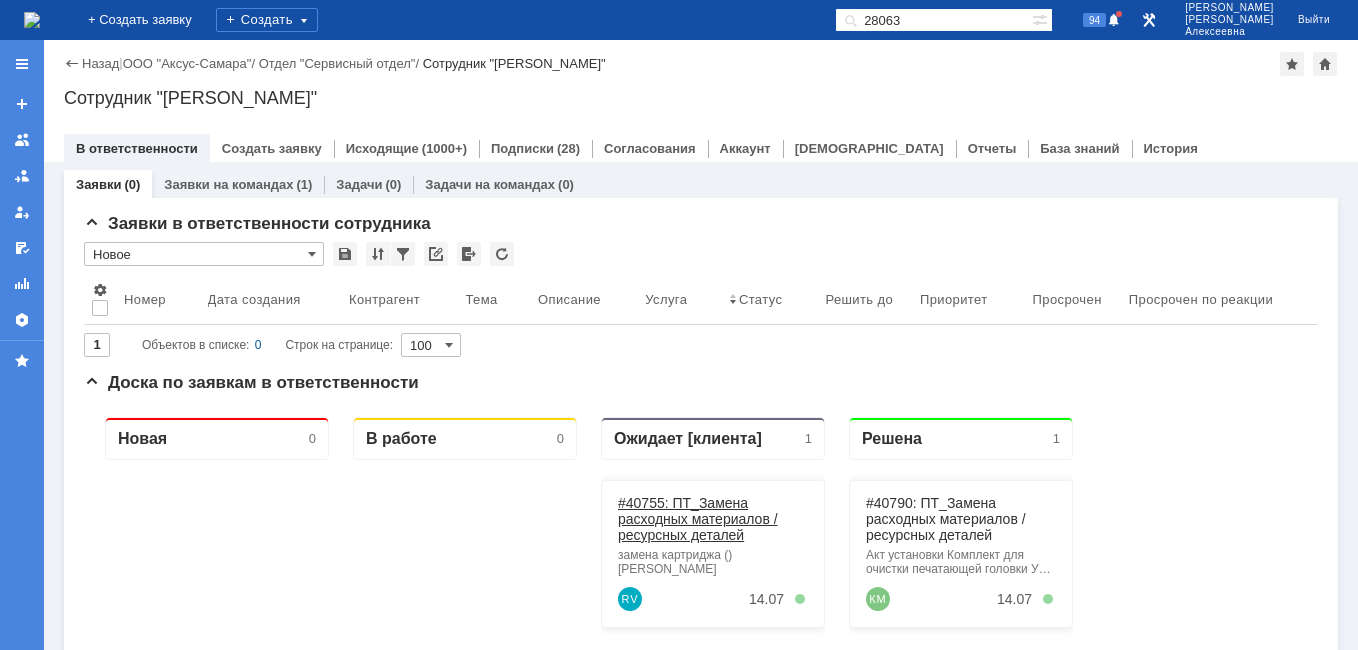 click on "#40755: ПТ_Замена расходных материалов / ресурсных деталей" at bounding box center [698, 519] 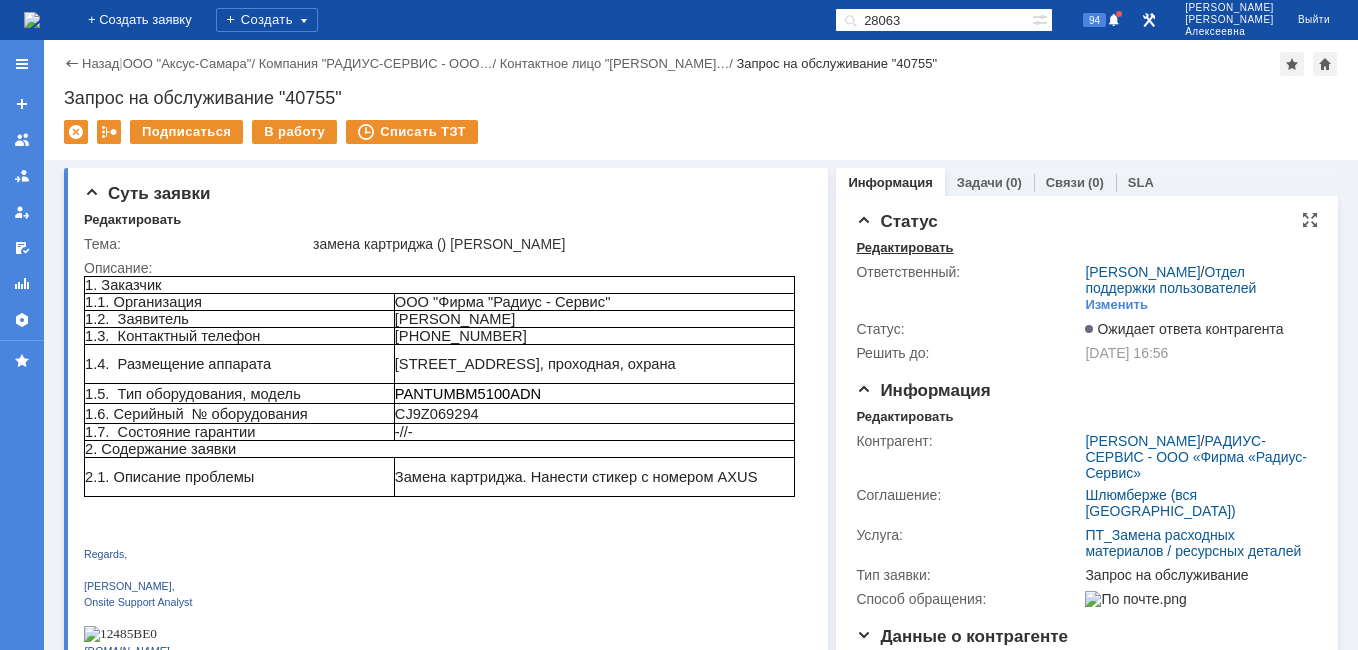 click on "Редактировать" at bounding box center [904, 248] 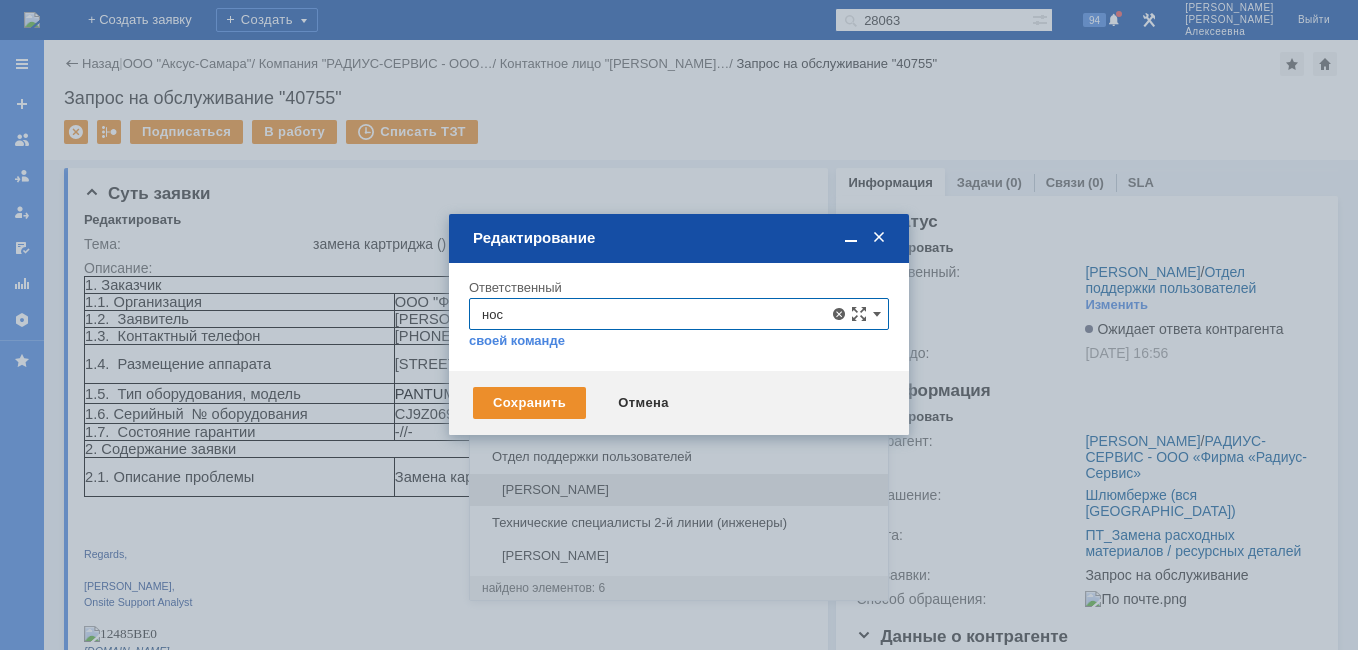 click on "[PERSON_NAME]" at bounding box center (679, 490) 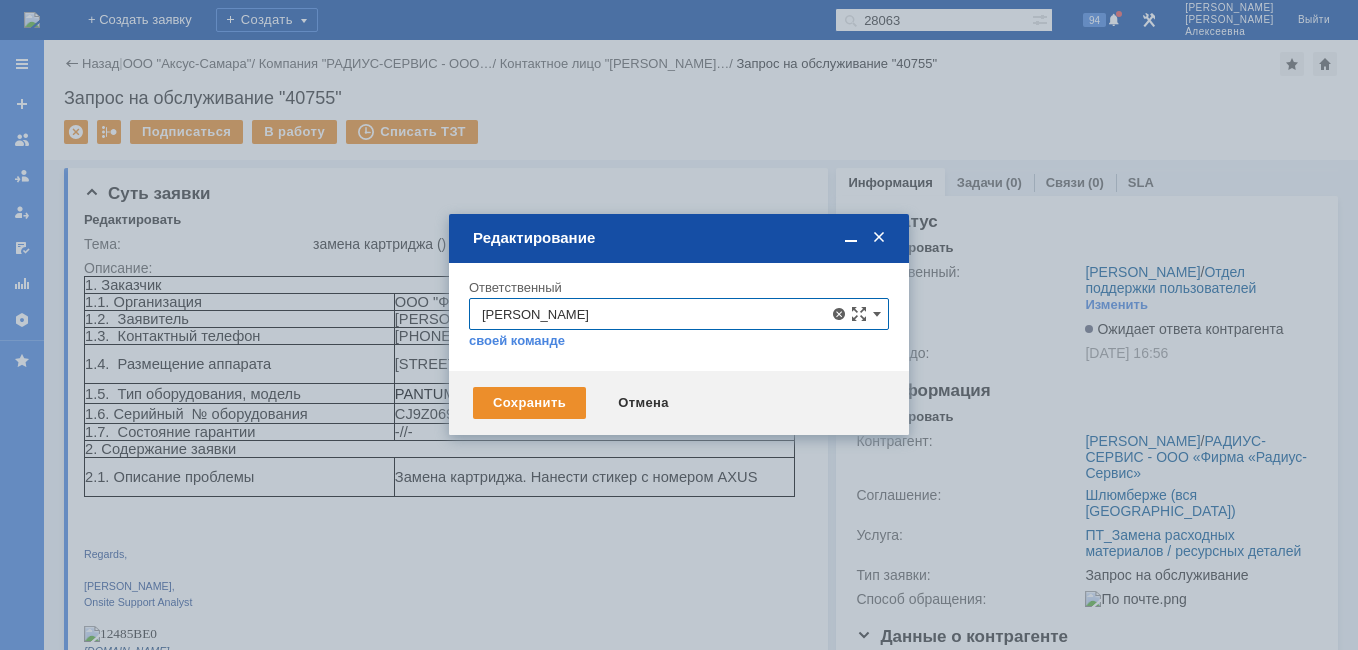 type on "[PERSON_NAME]" 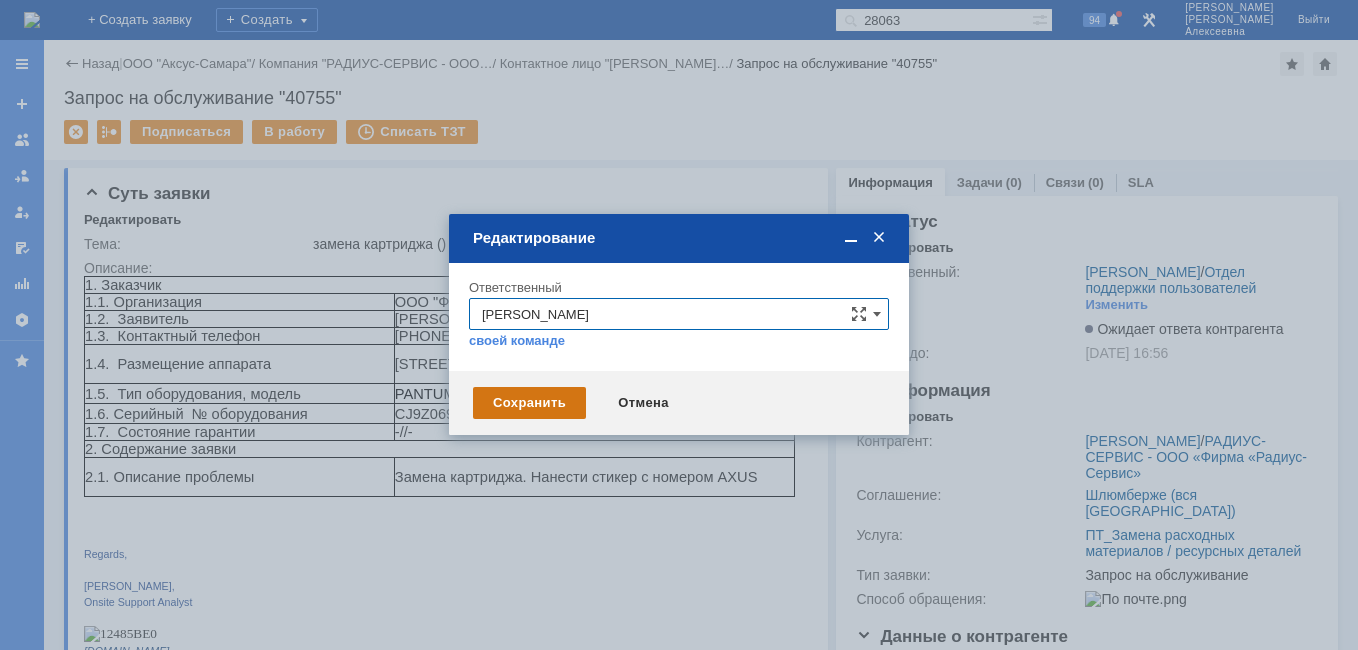 click on "Сохранить" at bounding box center (529, 403) 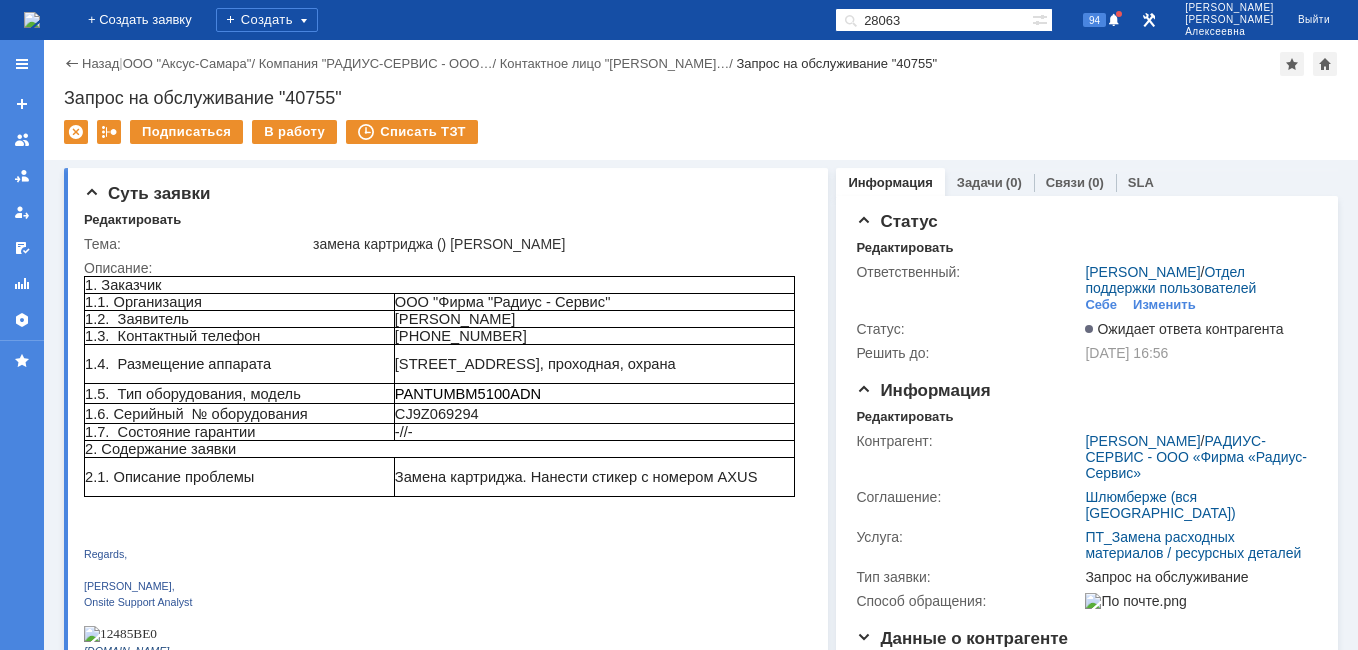 click at bounding box center (32, 20) 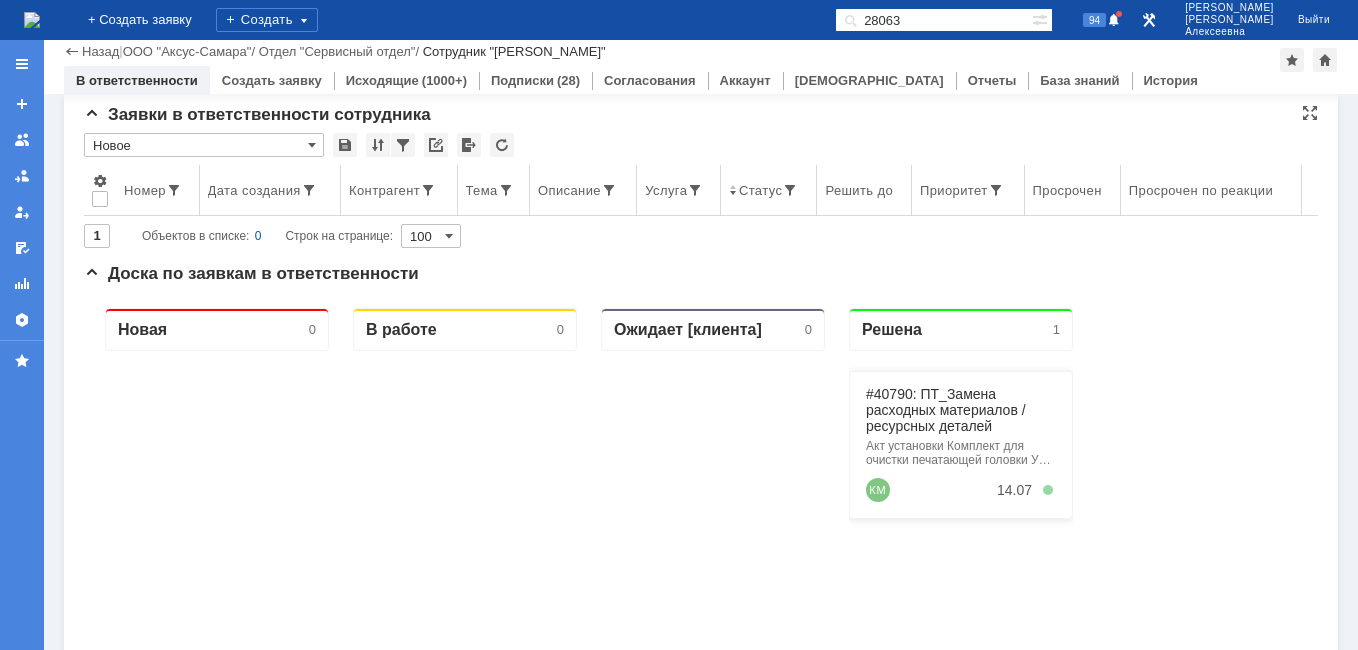 scroll, scrollTop: 0, scrollLeft: 0, axis: both 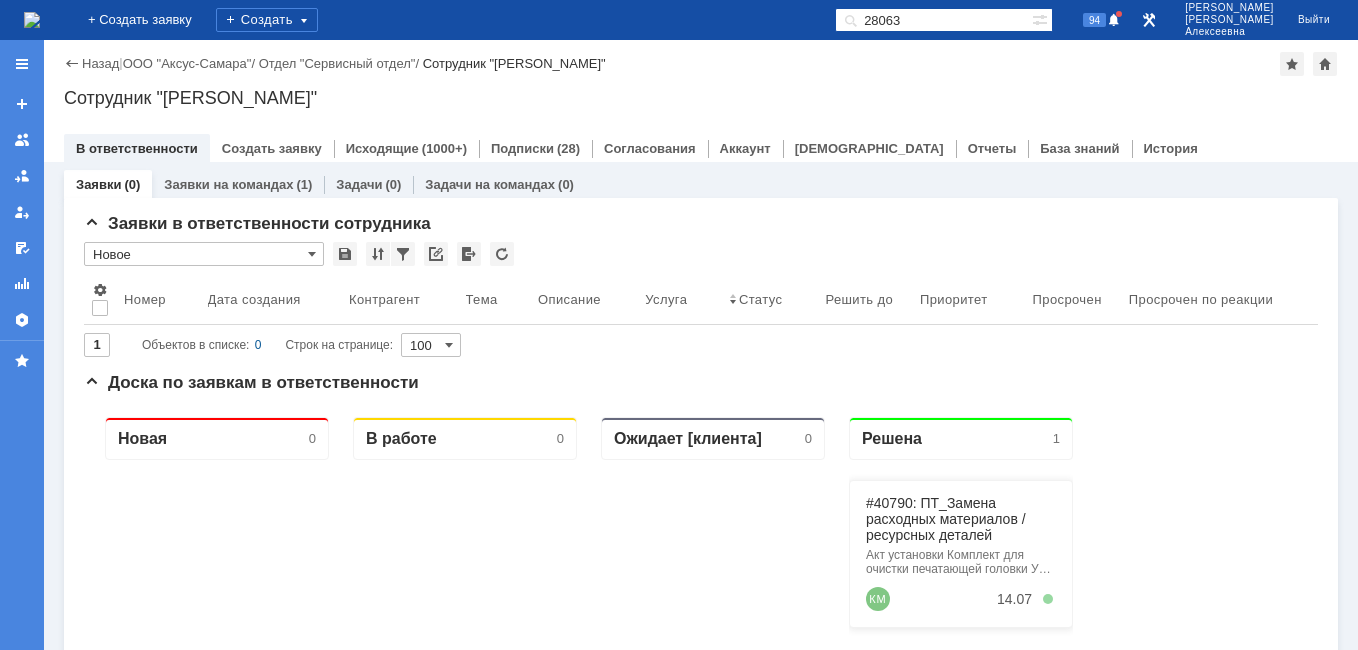 drag, startPoint x: 972, startPoint y: 15, endPoint x: 751, endPoint y: 38, distance: 222.1936 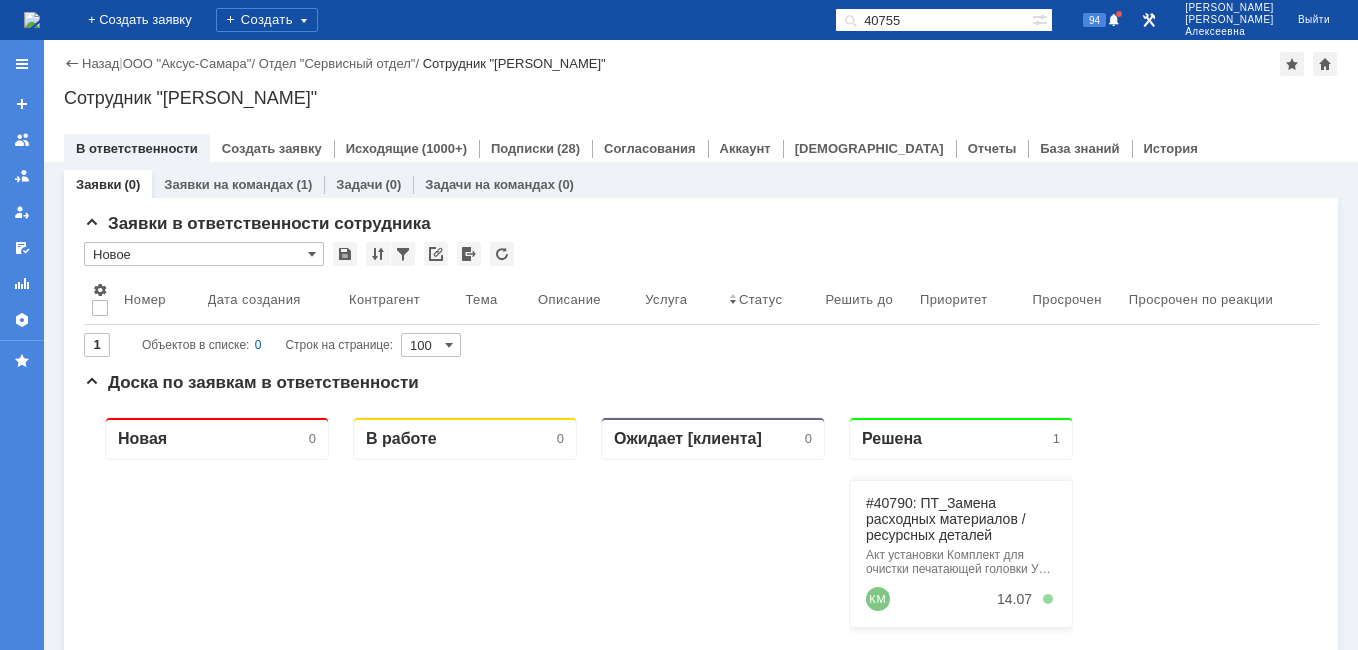 type on "40755" 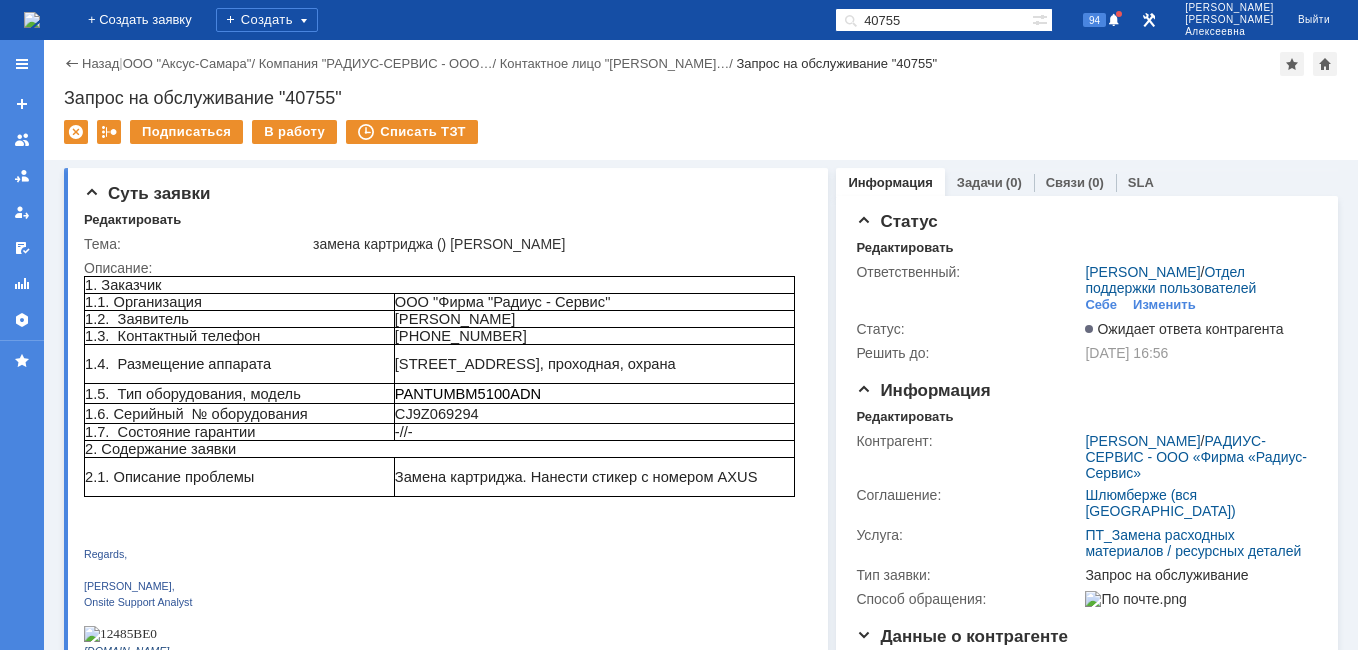 scroll, scrollTop: 0, scrollLeft: 0, axis: both 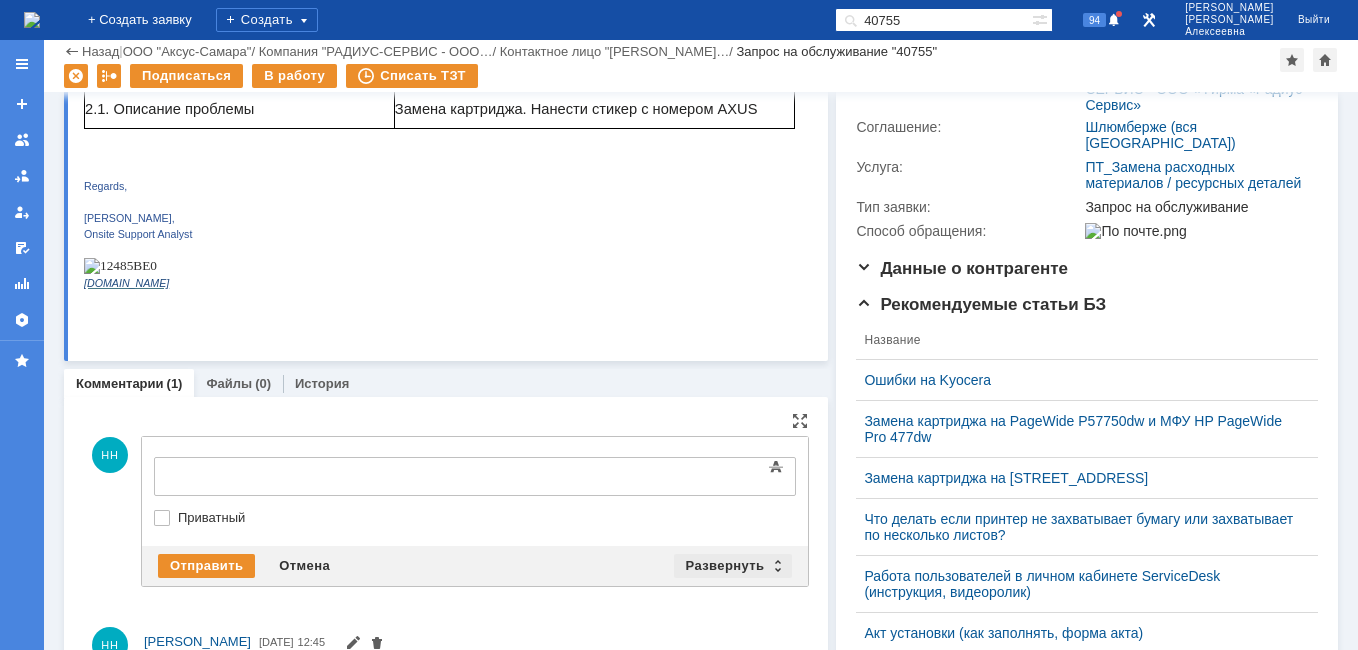 click on "Развернуть" at bounding box center (733, 566) 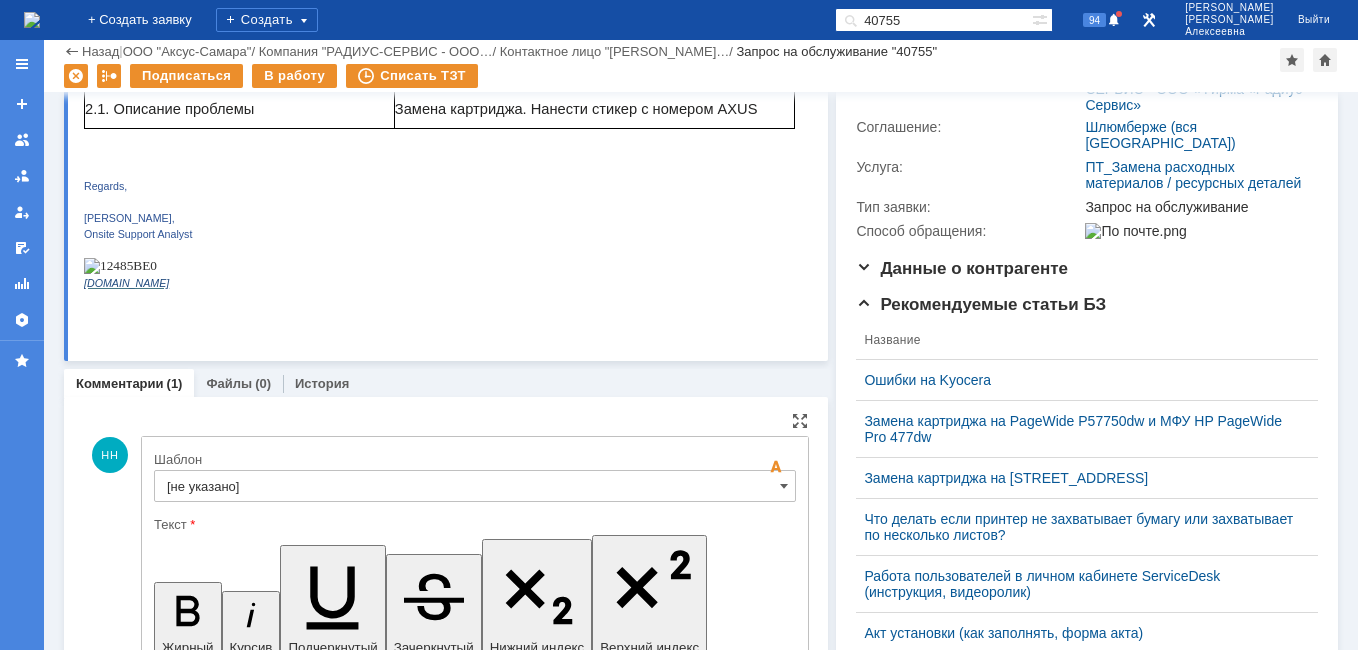scroll, scrollTop: 0, scrollLeft: 0, axis: both 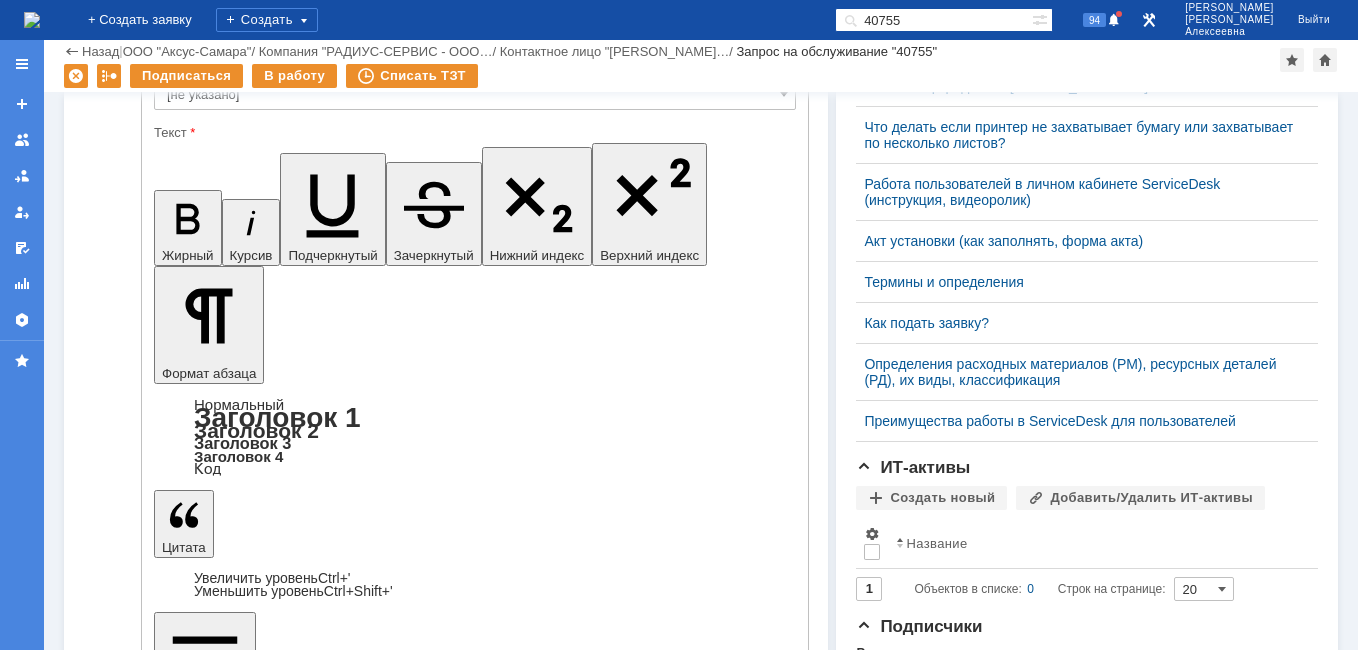 click on "Свернуть" at bounding box center [739, 5002] 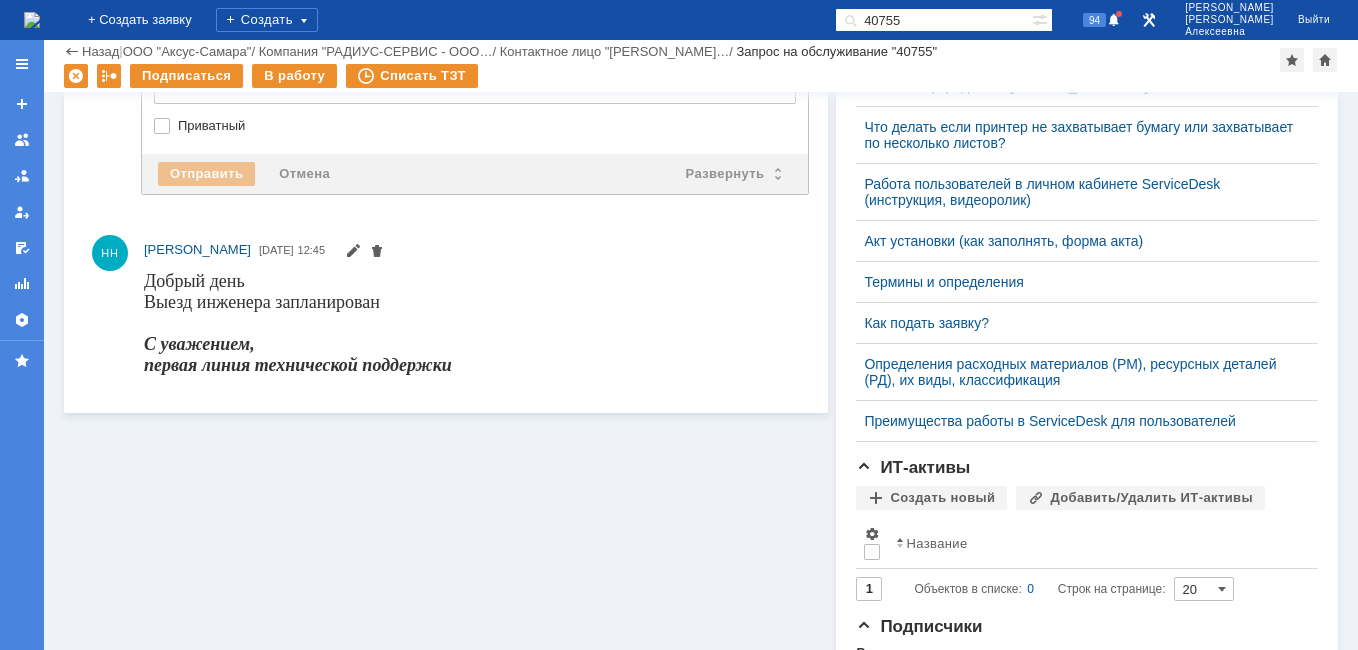 scroll, scrollTop: 0, scrollLeft: 0, axis: both 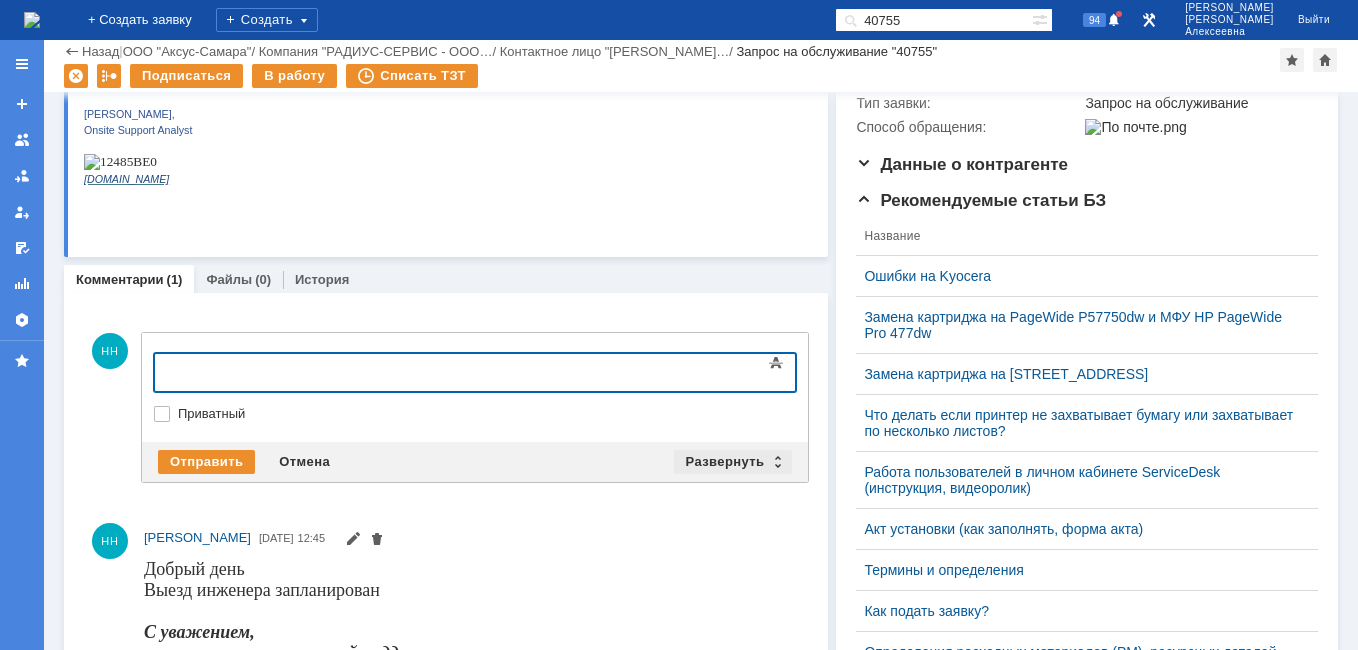 click on "Развернуть" at bounding box center [733, 462] 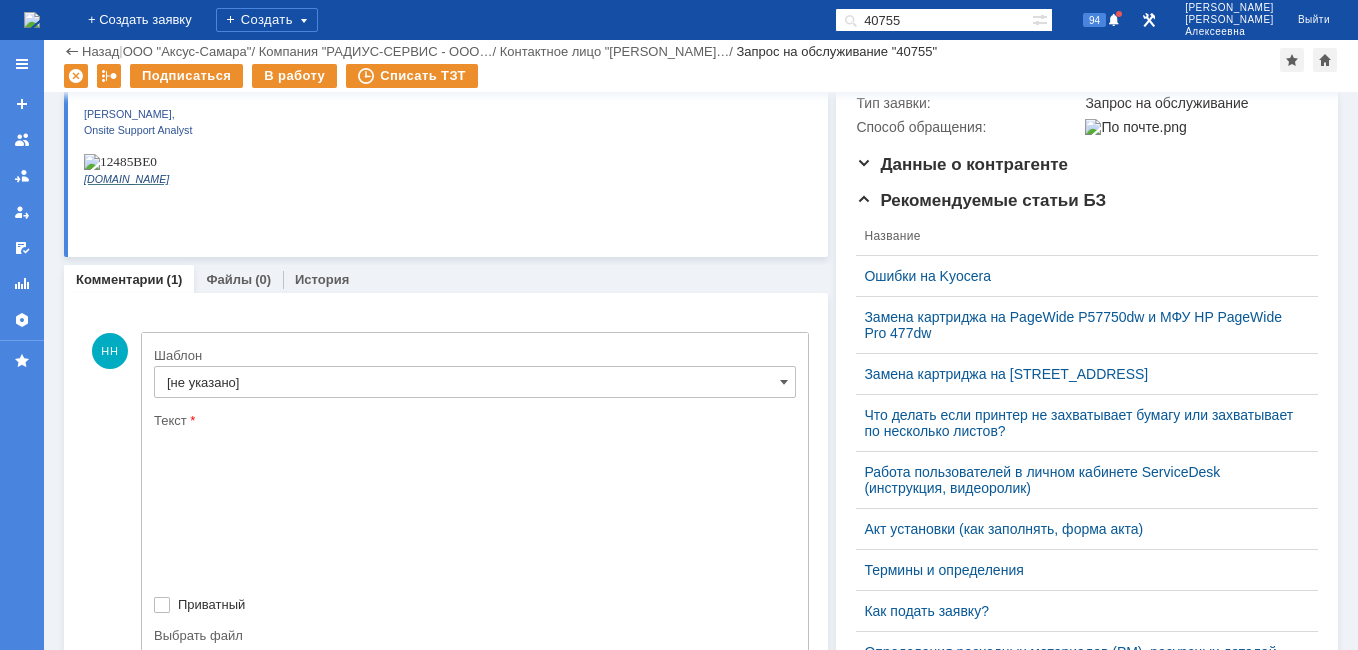 scroll, scrollTop: 0, scrollLeft: 0, axis: both 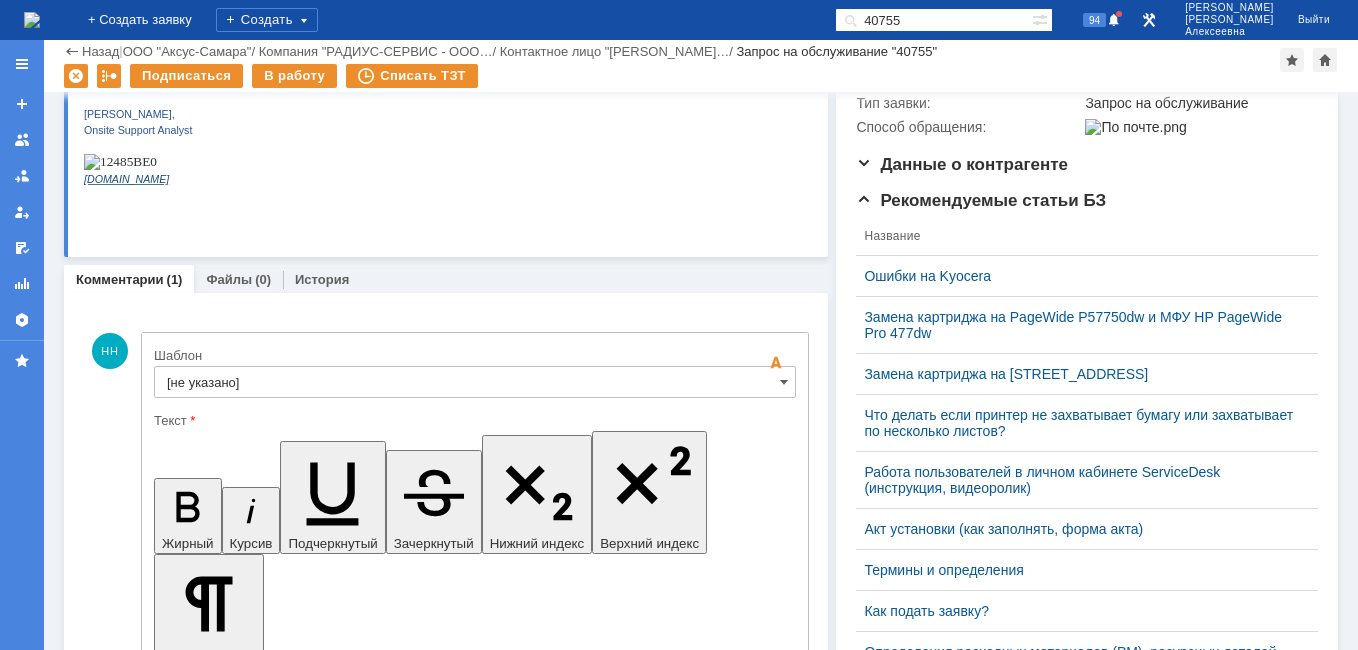 click on "[не указано]" at bounding box center (475, 382) 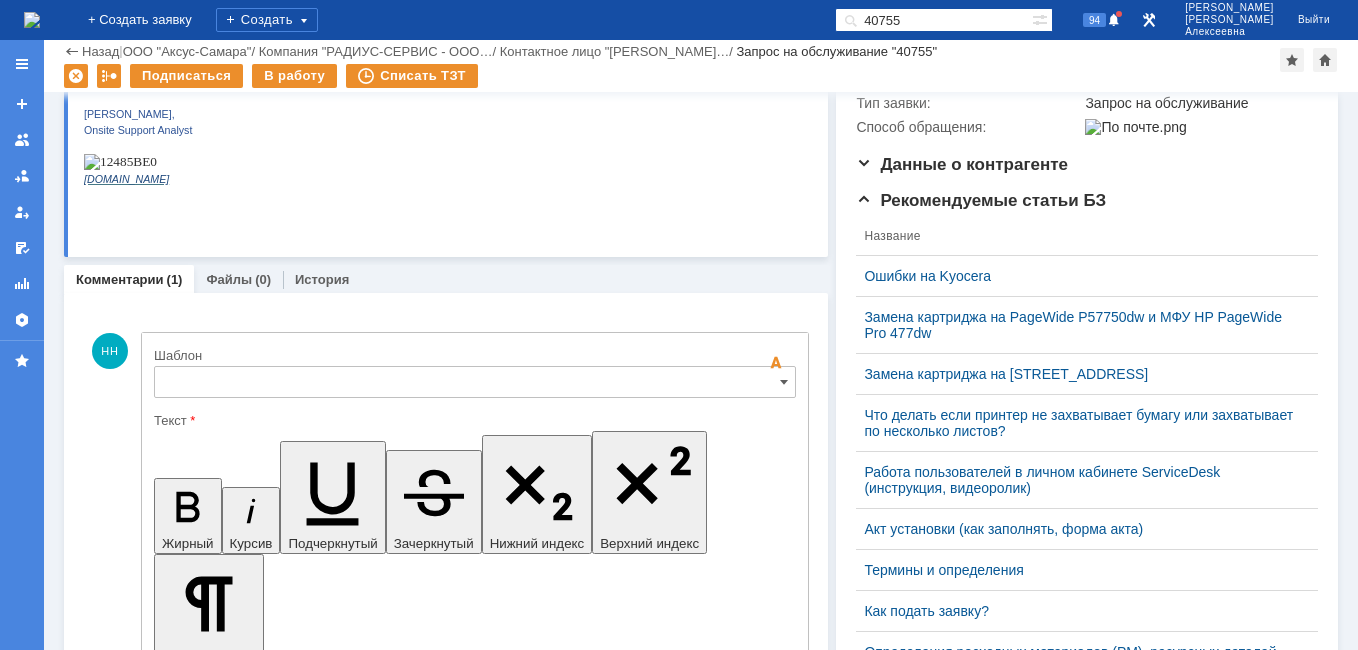 scroll, scrollTop: 444, scrollLeft: 0, axis: vertical 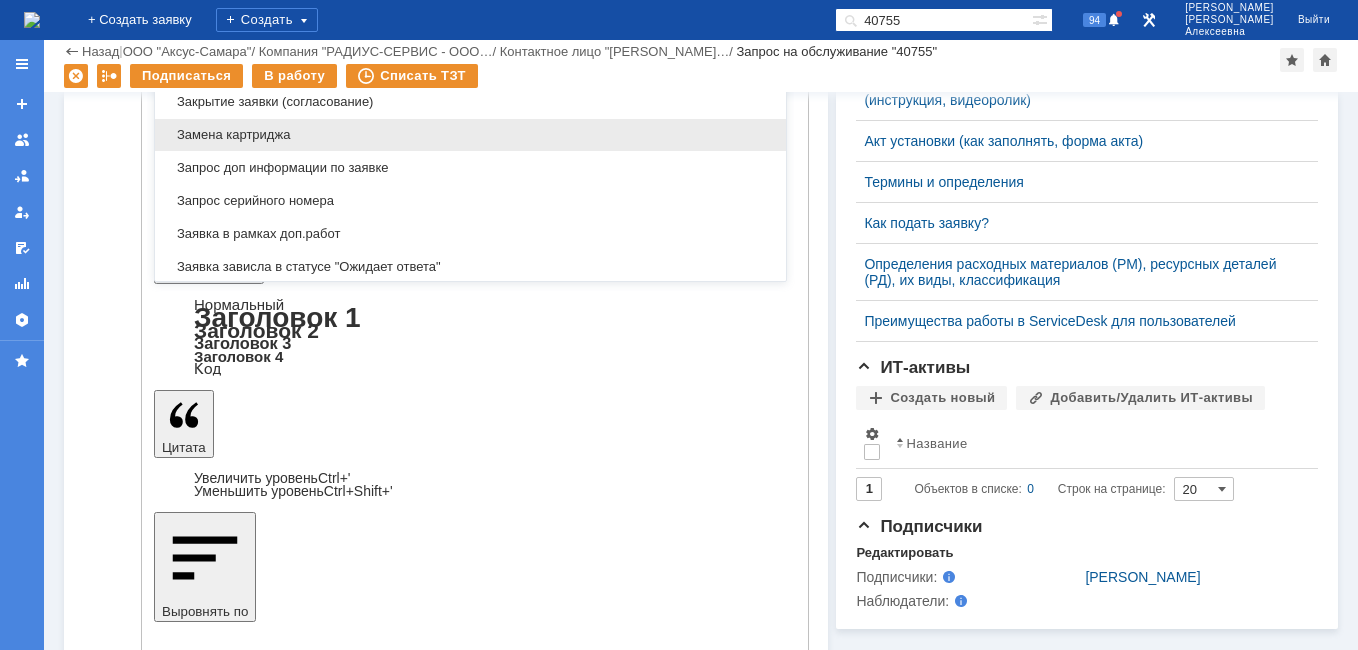click on "Замена картриджа" at bounding box center (470, 135) 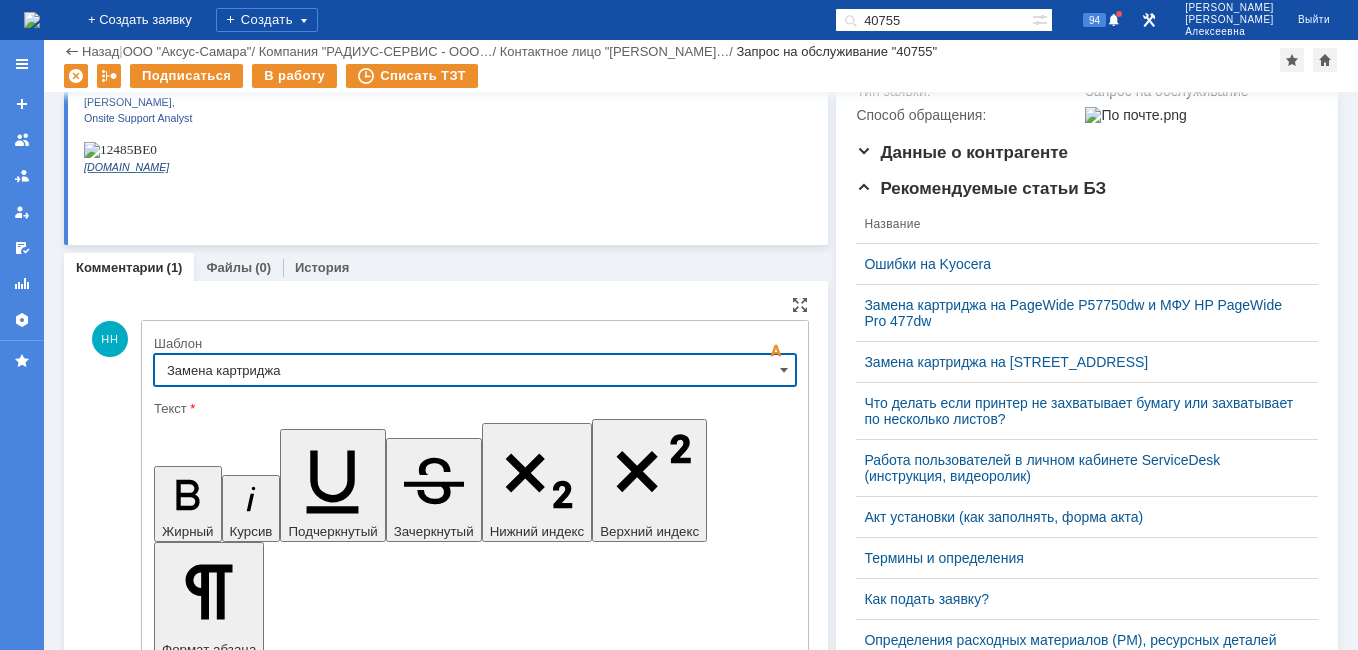 type on "Замена картриджа" 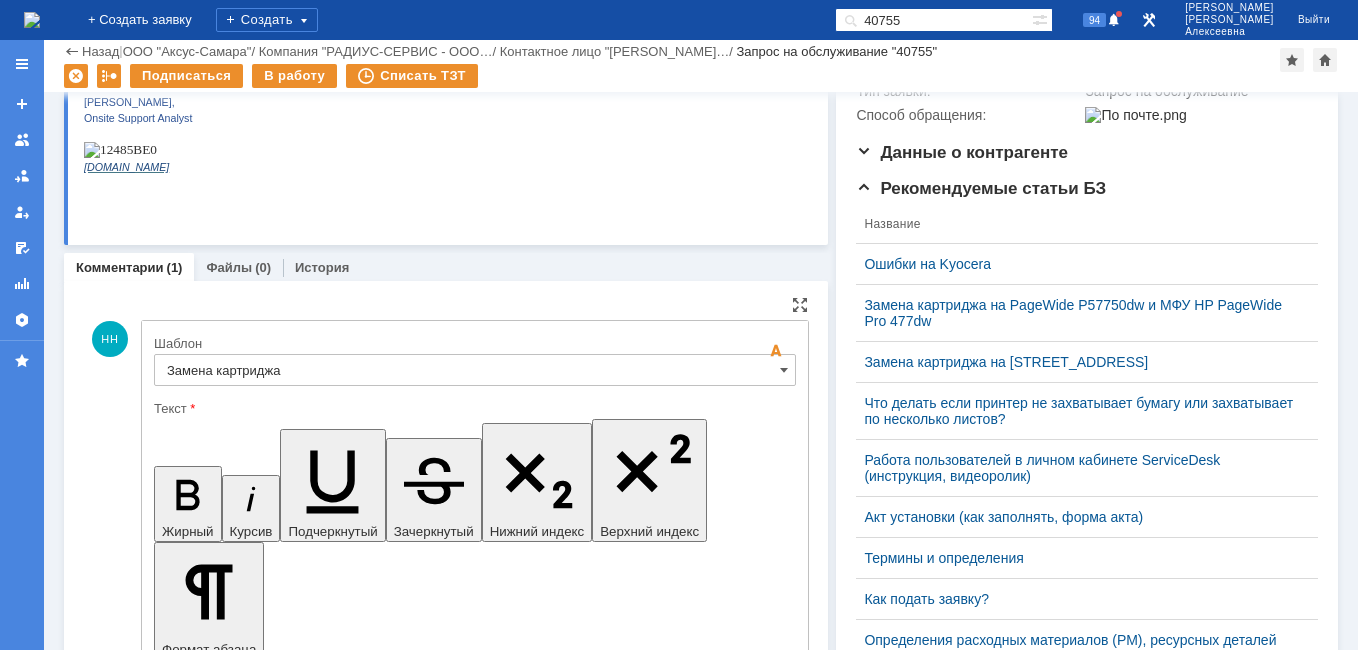 drag, startPoint x: 720, startPoint y: 5031, endPoint x: 187, endPoint y: 5017, distance: 533.18384 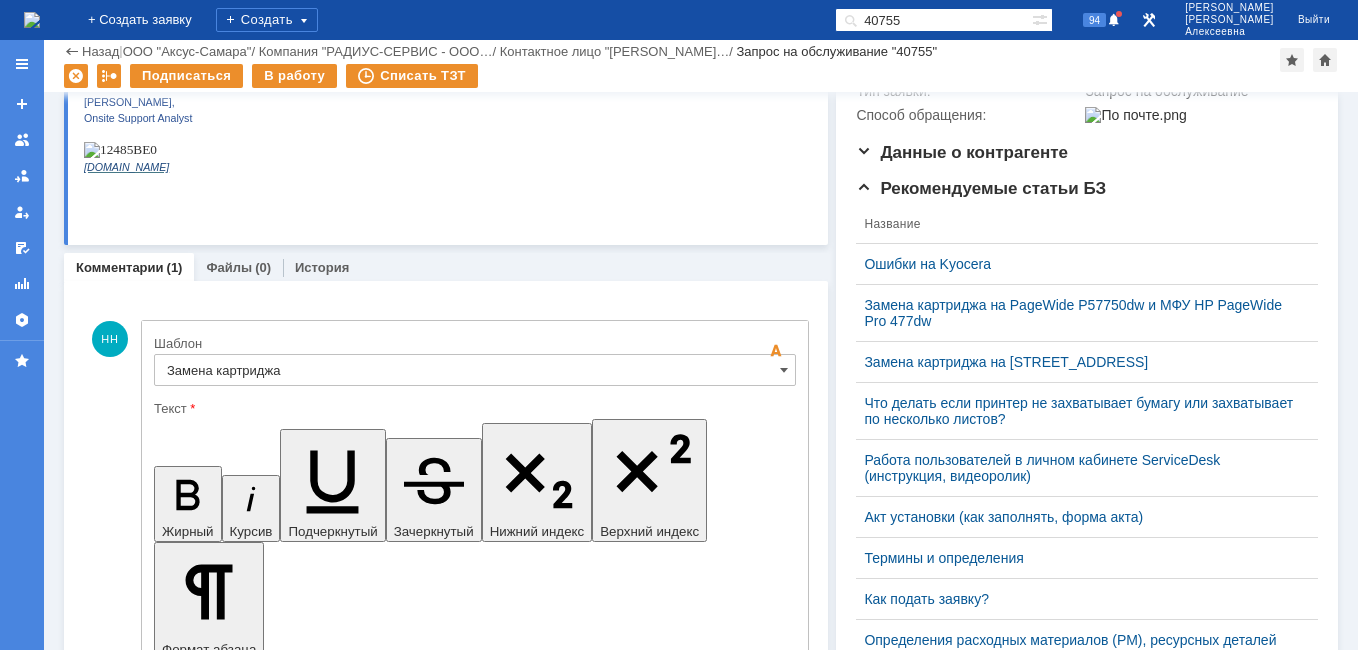 drag, startPoint x: 487, startPoint y: 5099, endPoint x: 162, endPoint y: 4993, distance: 341.8494 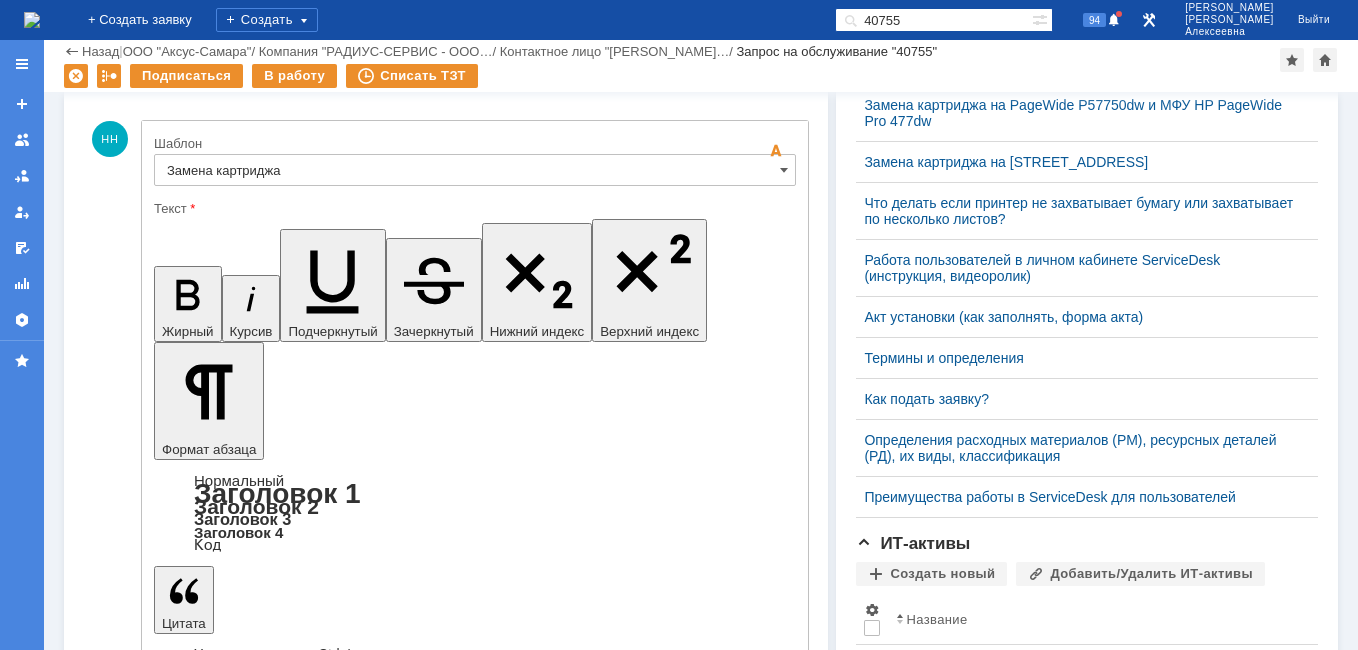 click on "Отправить" at bounding box center [206, 5078] 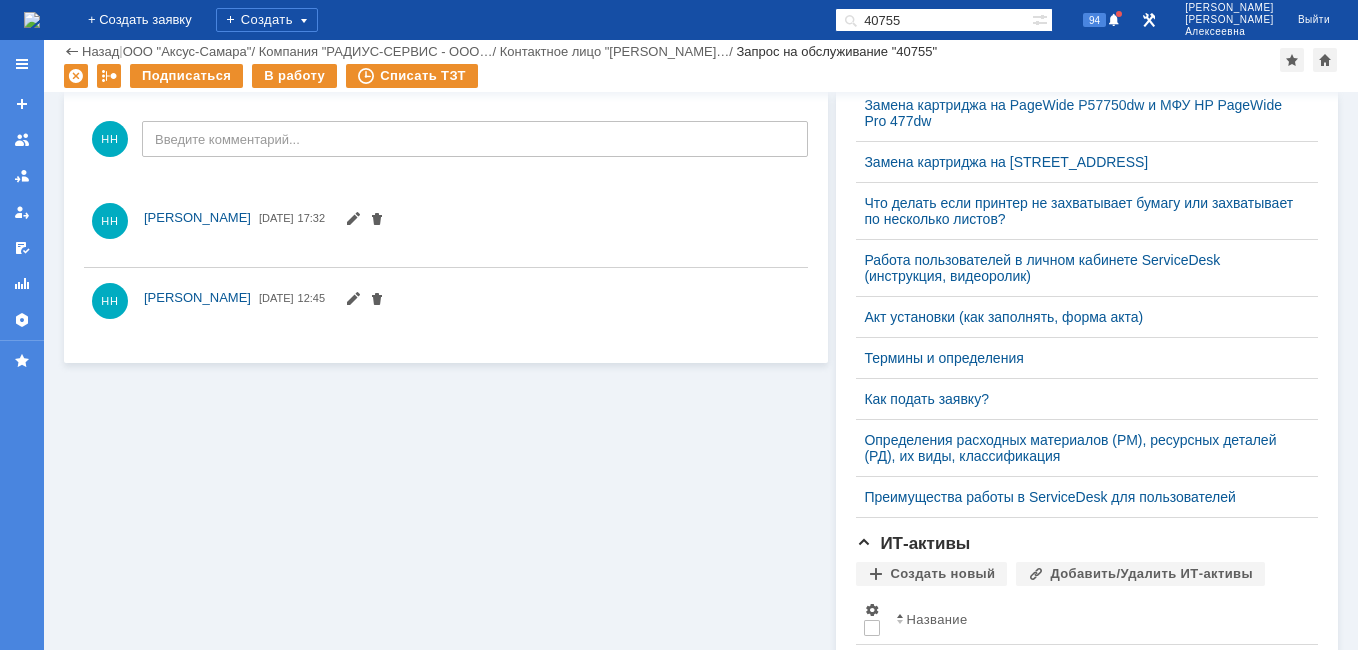 scroll, scrollTop: 0, scrollLeft: 0, axis: both 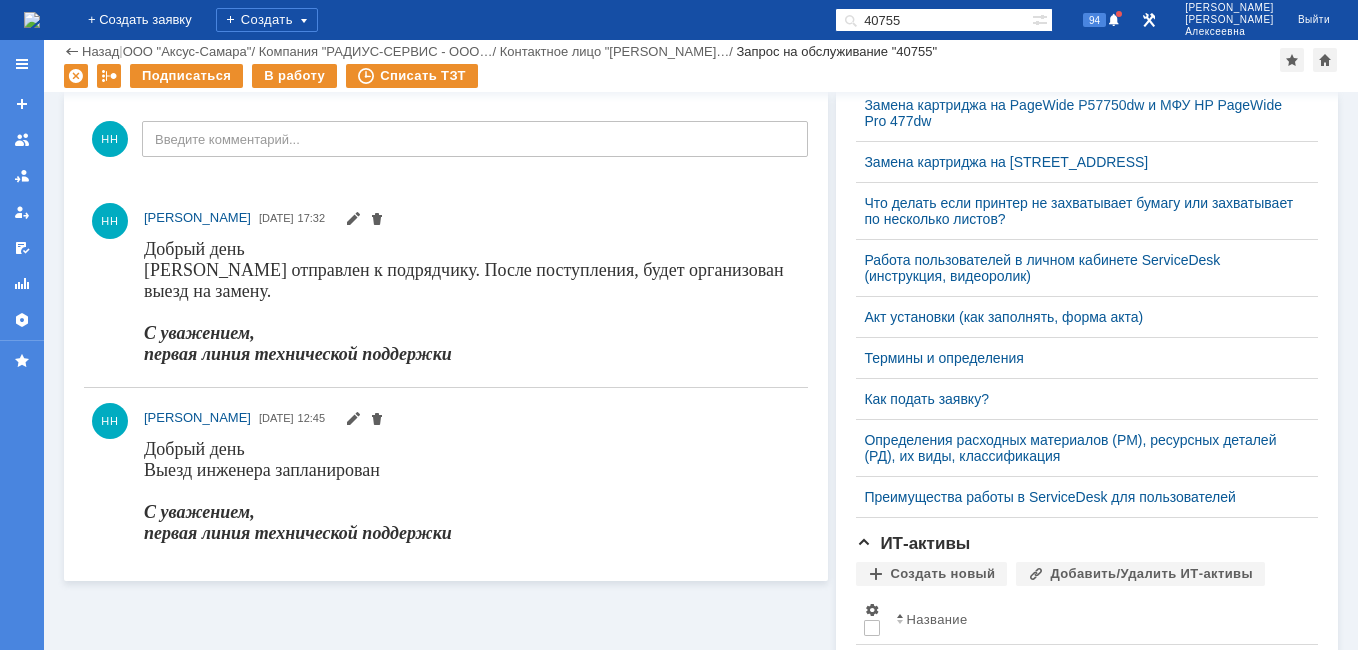 click on "40755" at bounding box center [933, 20] 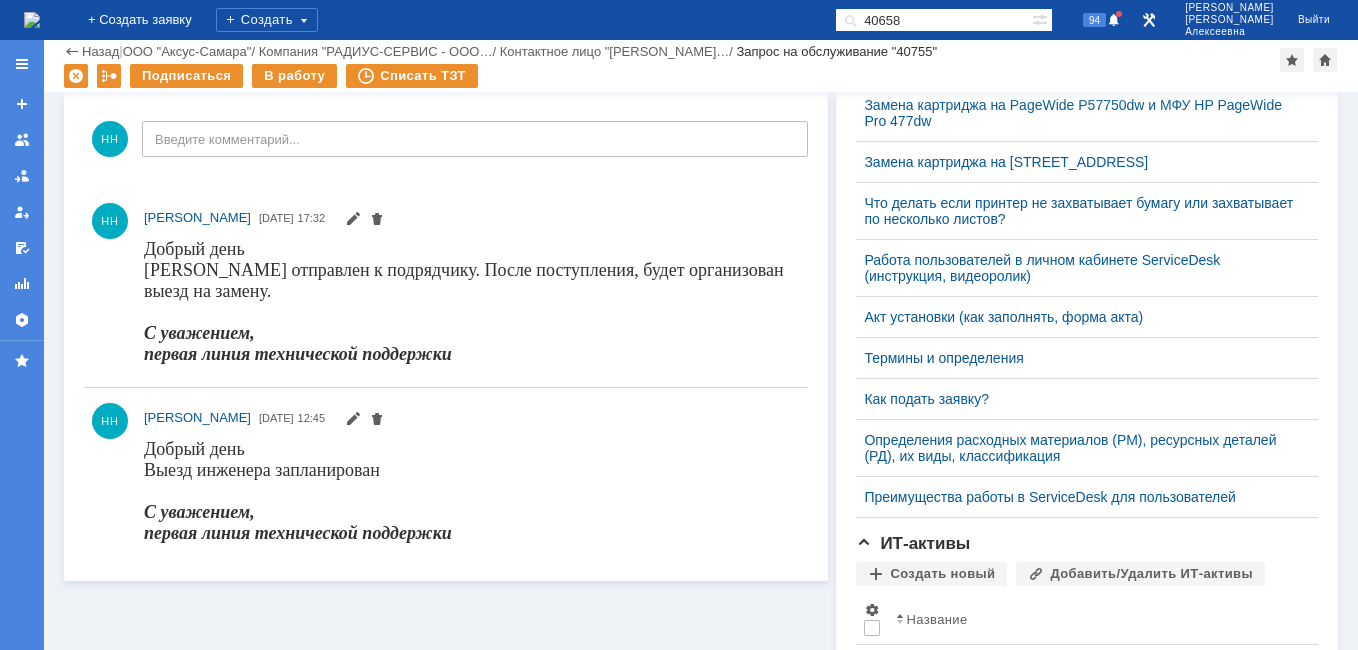 type on "40658" 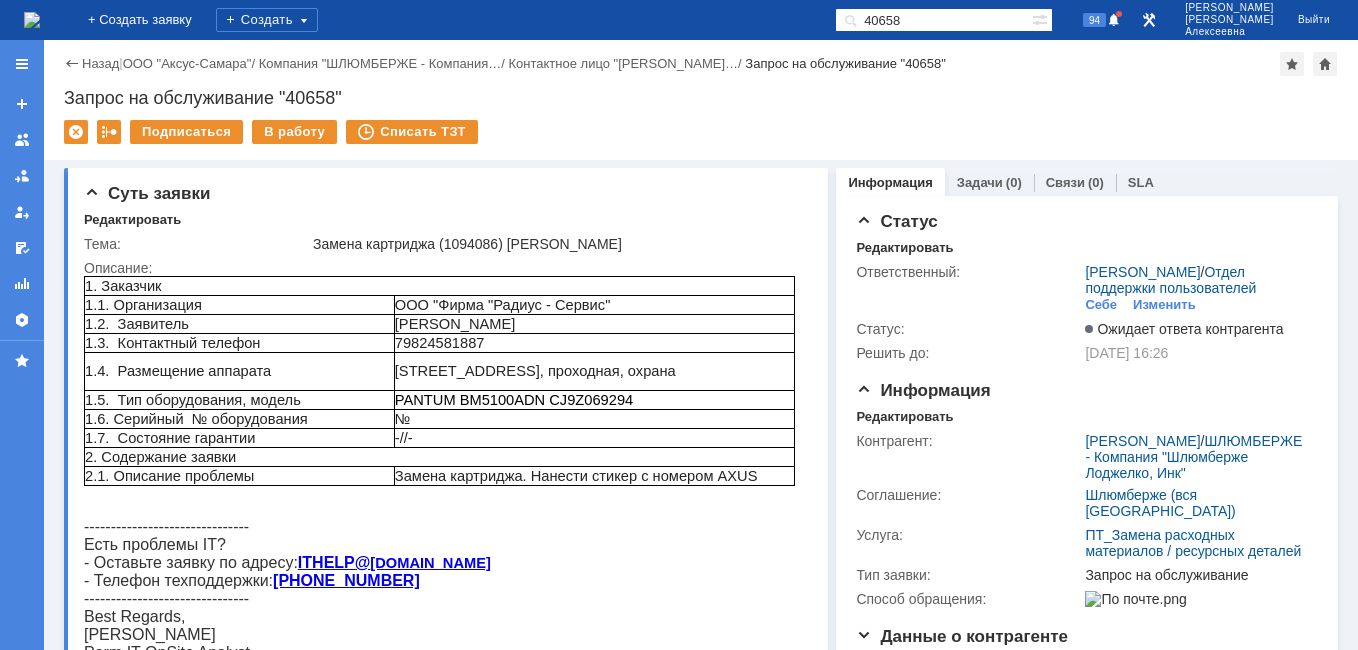 scroll, scrollTop: 0, scrollLeft: 0, axis: both 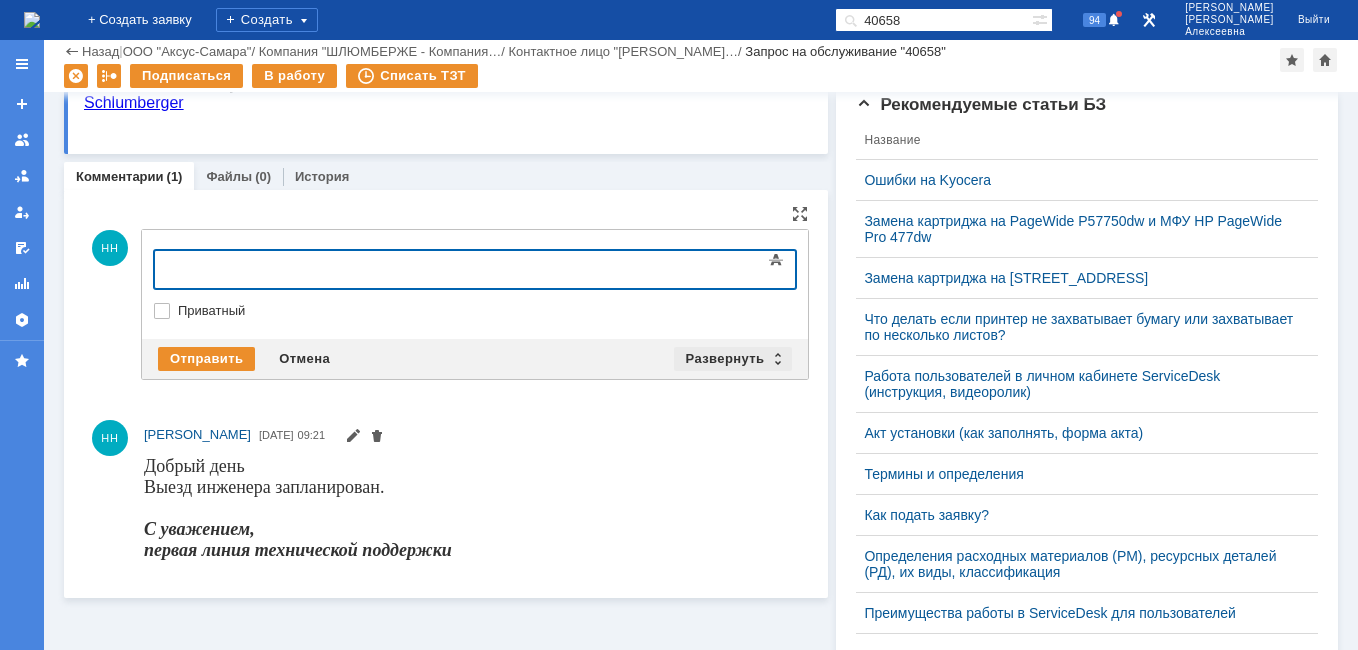 click on "Развернуть" at bounding box center [733, 359] 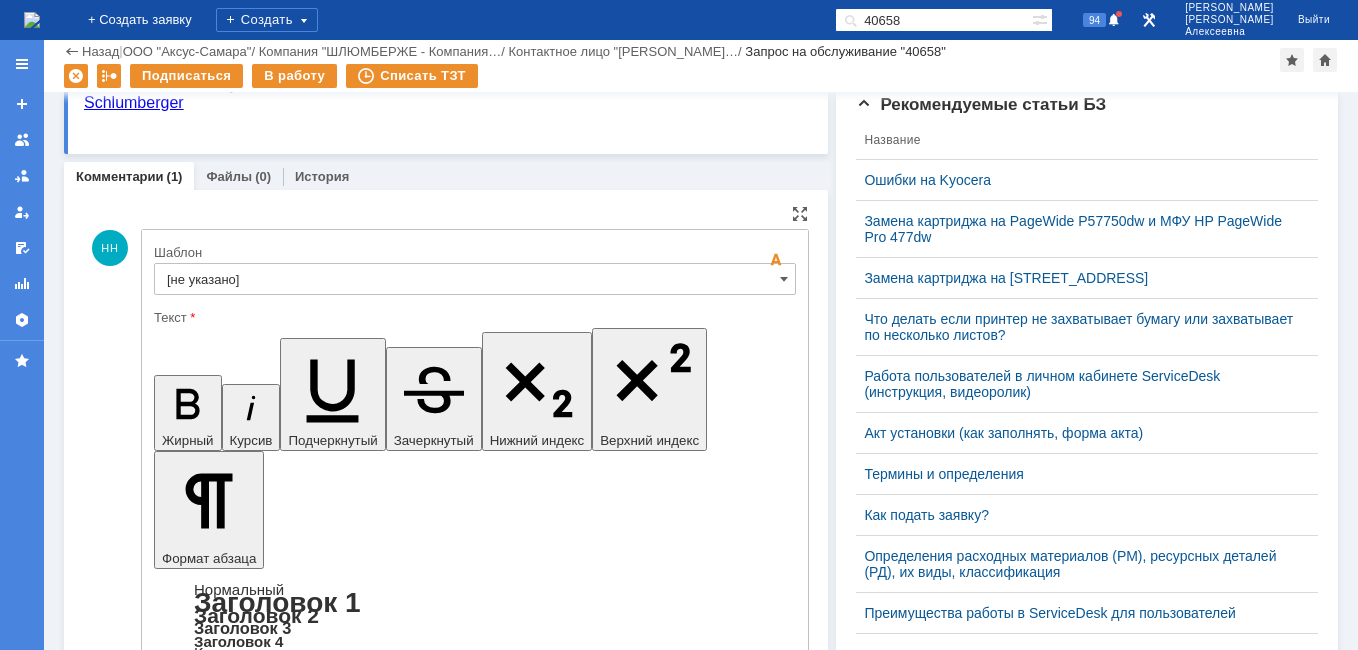 scroll, scrollTop: 0, scrollLeft: 0, axis: both 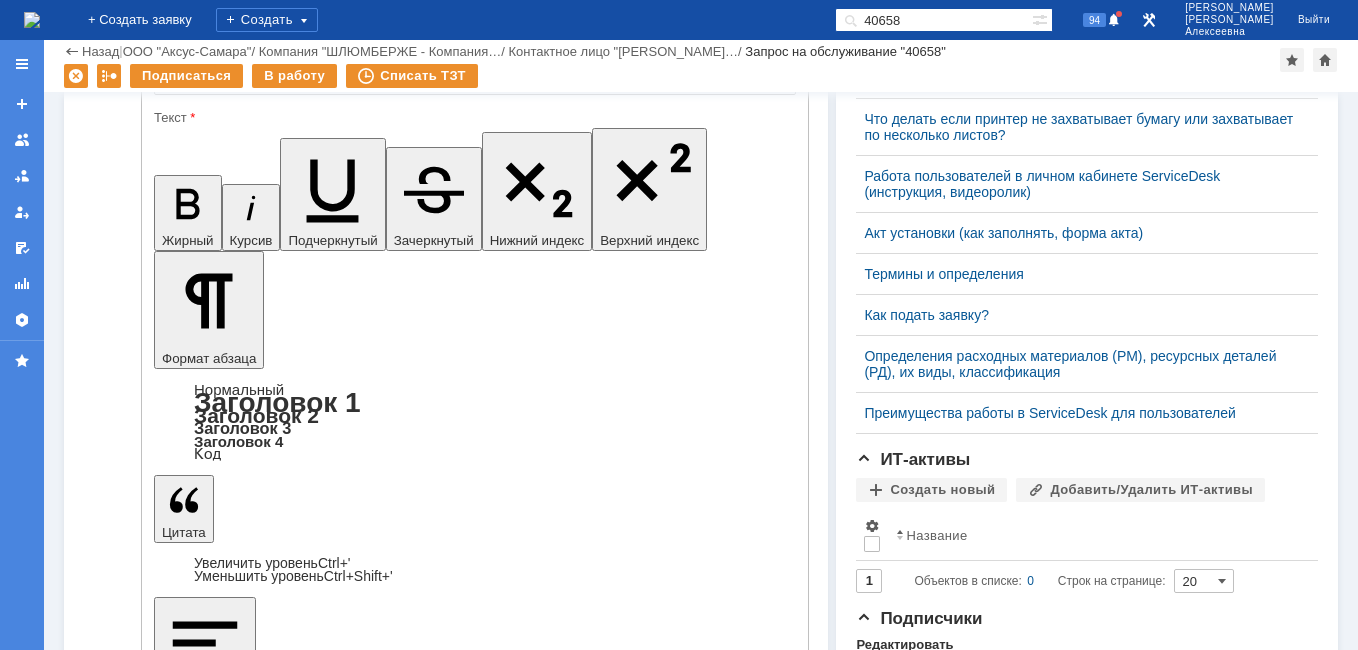 click on "Отправить" at bounding box center (206, 4987) 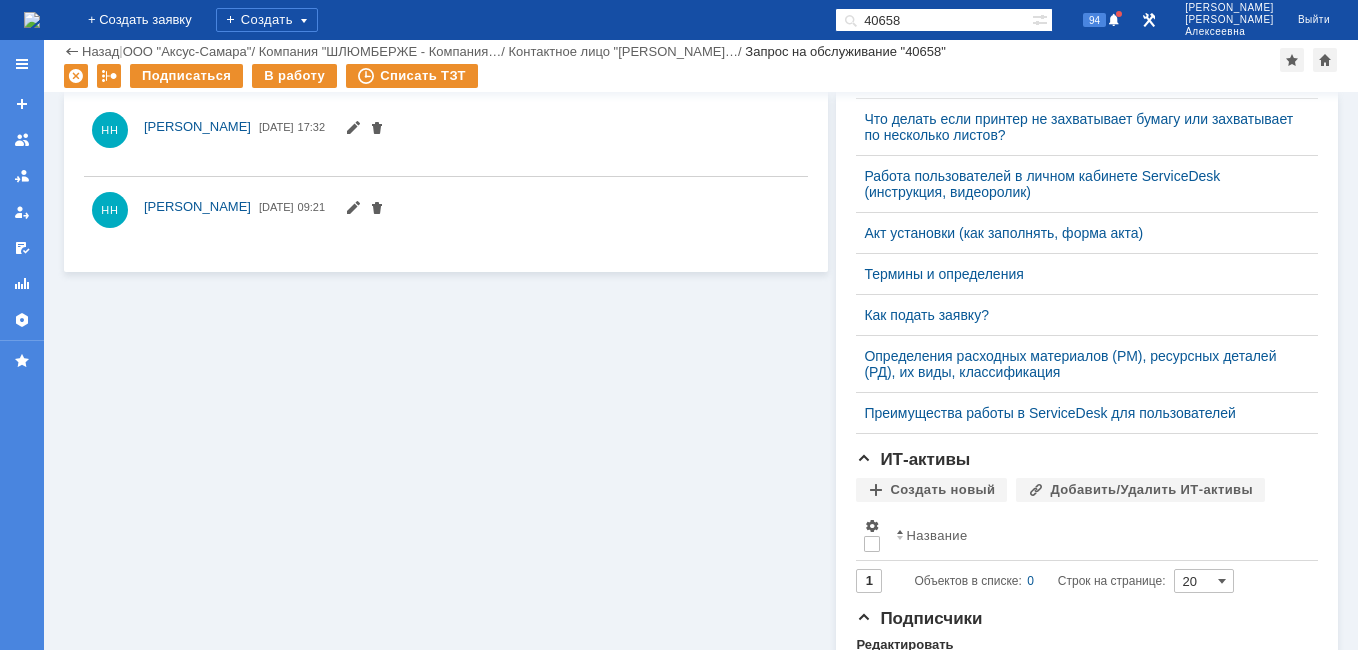 scroll, scrollTop: 0, scrollLeft: 0, axis: both 